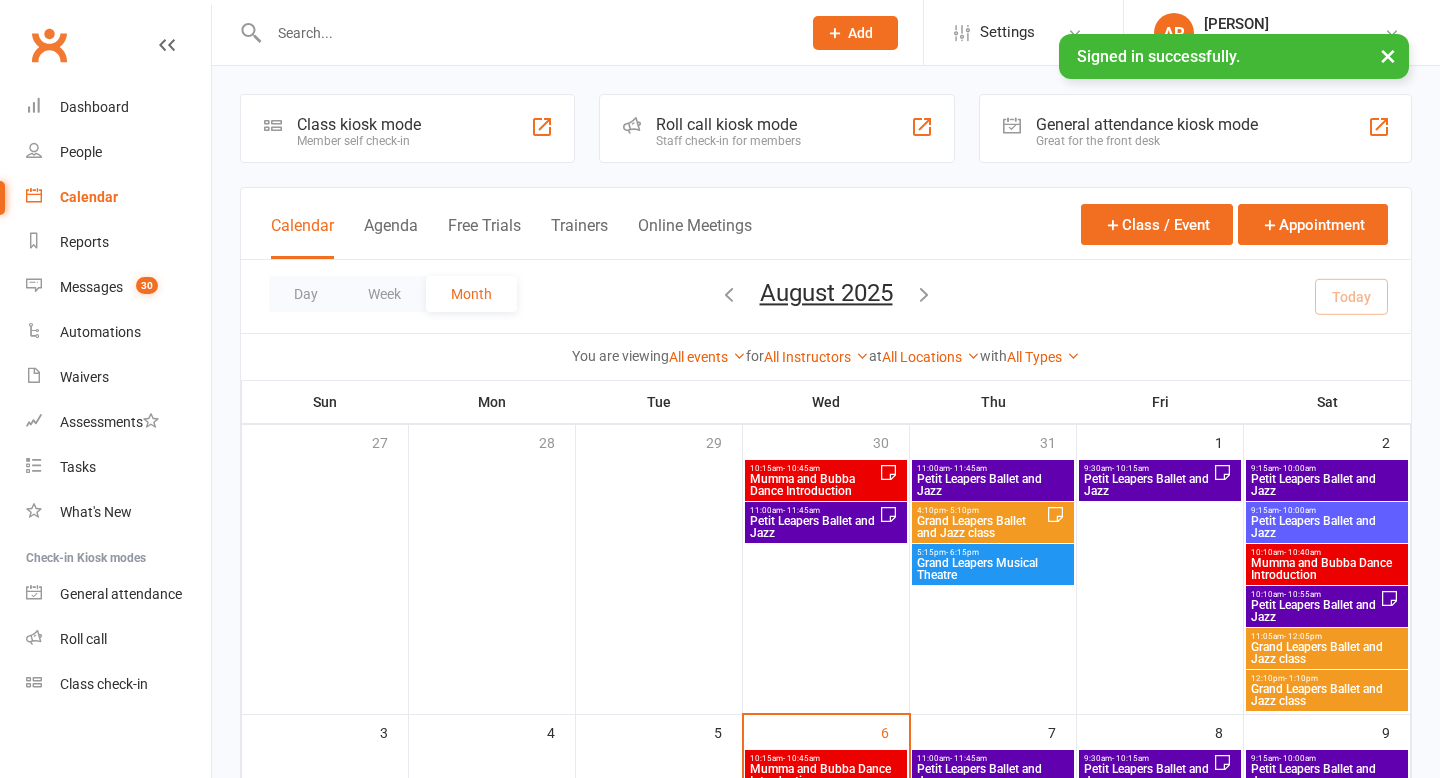 scroll, scrollTop: 0, scrollLeft: 0, axis: both 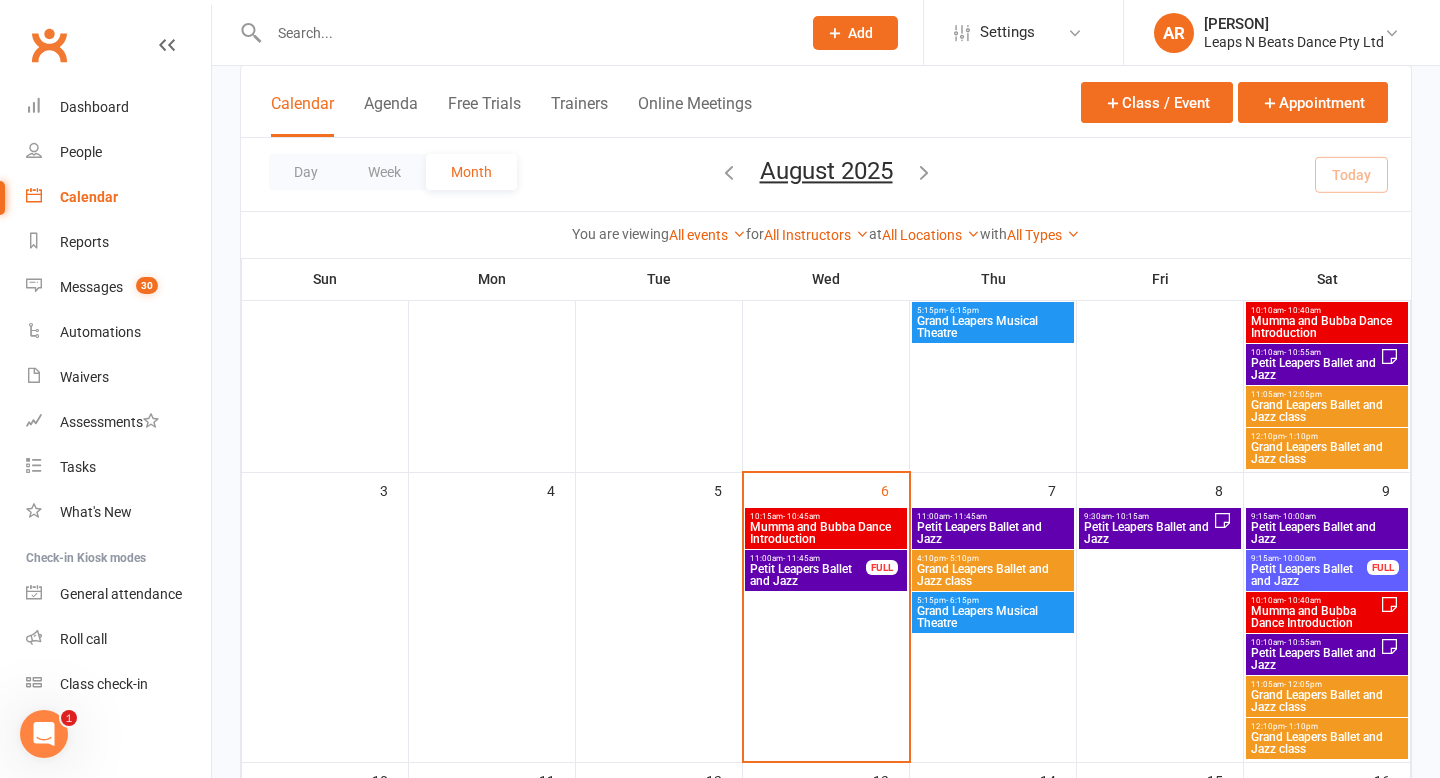 click on "Mumma and Bubba Dance Introduction" at bounding box center [826, 533] 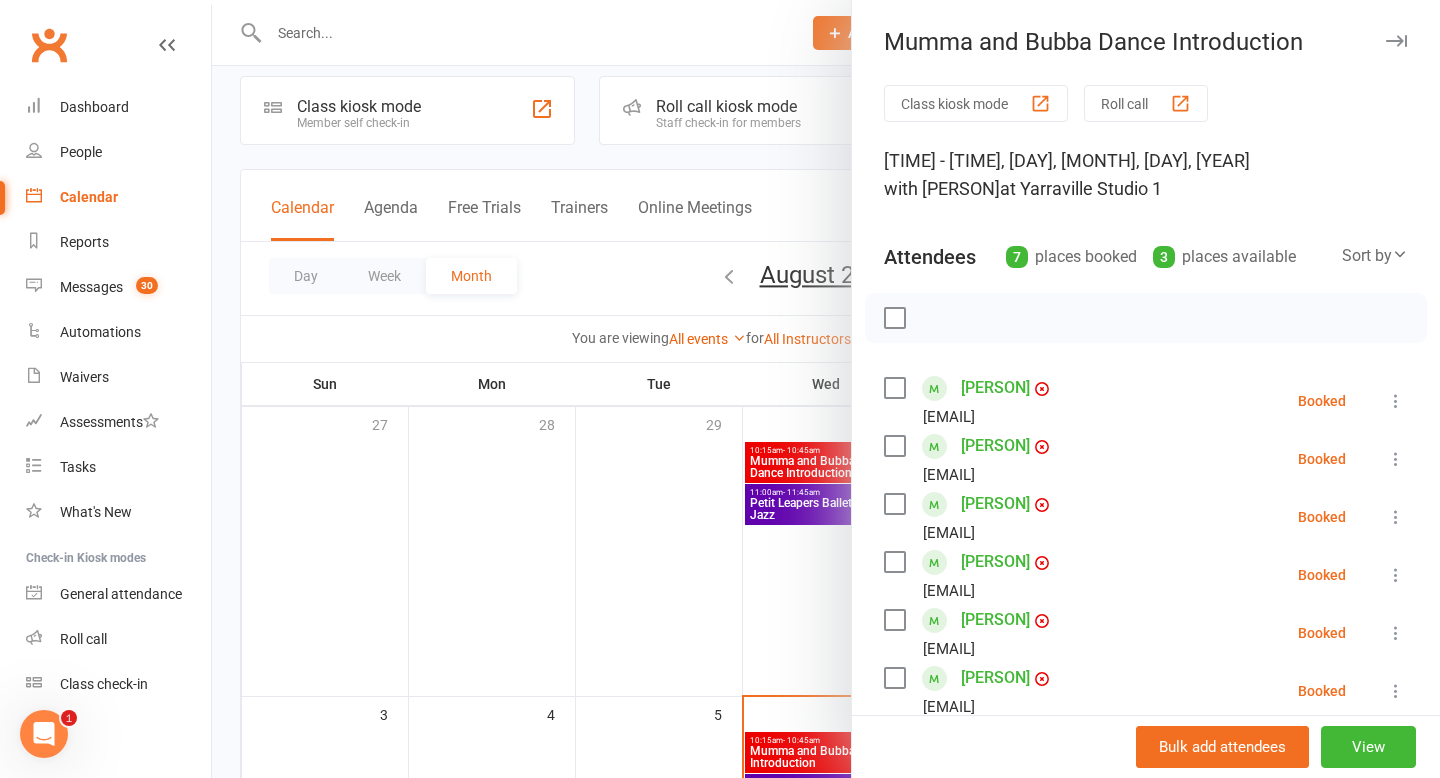 scroll, scrollTop: 0, scrollLeft: 0, axis: both 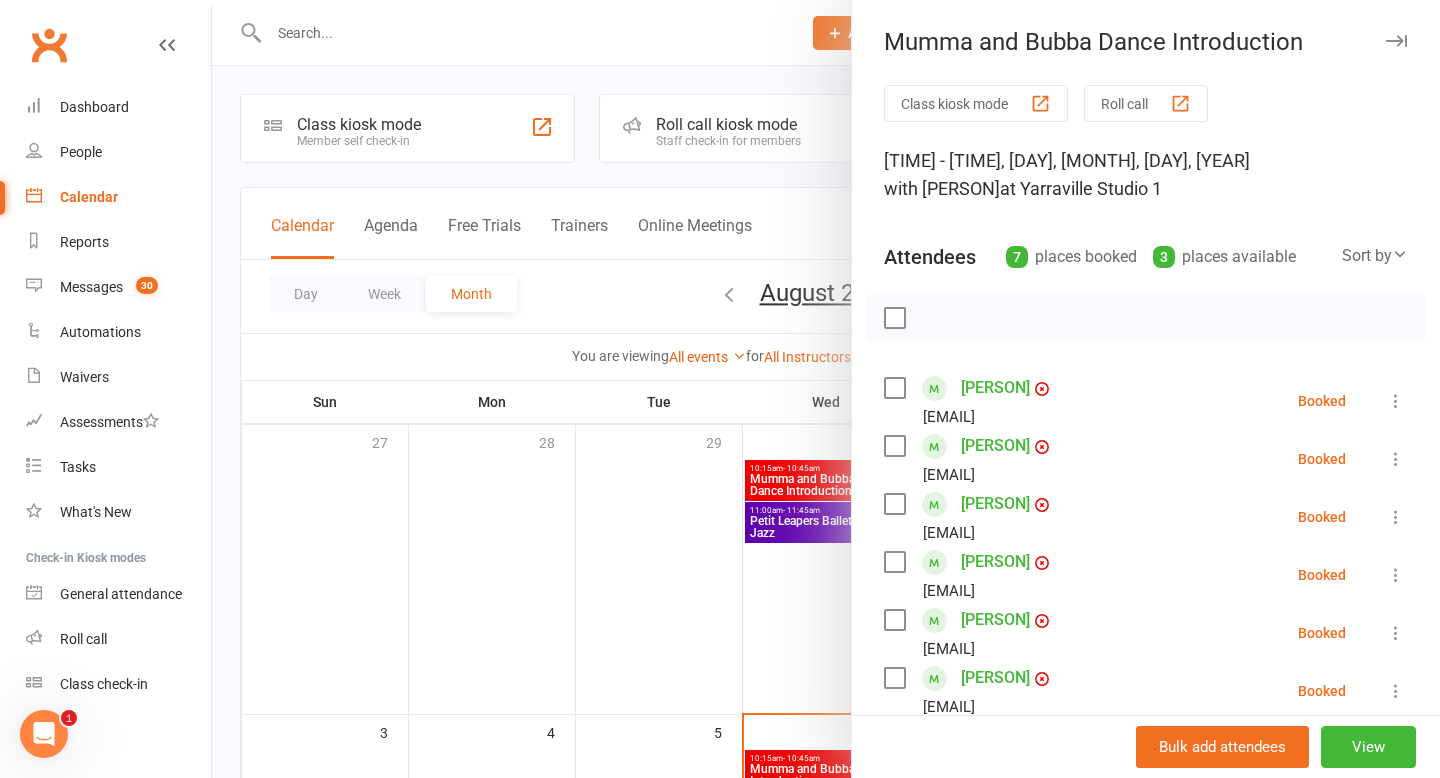 click at bounding box center (826, 389) 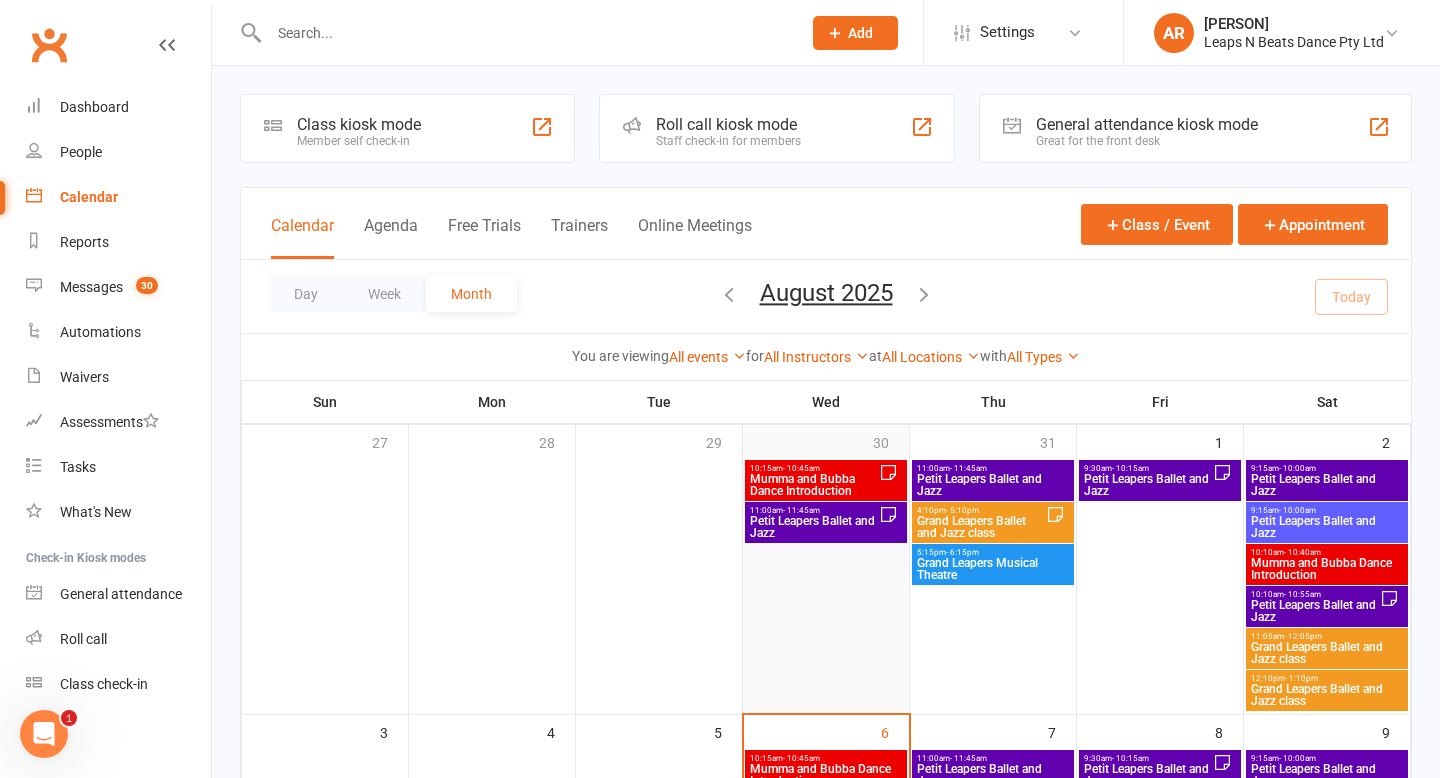 scroll, scrollTop: 143, scrollLeft: 0, axis: vertical 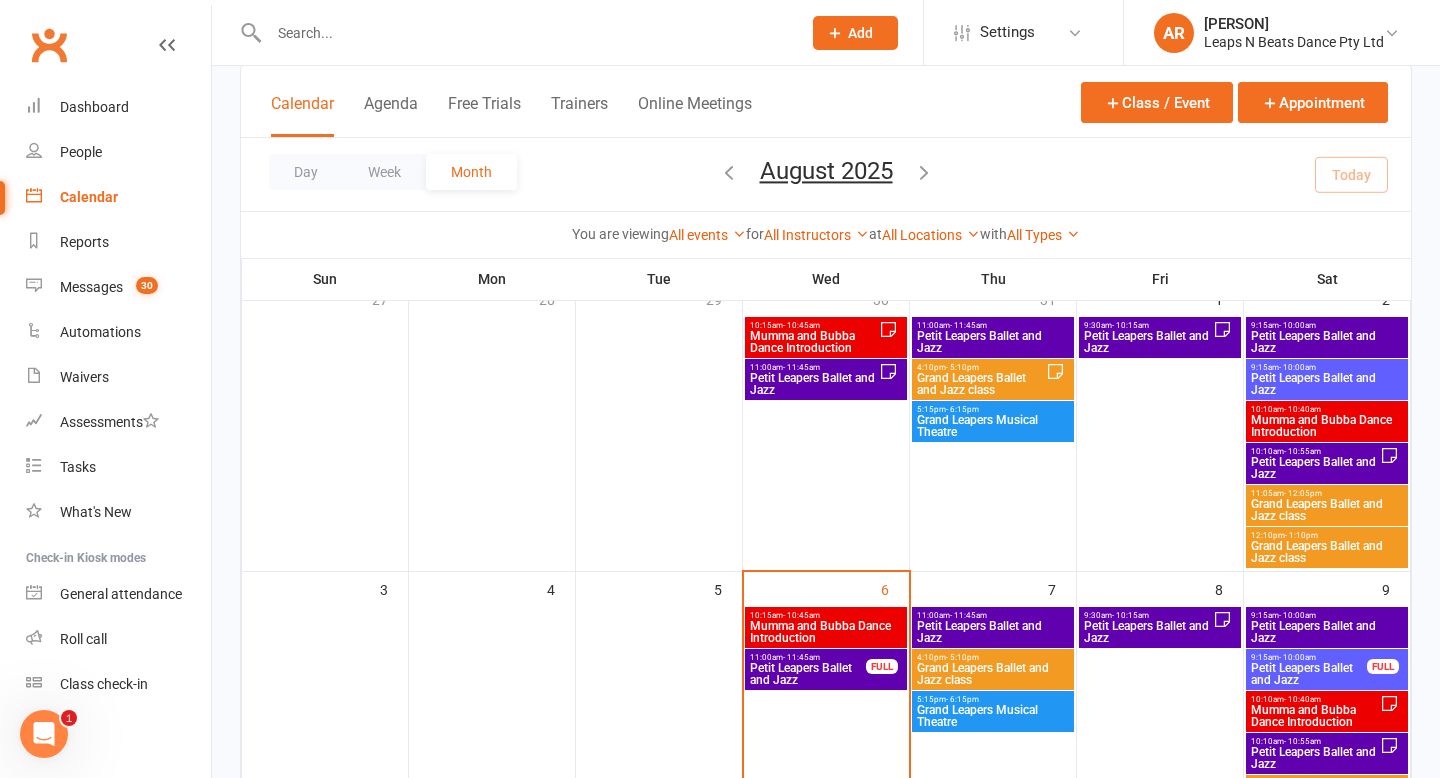 click on "Petit Leapers Ballet and Jazz" at bounding box center (808, 674) 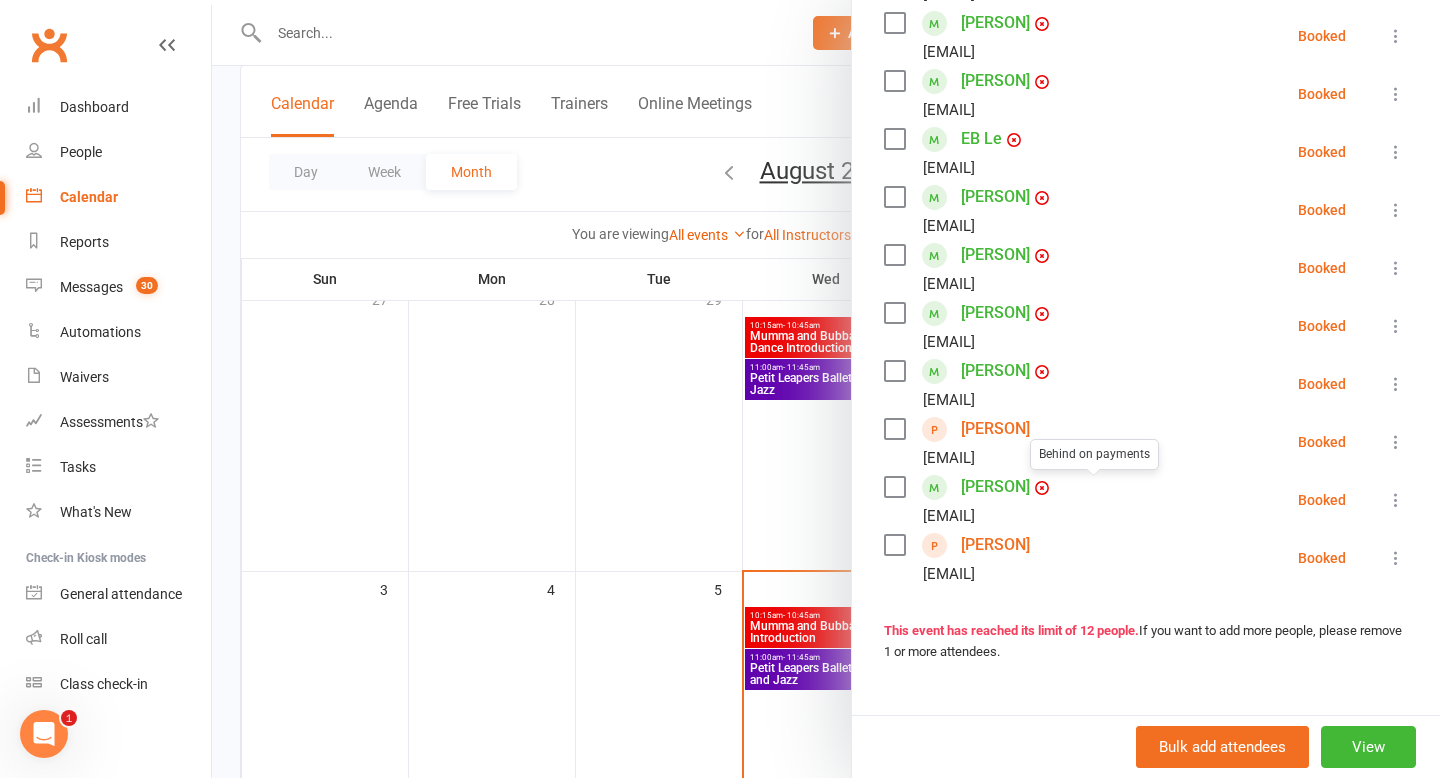 scroll, scrollTop: 468, scrollLeft: 0, axis: vertical 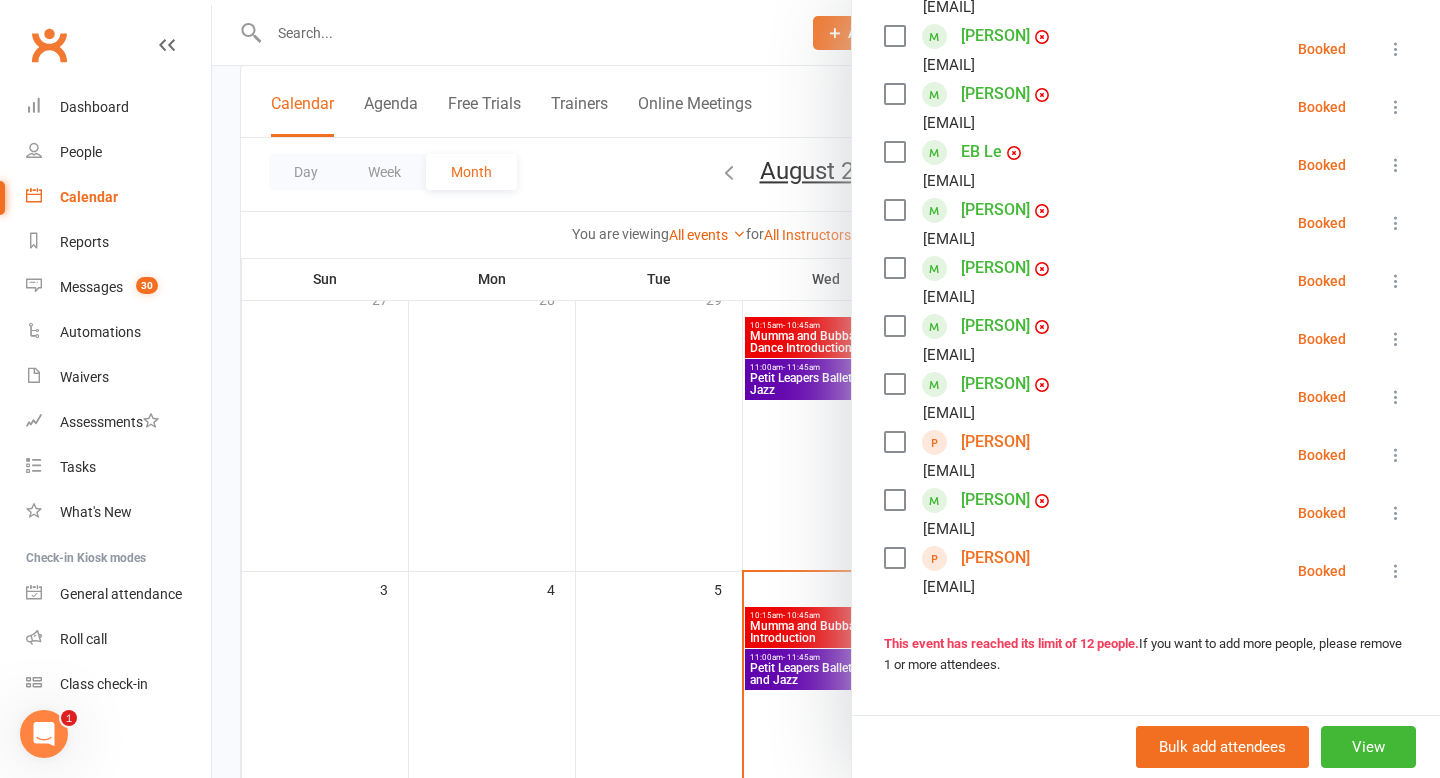 click at bounding box center (826, 389) 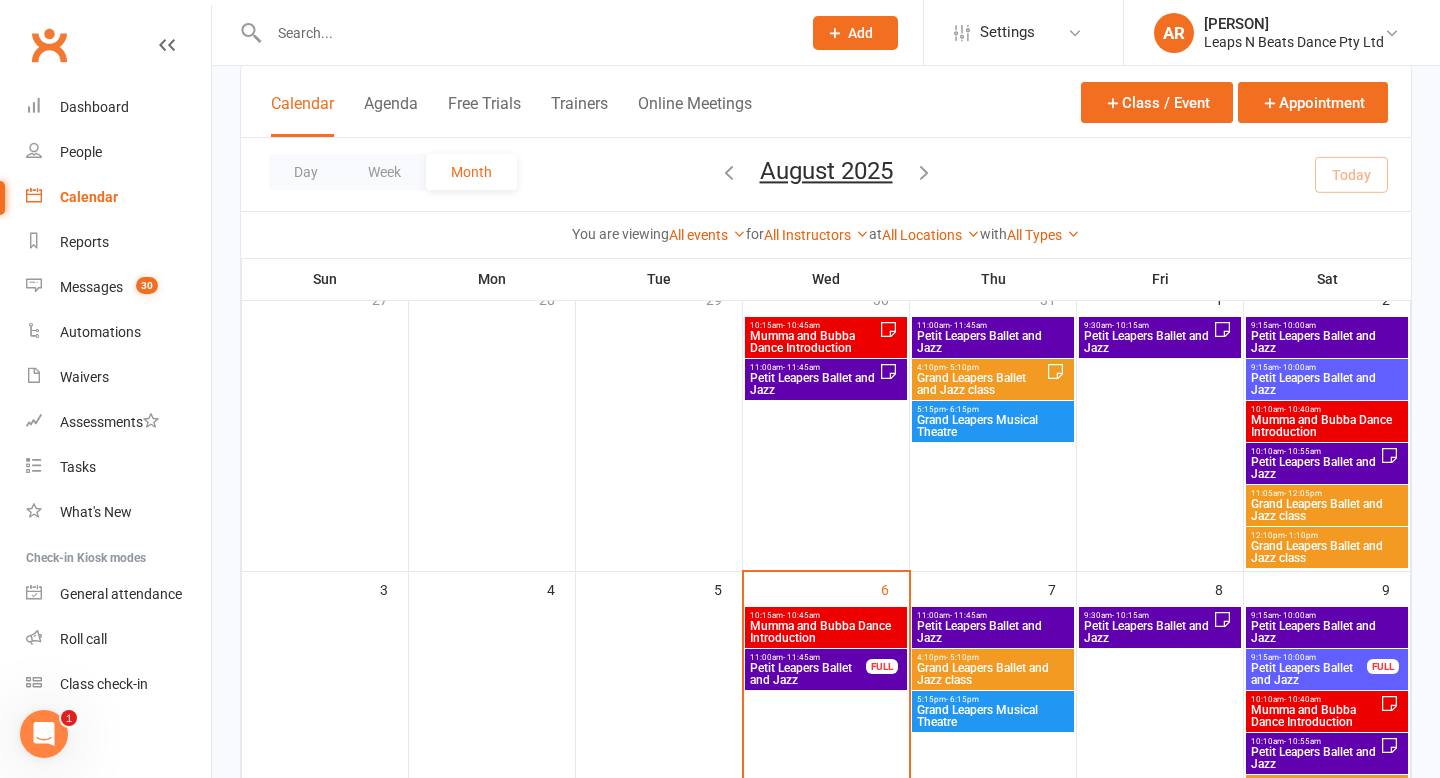 click on "Petit Leapers Ballet and Jazz" at bounding box center [814, 384] 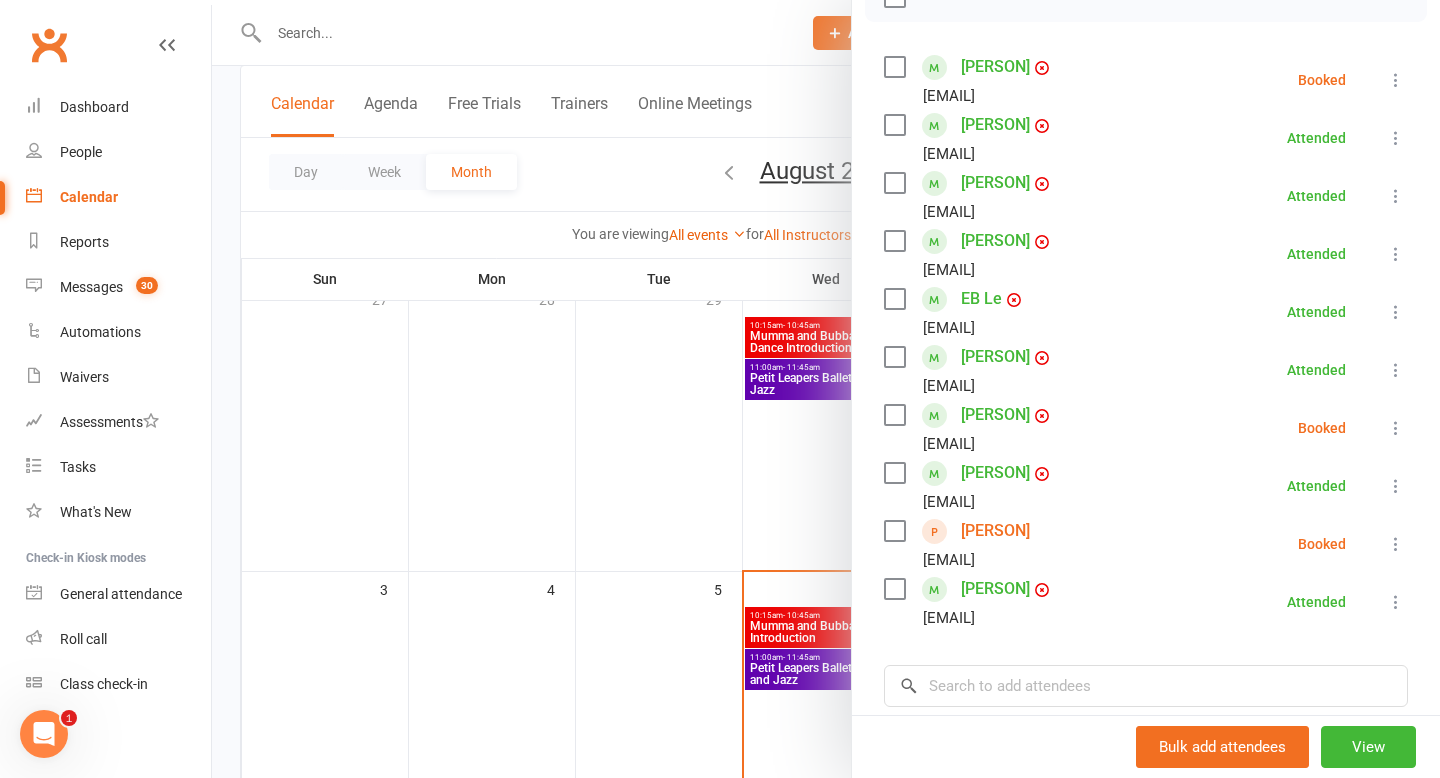 scroll, scrollTop: 308, scrollLeft: 0, axis: vertical 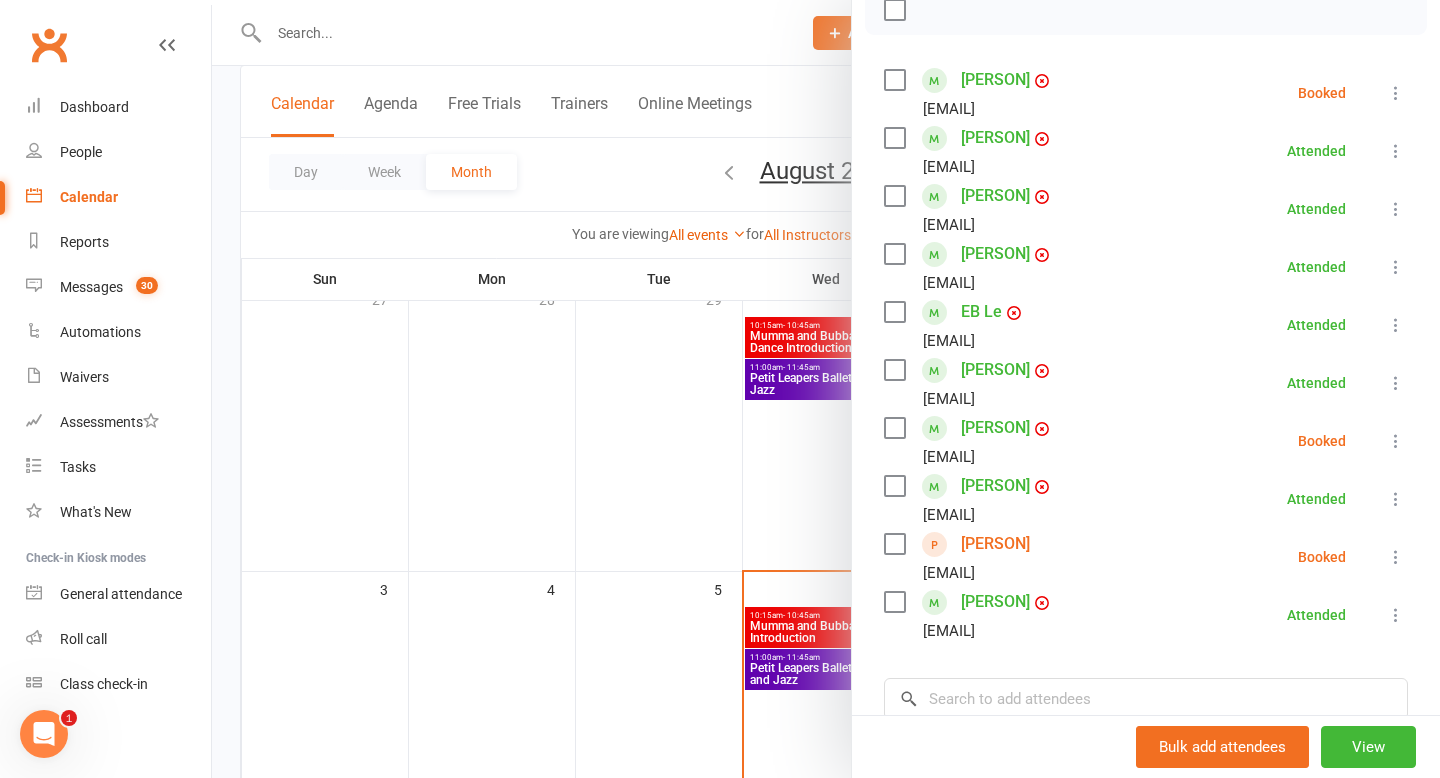 click at bounding box center [826, 389] 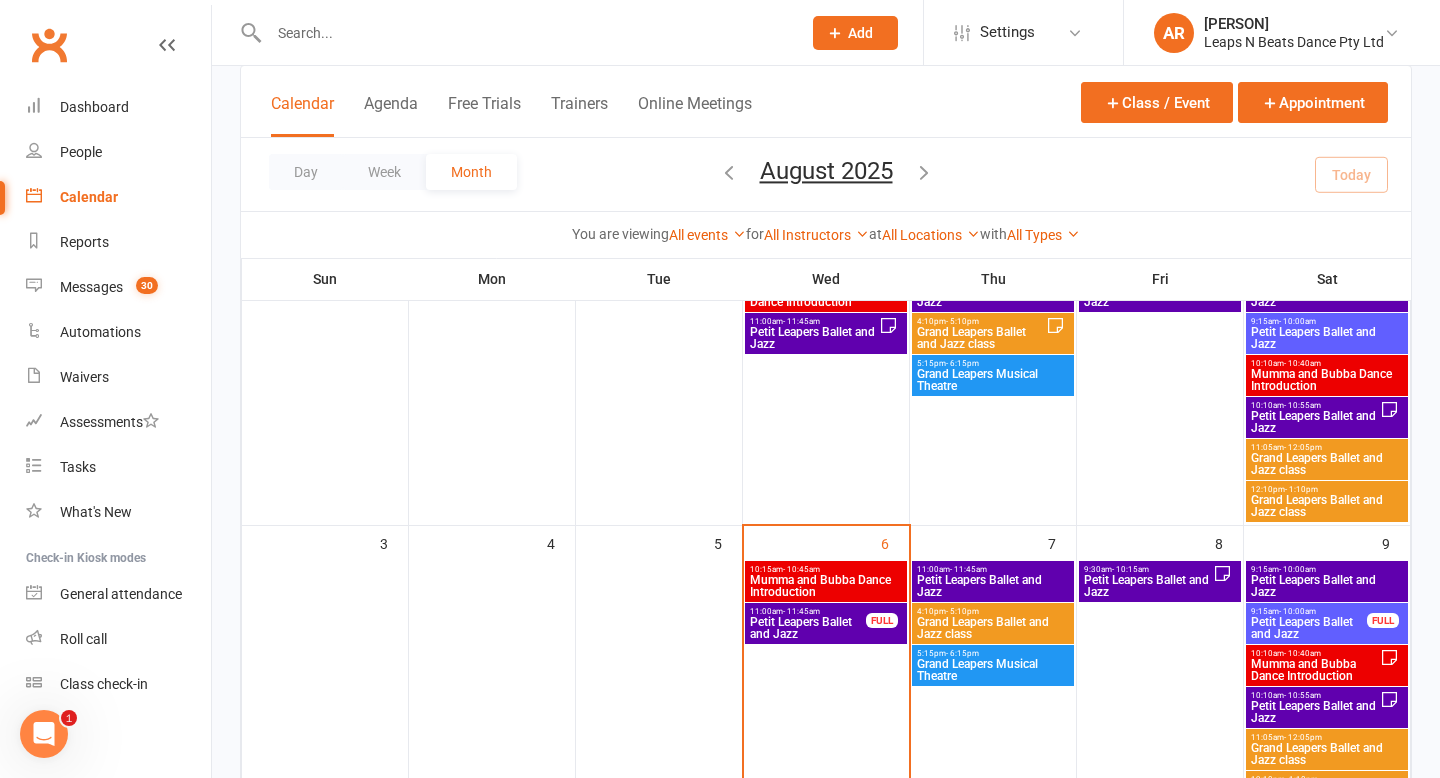 scroll, scrollTop: 202, scrollLeft: 0, axis: vertical 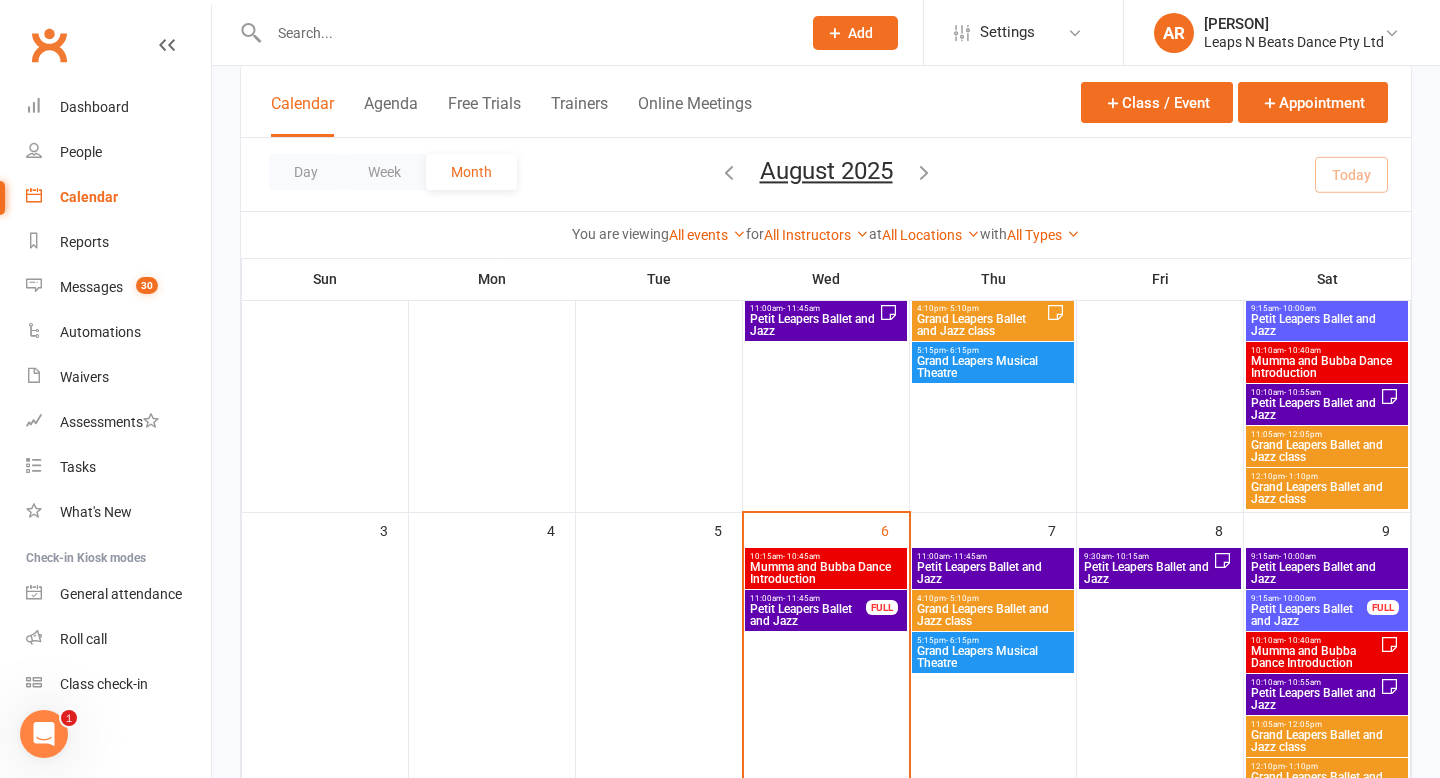 click on "Mumma and Bubba Dance Introduction" at bounding box center [826, 573] 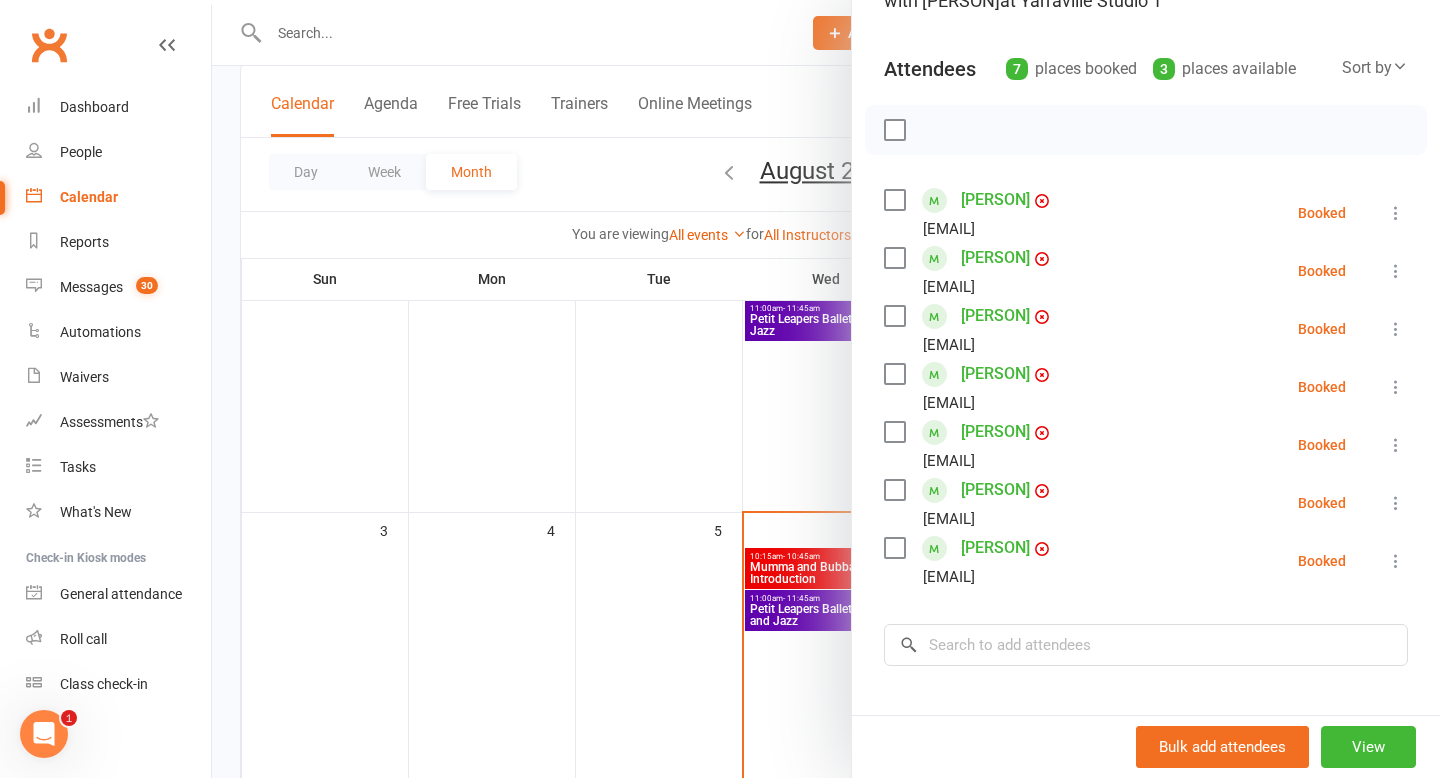 scroll, scrollTop: 168, scrollLeft: 0, axis: vertical 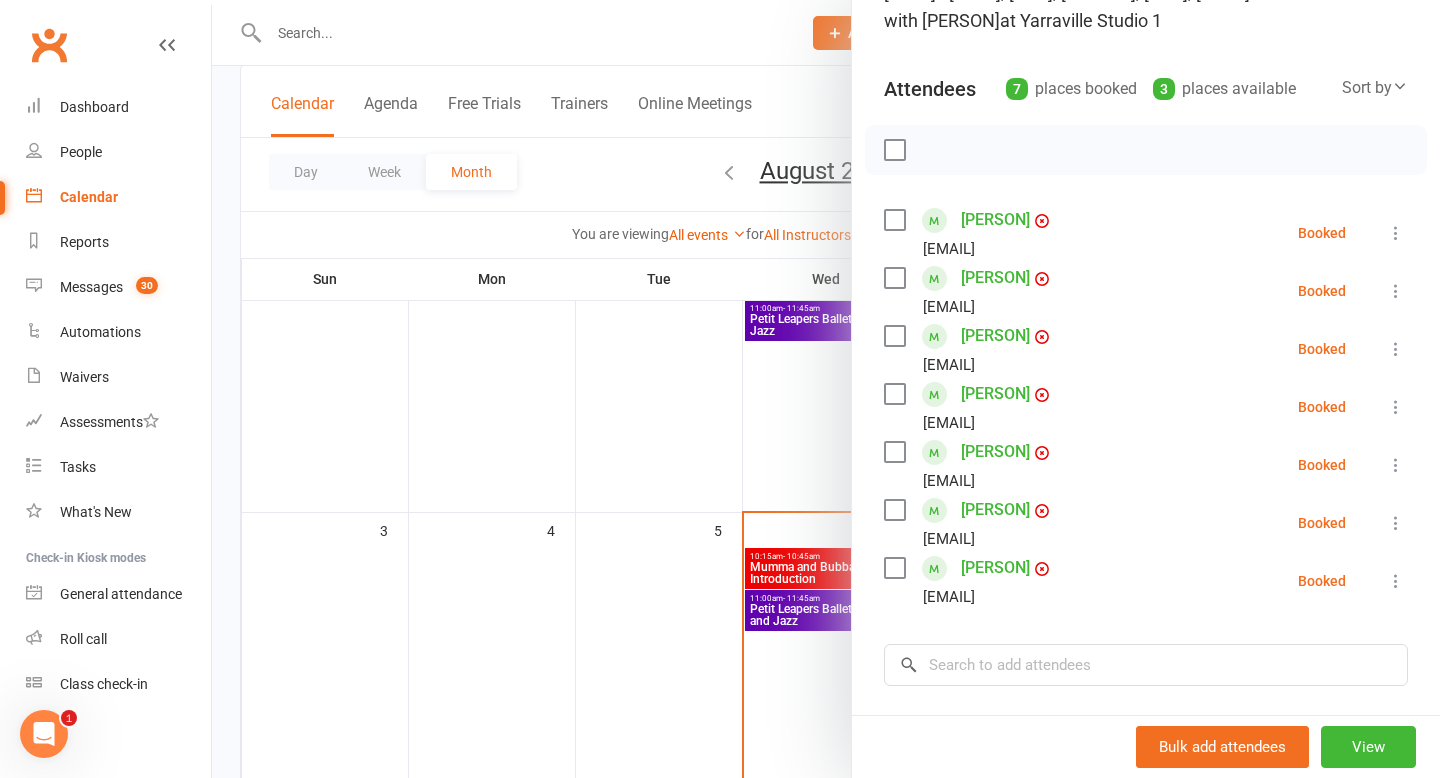 click at bounding box center [826, 389] 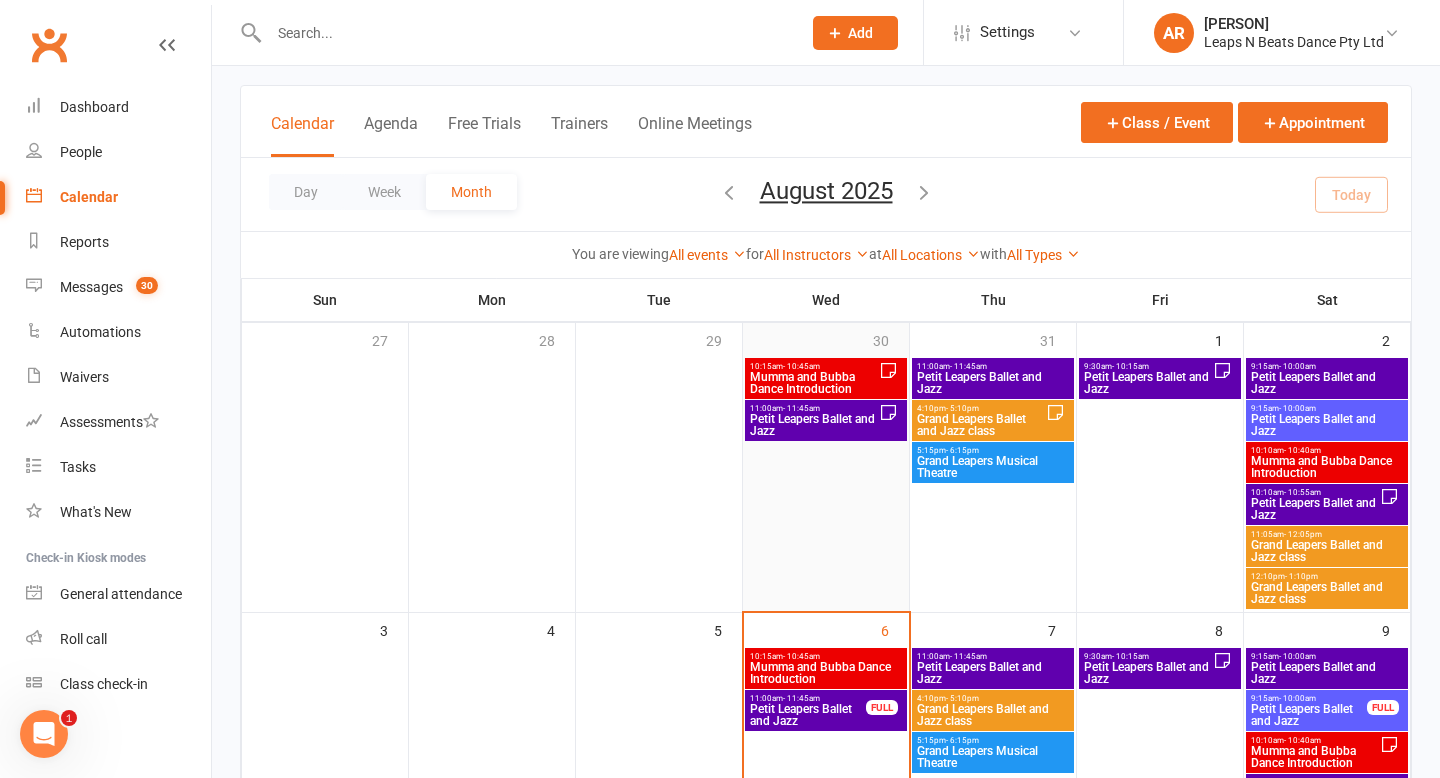 scroll, scrollTop: 92, scrollLeft: 0, axis: vertical 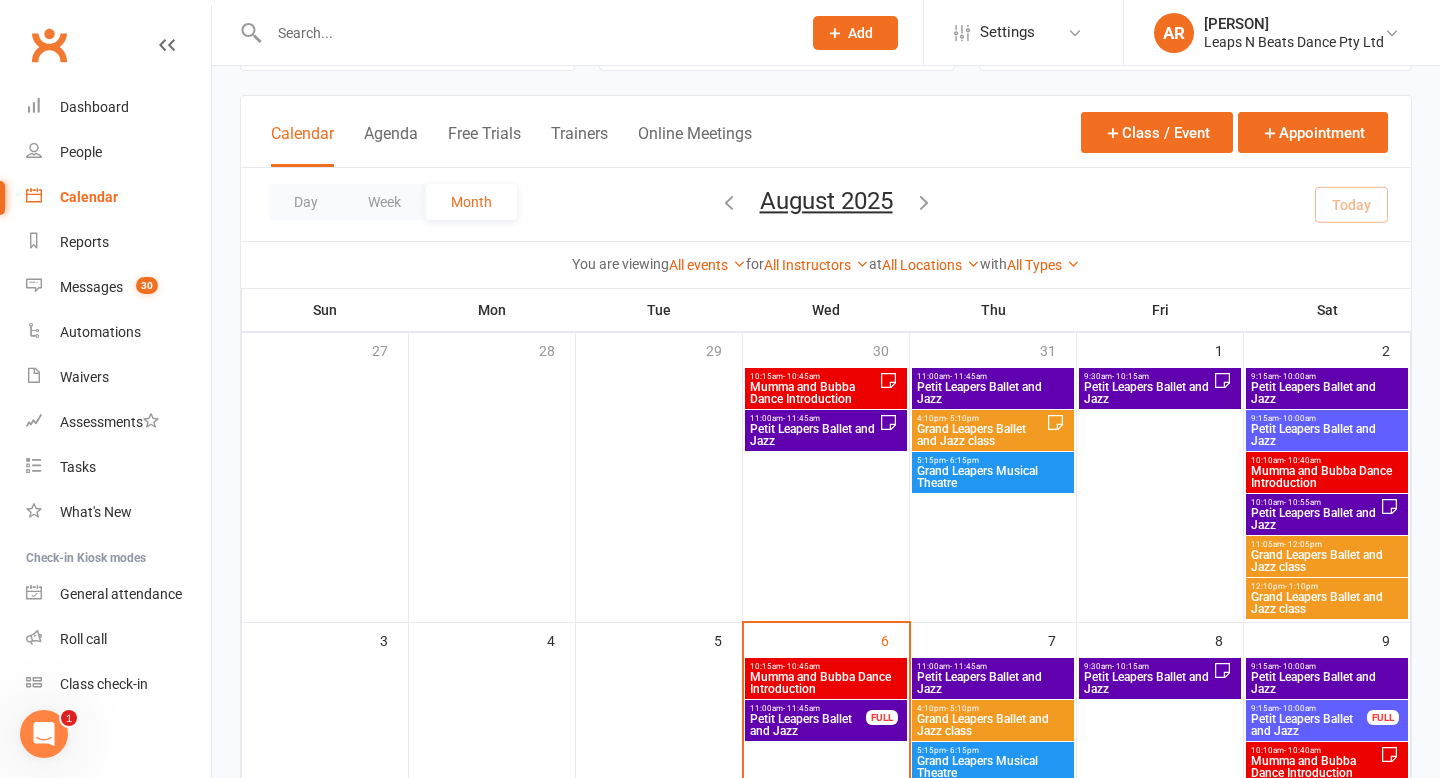 click on "Mumma and Bubba Dance Introduction" at bounding box center (814, 393) 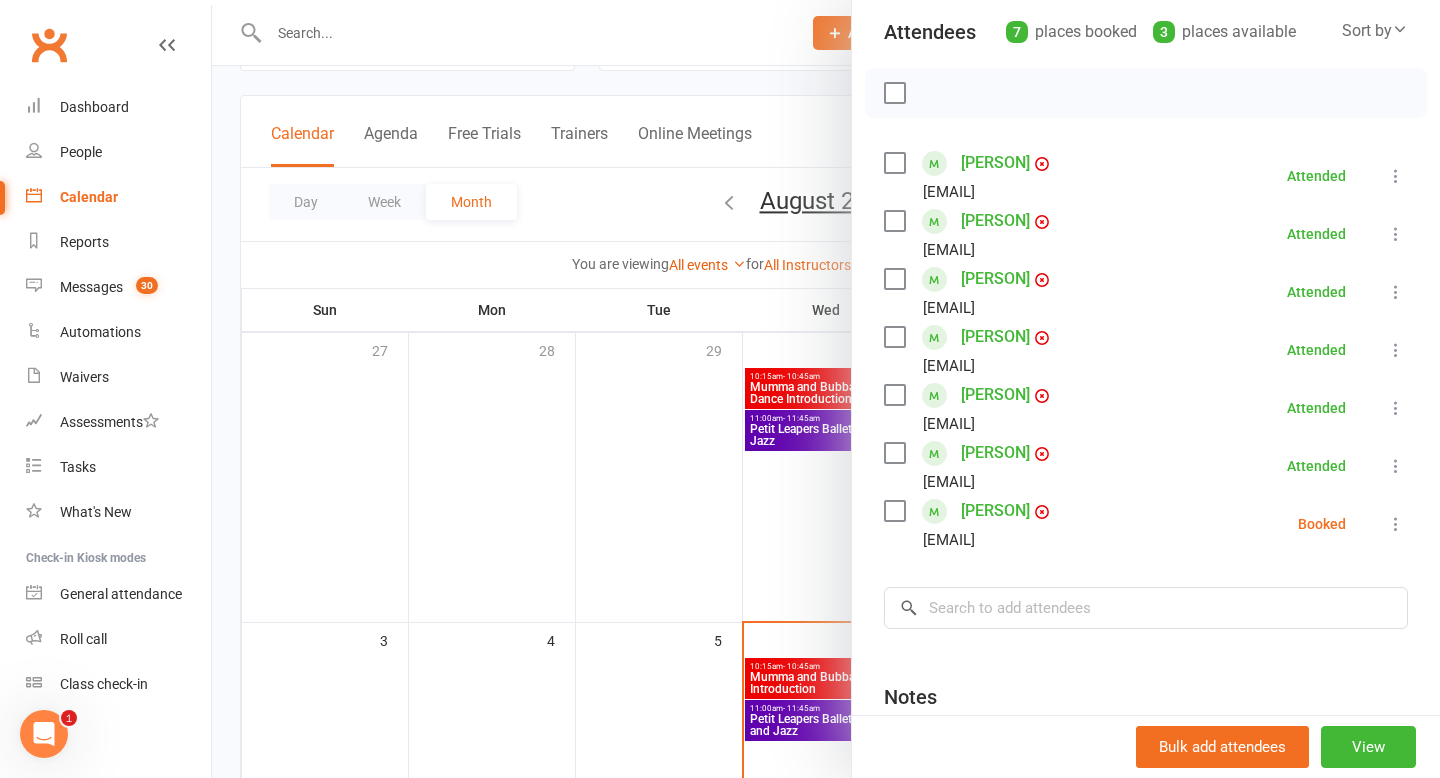 scroll, scrollTop: 229, scrollLeft: 0, axis: vertical 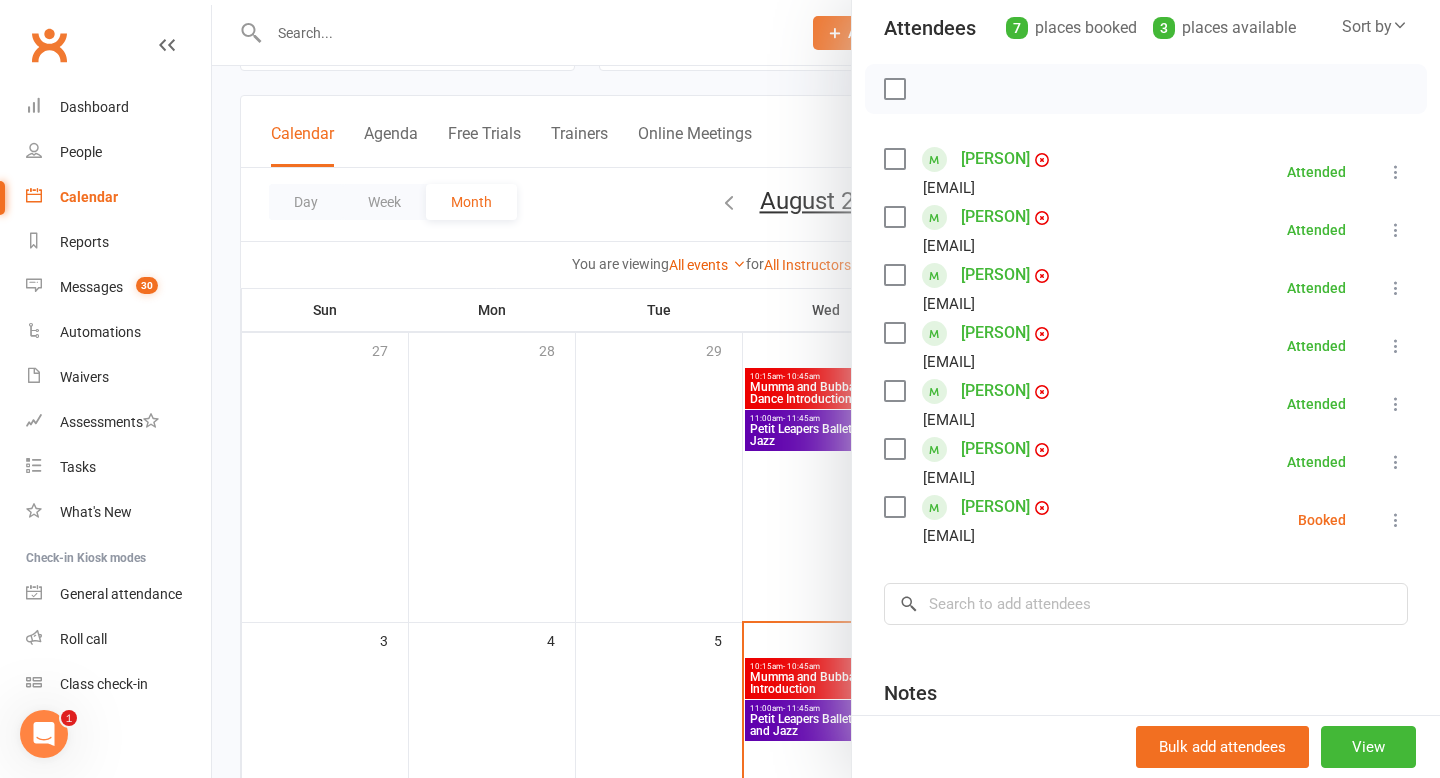 click at bounding box center [826, 389] 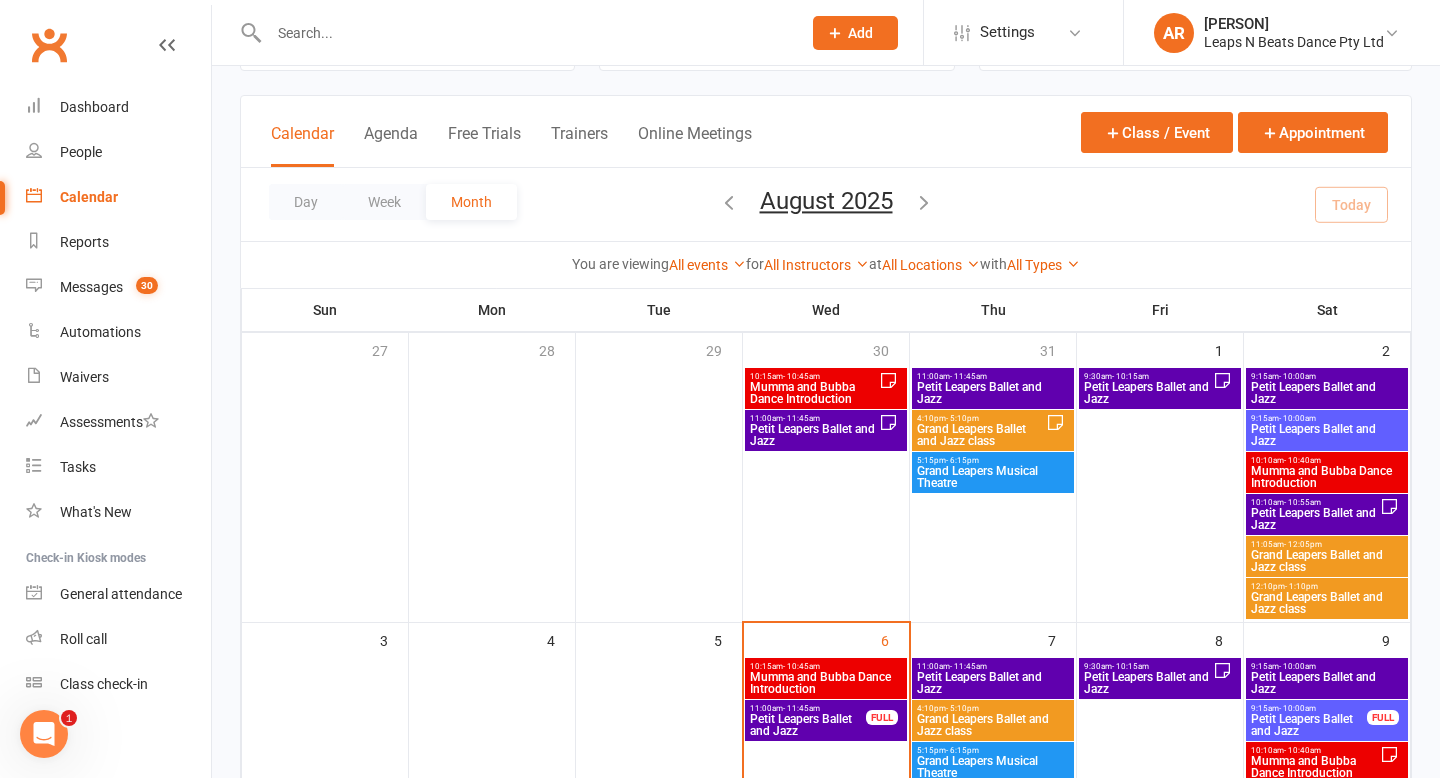 click on "Mumma and Bubba Dance Introduction" at bounding box center (826, 683) 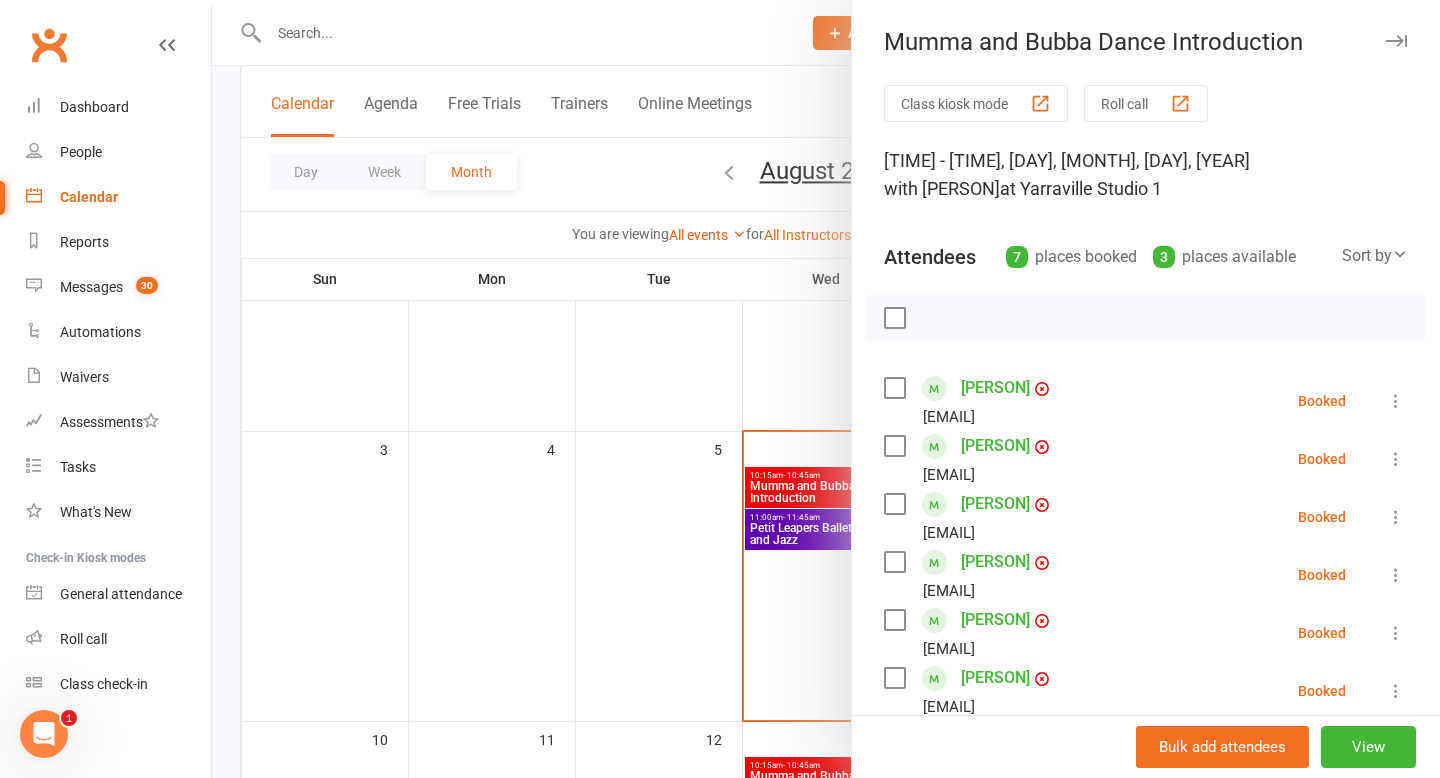 scroll, scrollTop: 312, scrollLeft: 0, axis: vertical 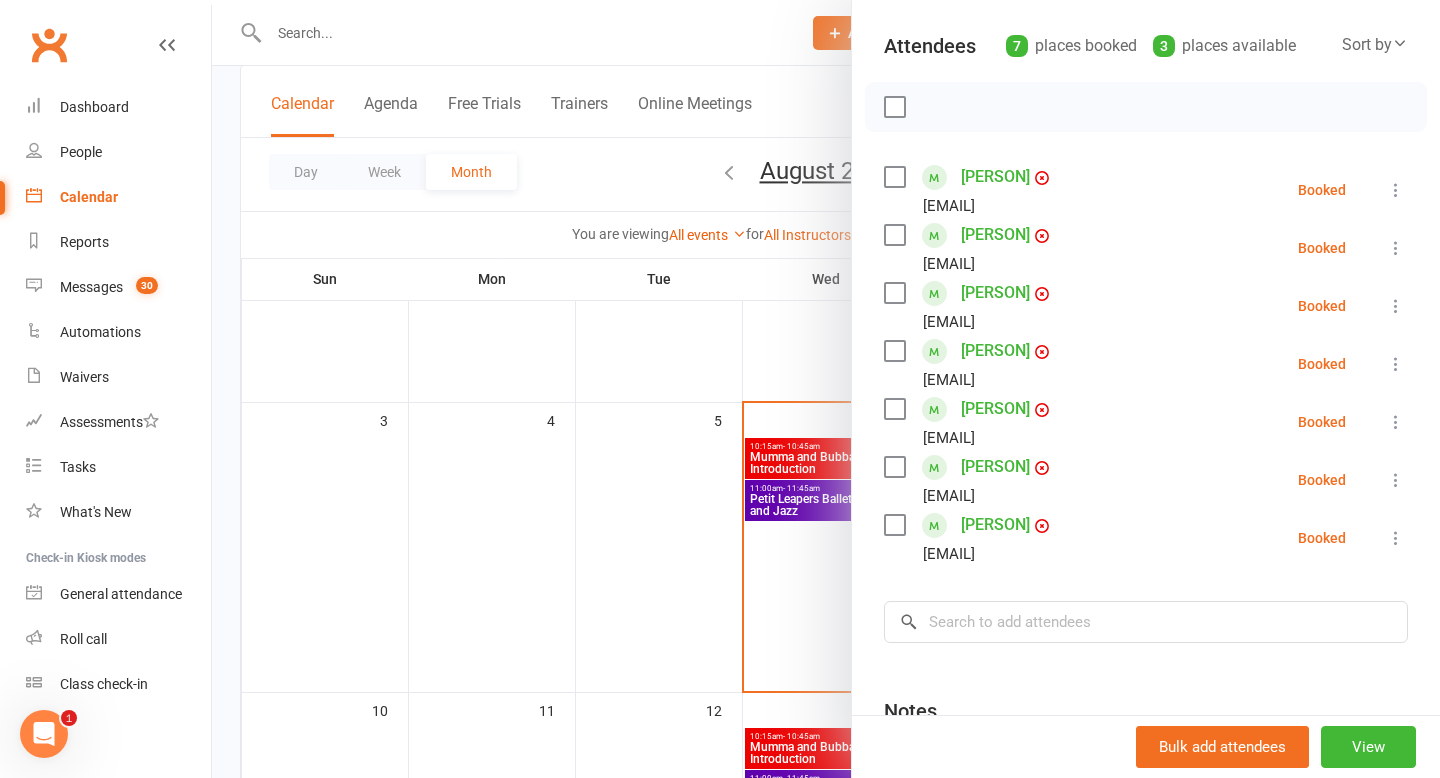 click at bounding box center [1396, 422] 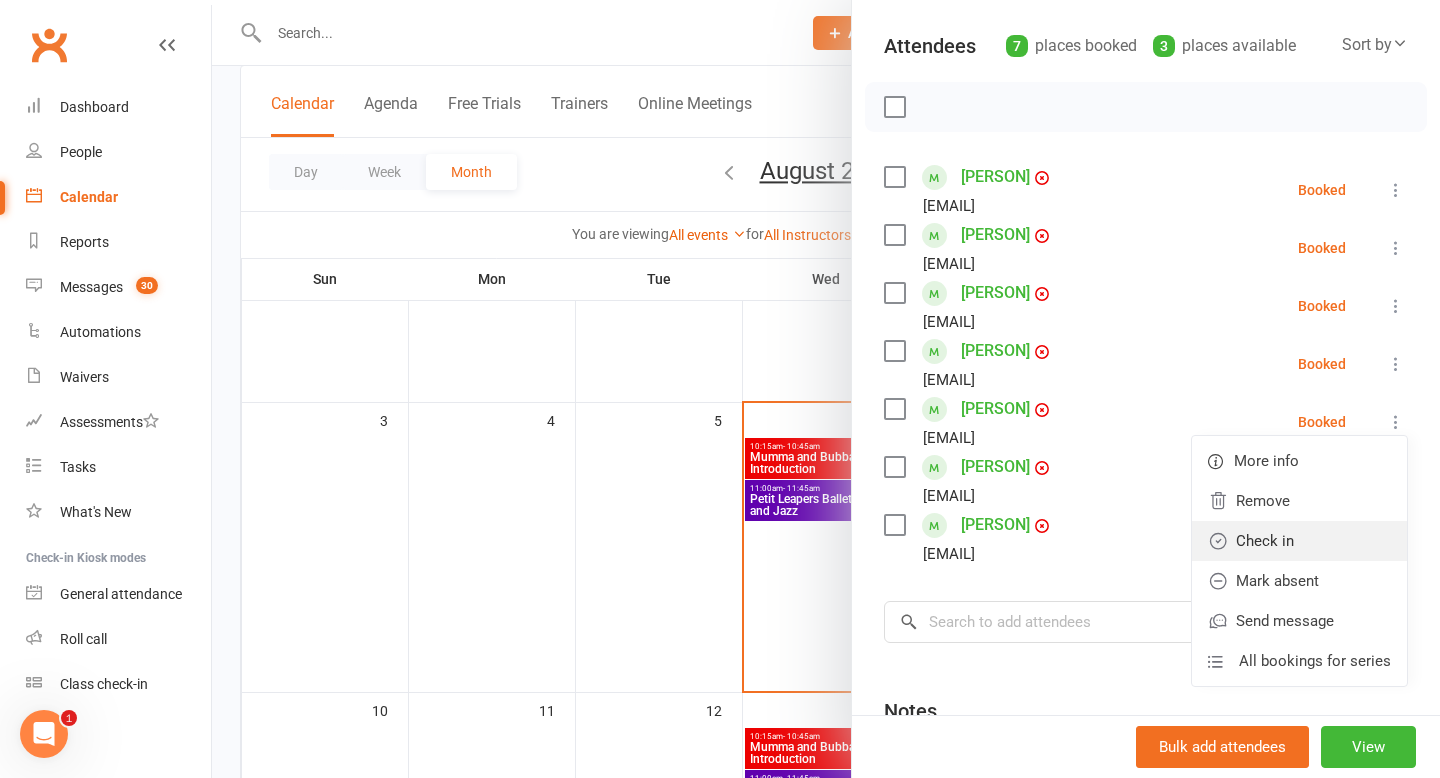 click on "Check in" at bounding box center [1299, 541] 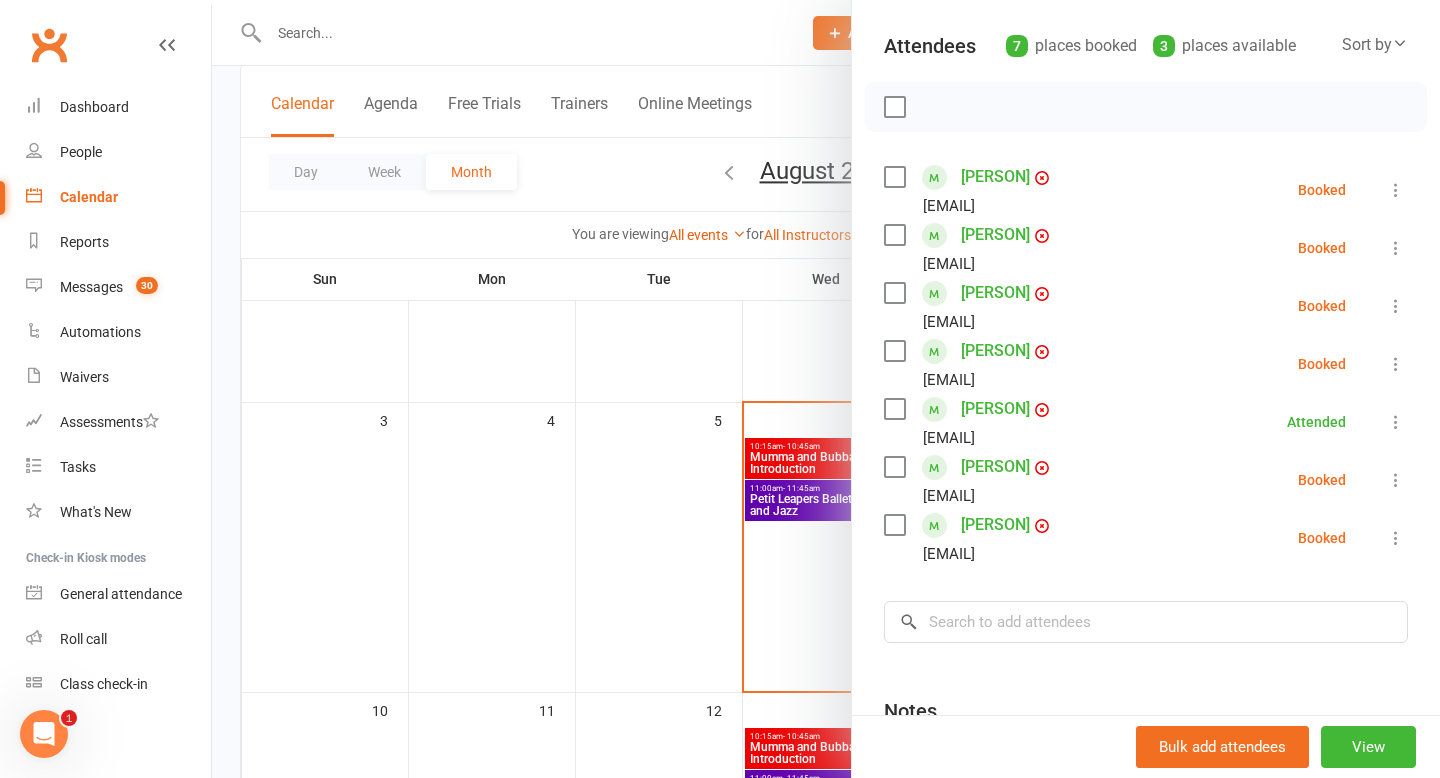 click at bounding box center (1396, 306) 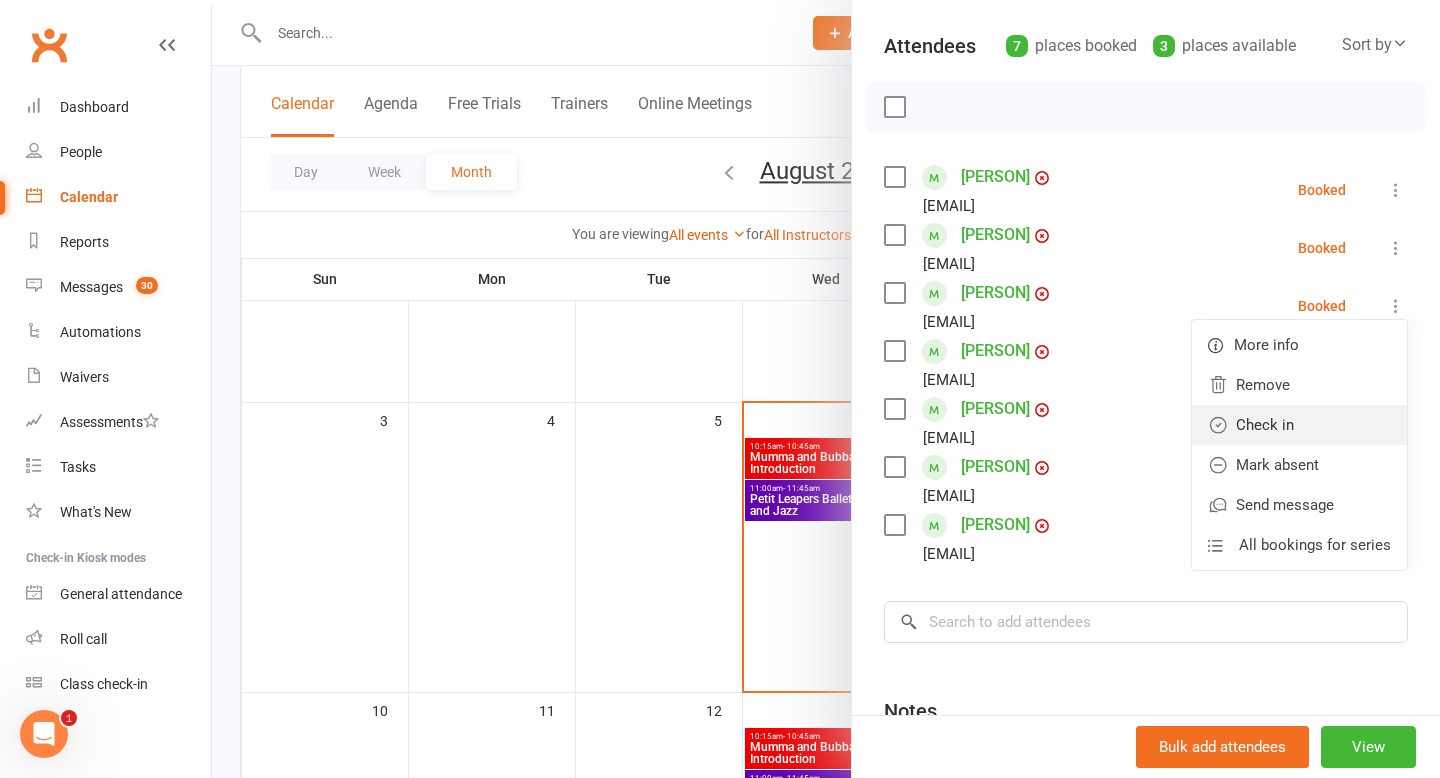 click on "Check in" at bounding box center (1299, 425) 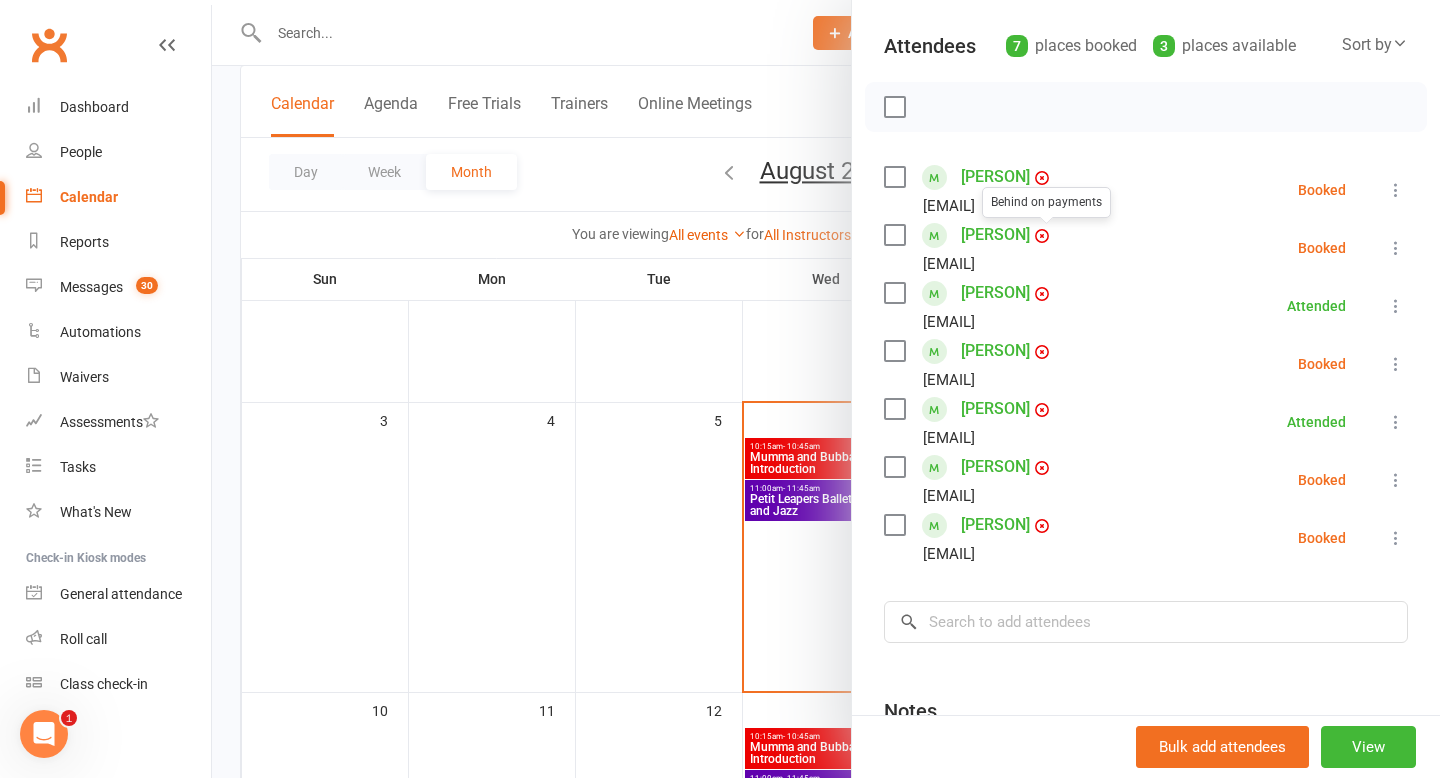 scroll, scrollTop: 203, scrollLeft: 0, axis: vertical 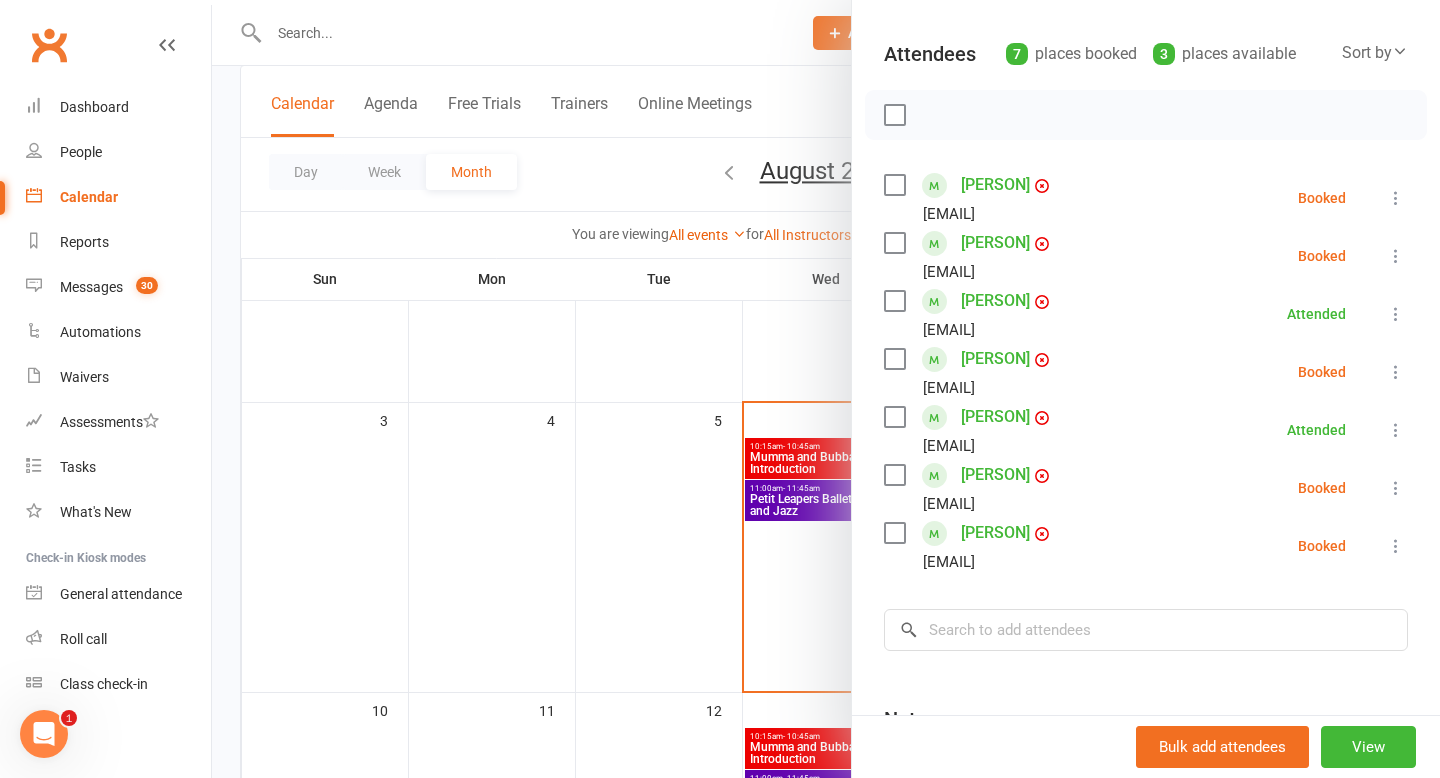 click at bounding box center [1396, 256] 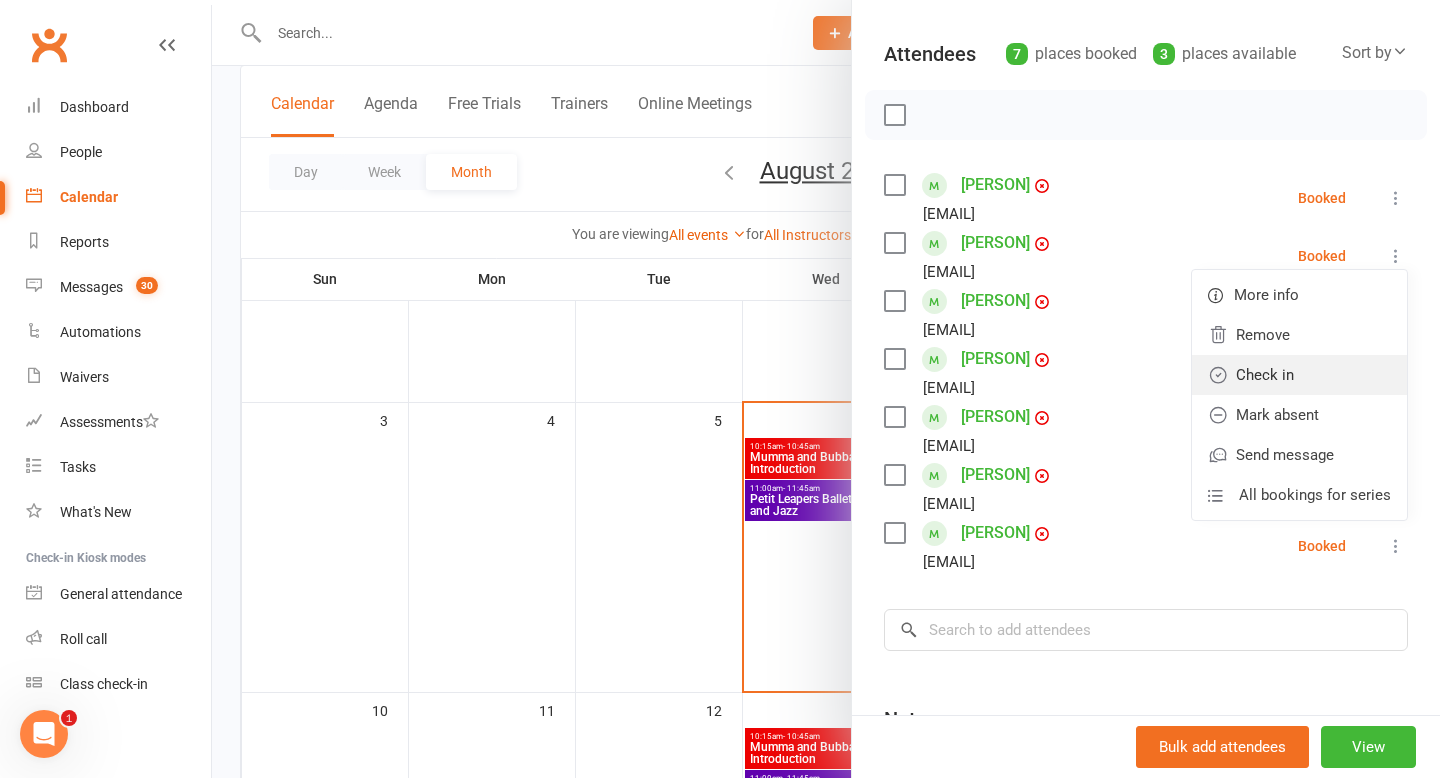 click on "Check in" at bounding box center (1299, 375) 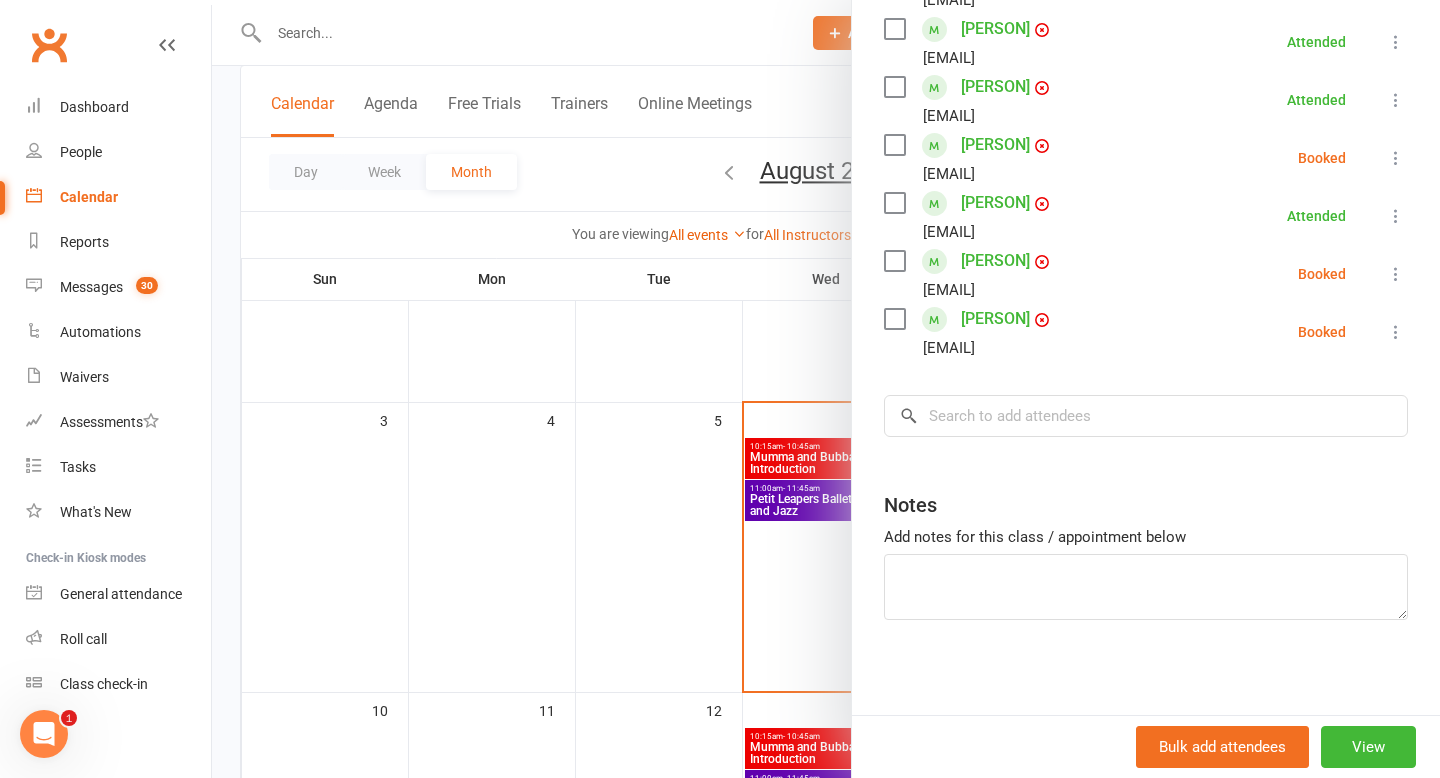 scroll, scrollTop: 422, scrollLeft: 0, axis: vertical 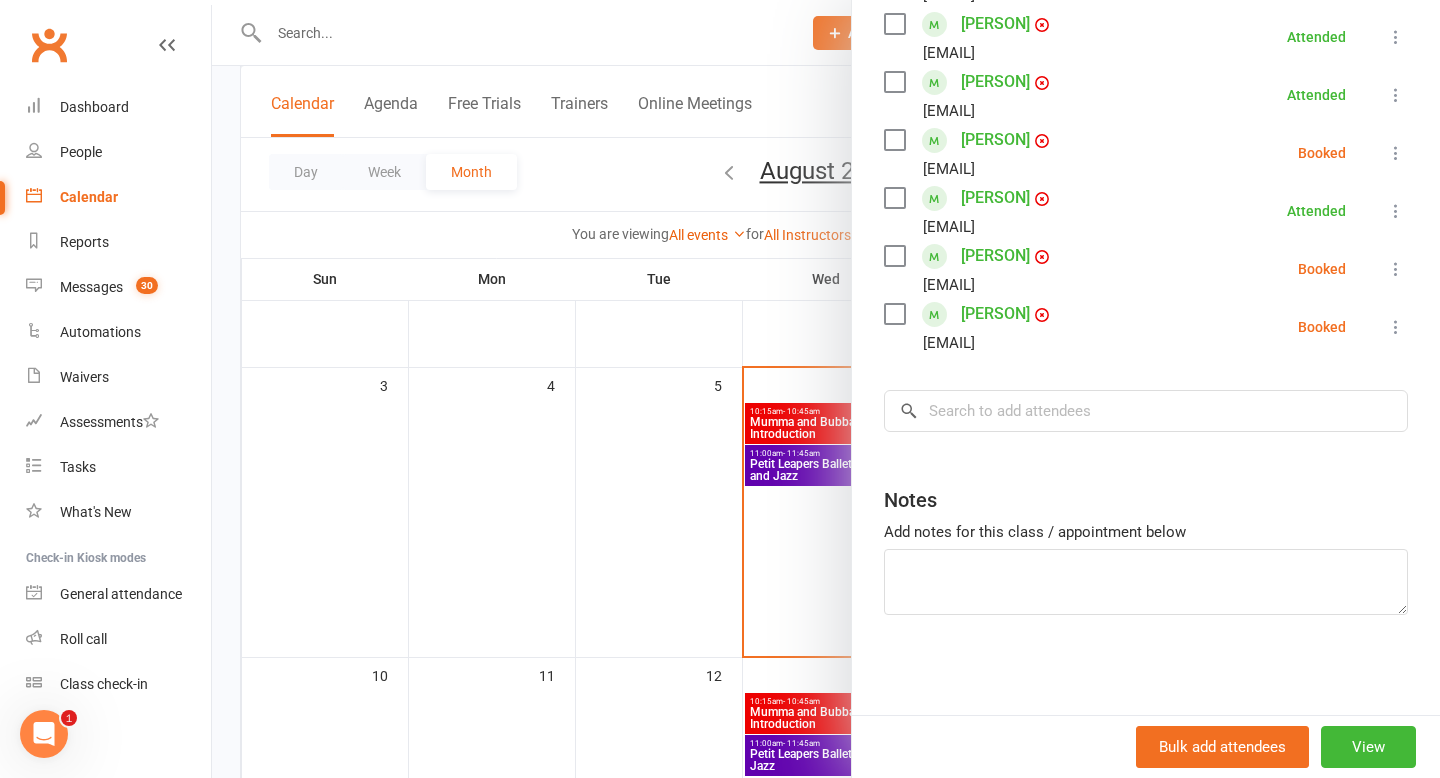 click at bounding box center [826, 389] 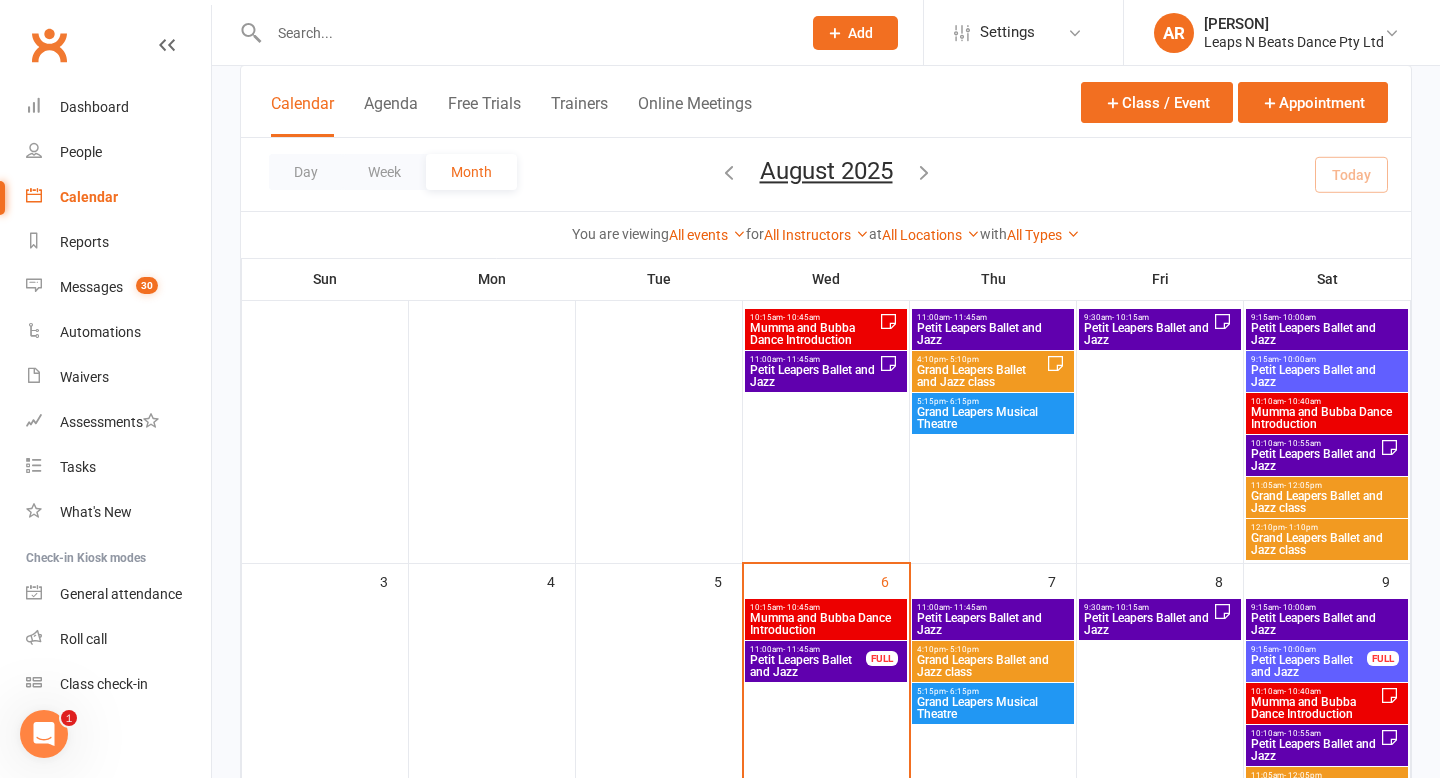 scroll, scrollTop: 123, scrollLeft: 0, axis: vertical 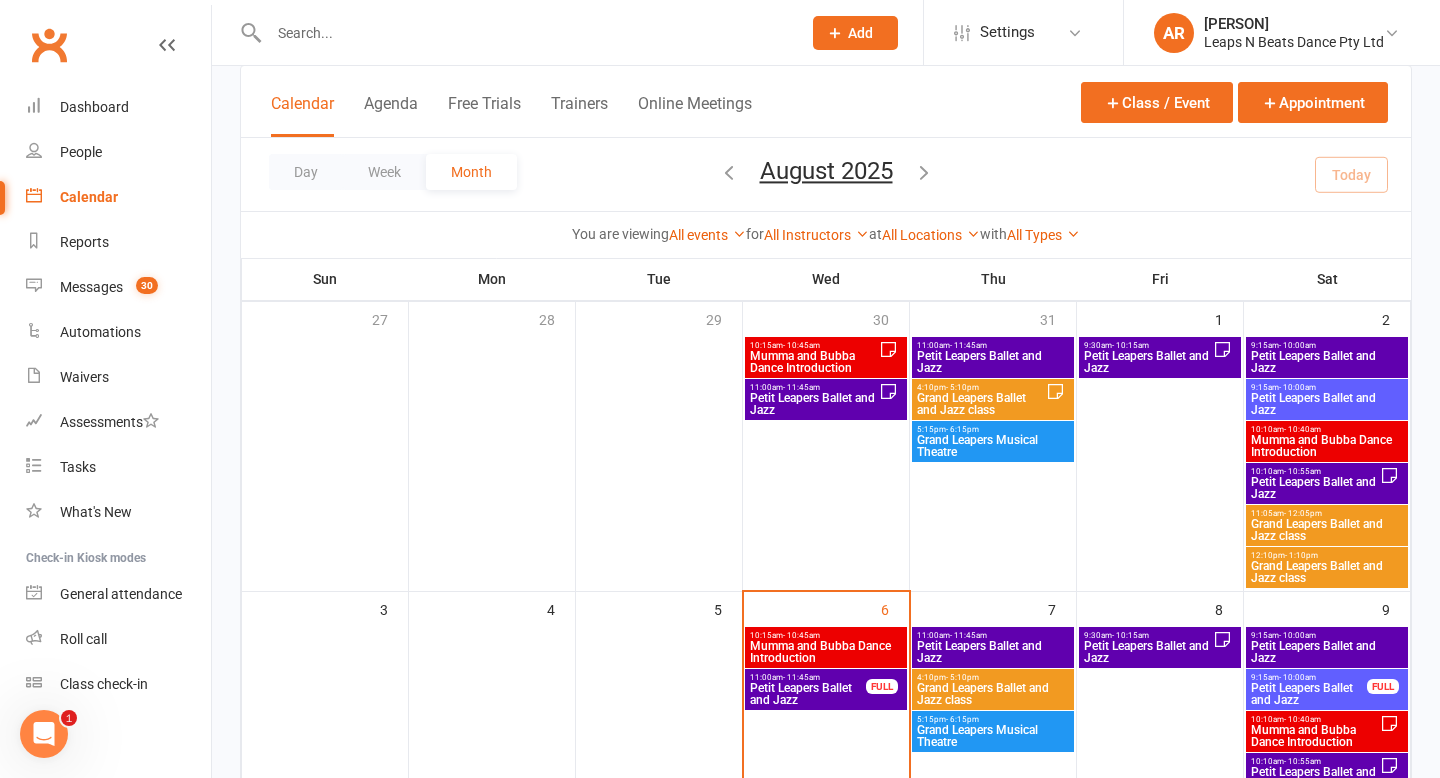 click on "Mumma and Bubba Dance Introduction" at bounding box center (814, 362) 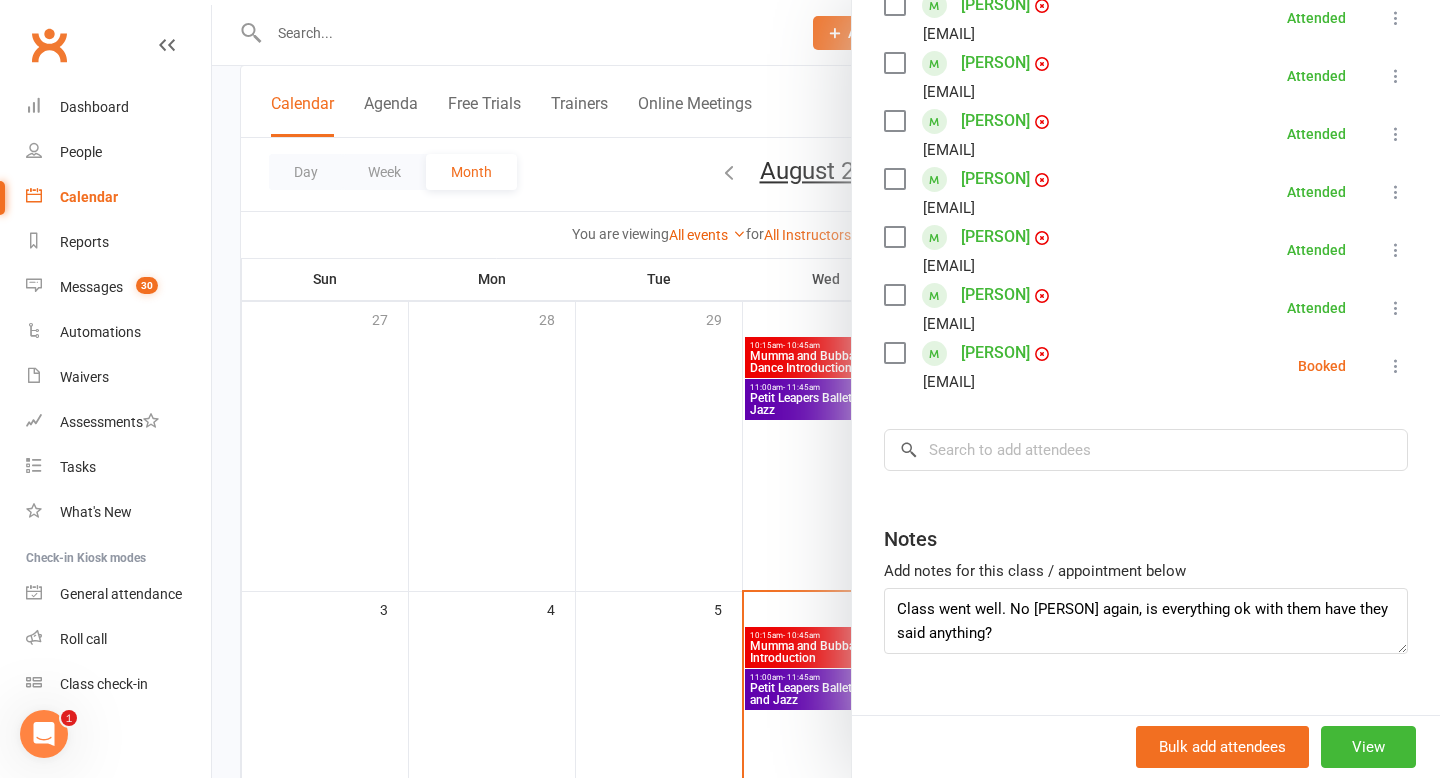 scroll, scrollTop: 422, scrollLeft: 0, axis: vertical 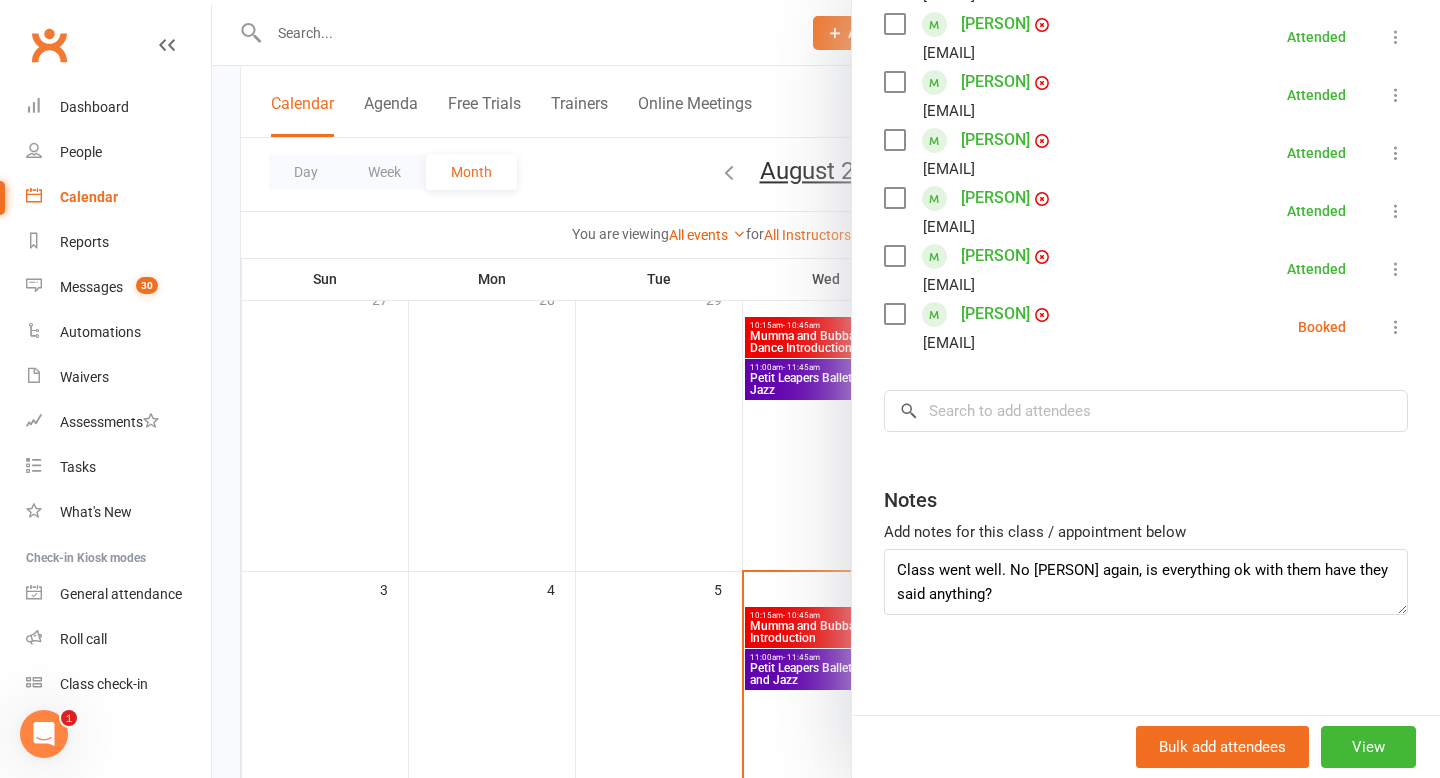 click at bounding box center [826, 389] 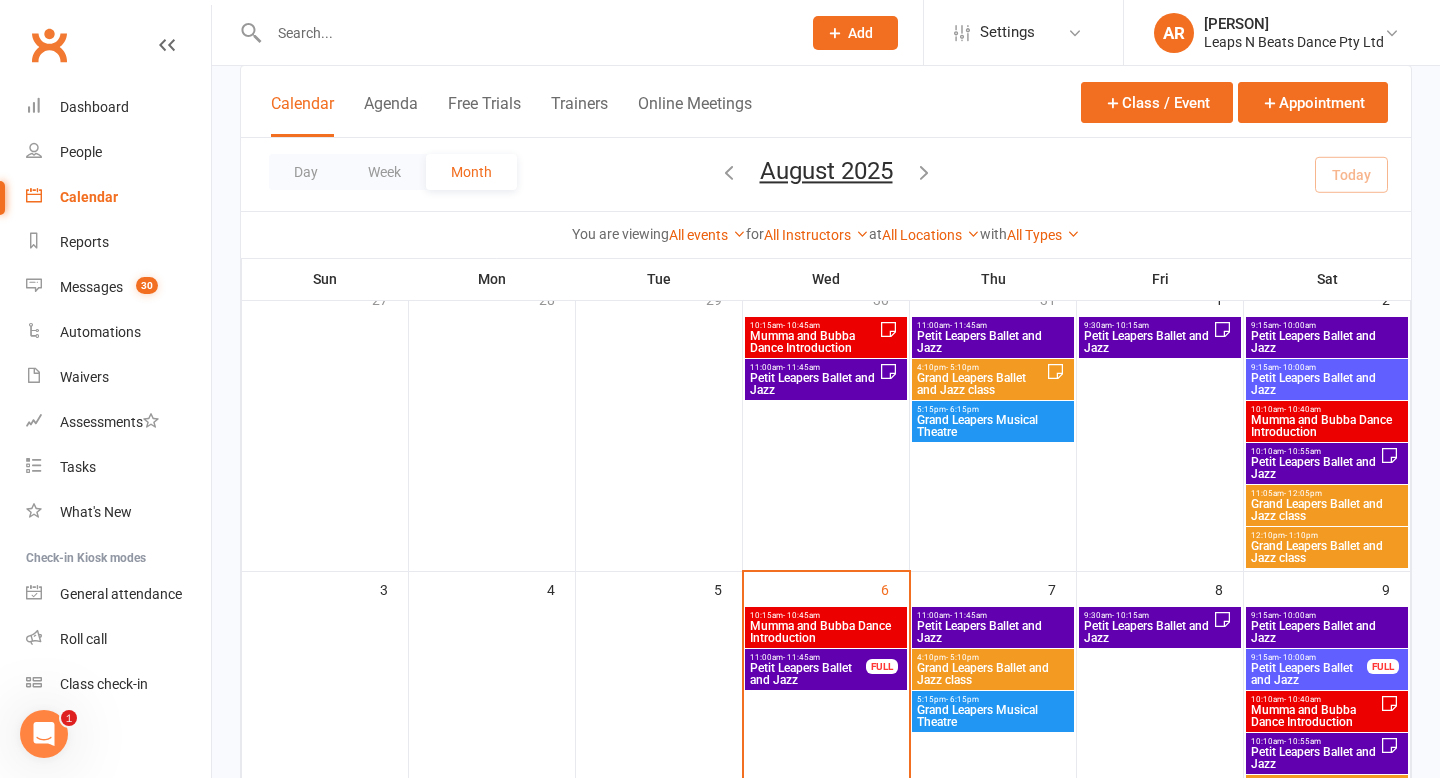 click on "Mumma and Bubba Dance Introduction" at bounding box center [826, 632] 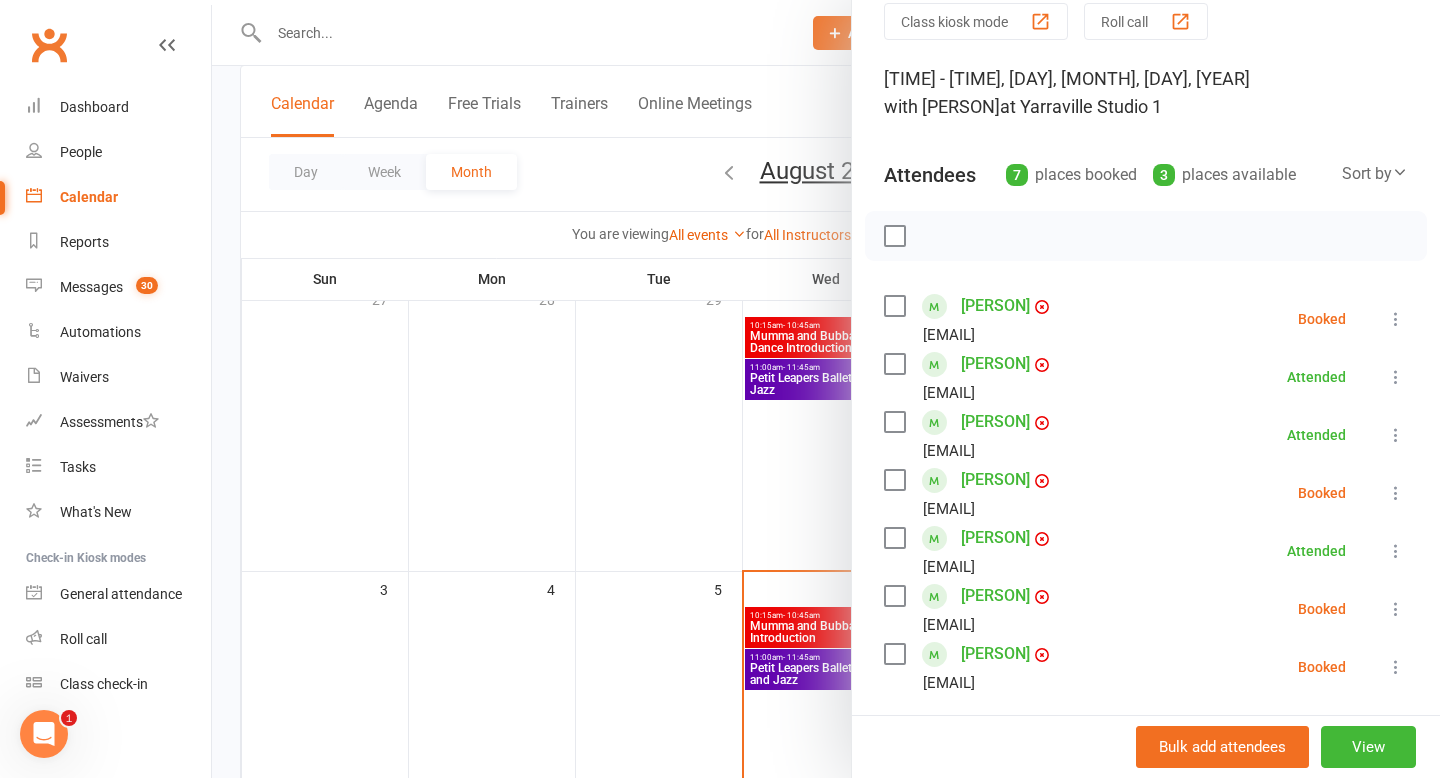 scroll, scrollTop: 85, scrollLeft: 0, axis: vertical 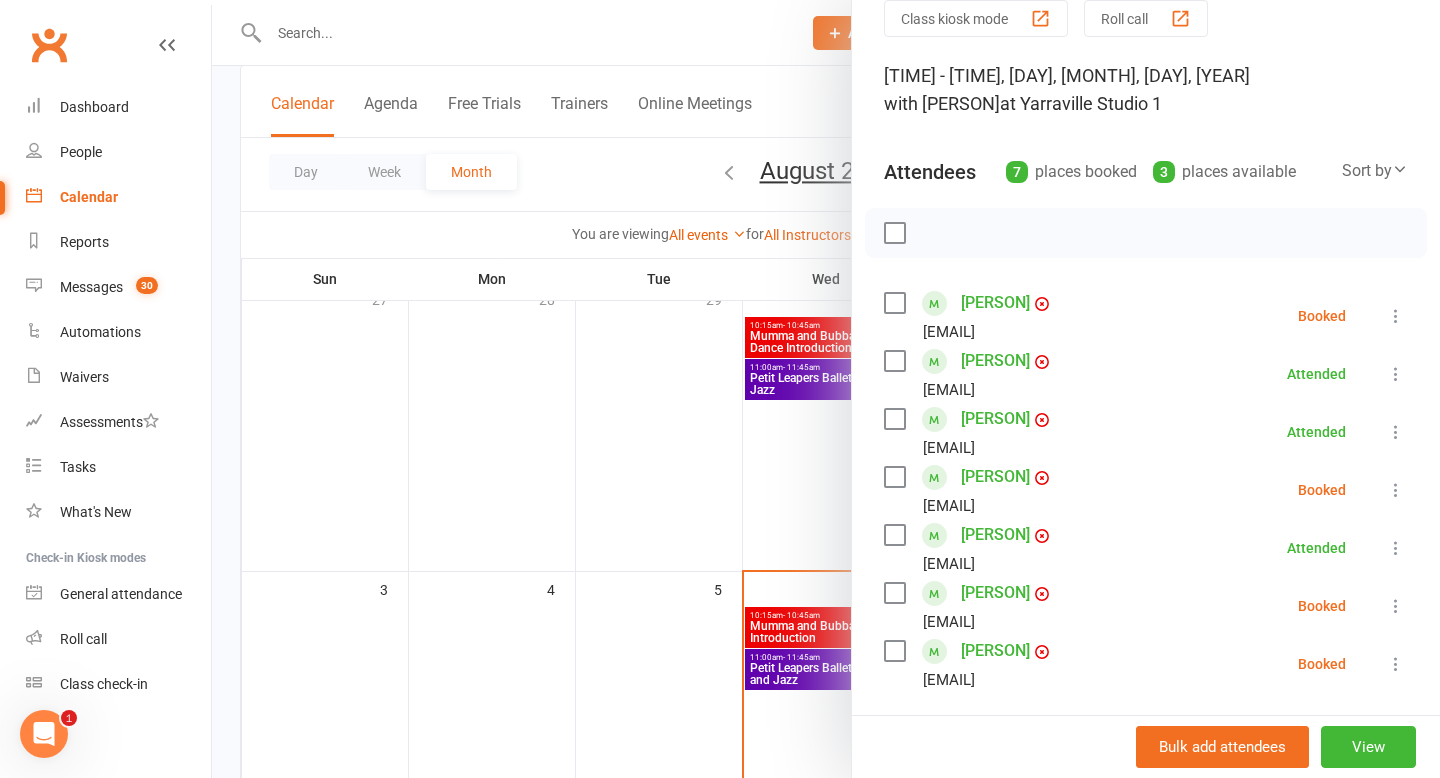 click at bounding box center [1396, 316] 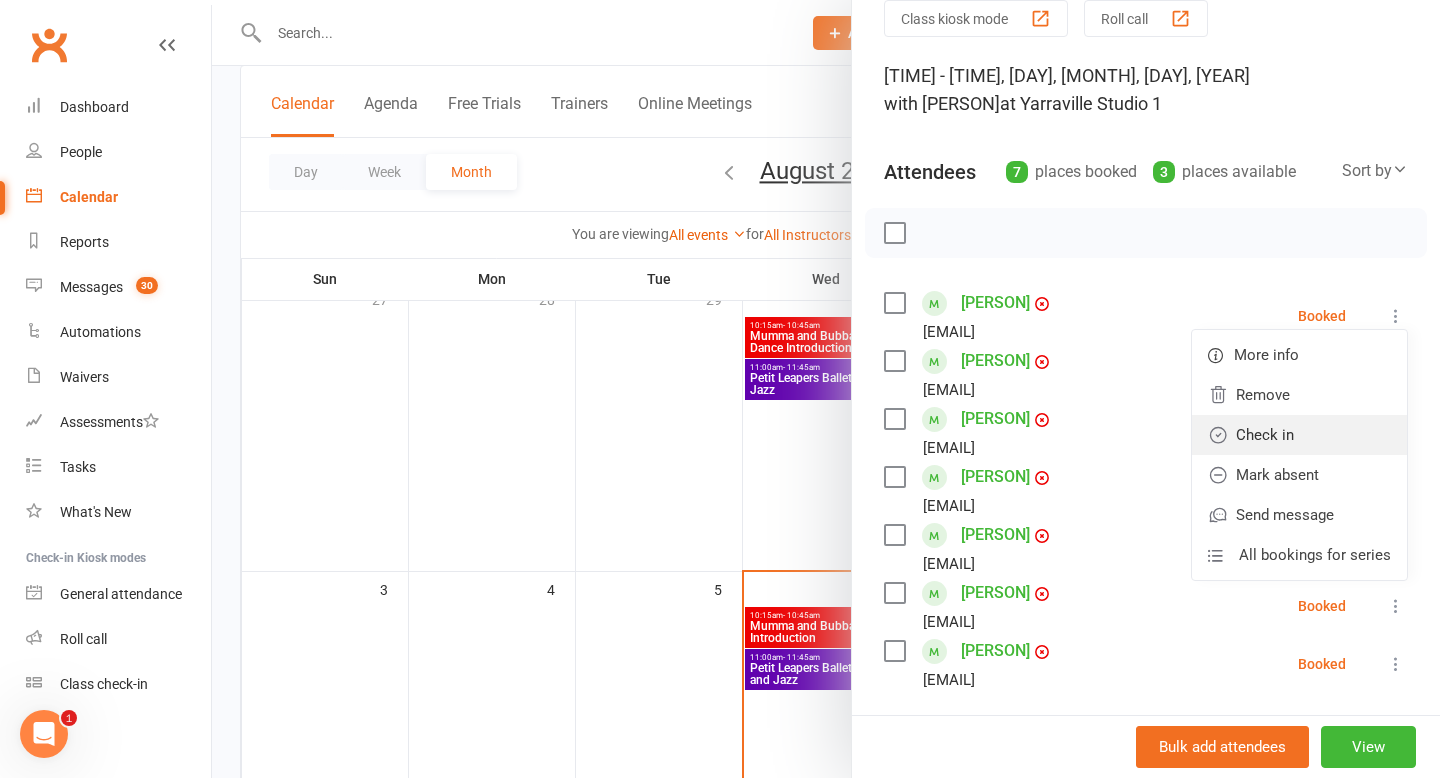 click on "Check in" at bounding box center (1299, 435) 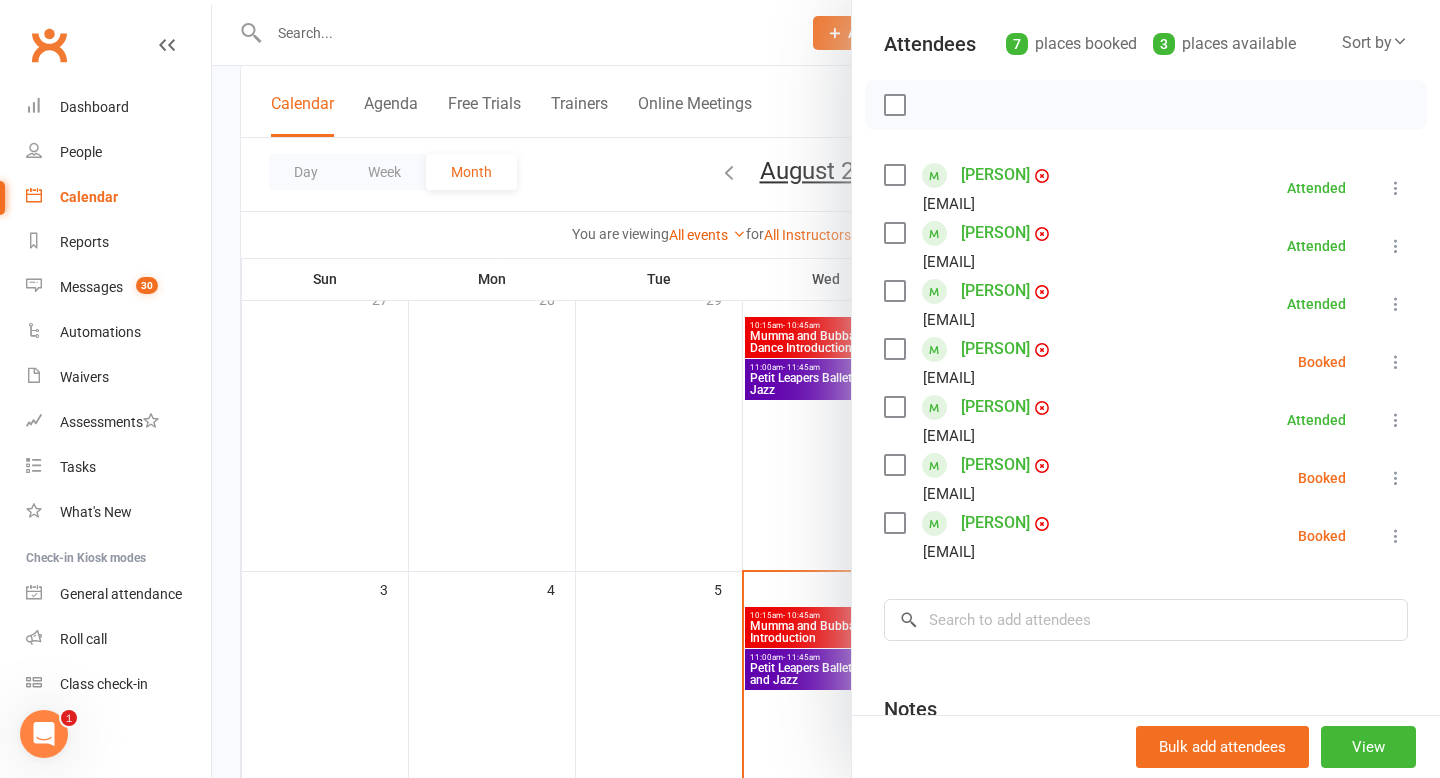 scroll, scrollTop: 221, scrollLeft: 0, axis: vertical 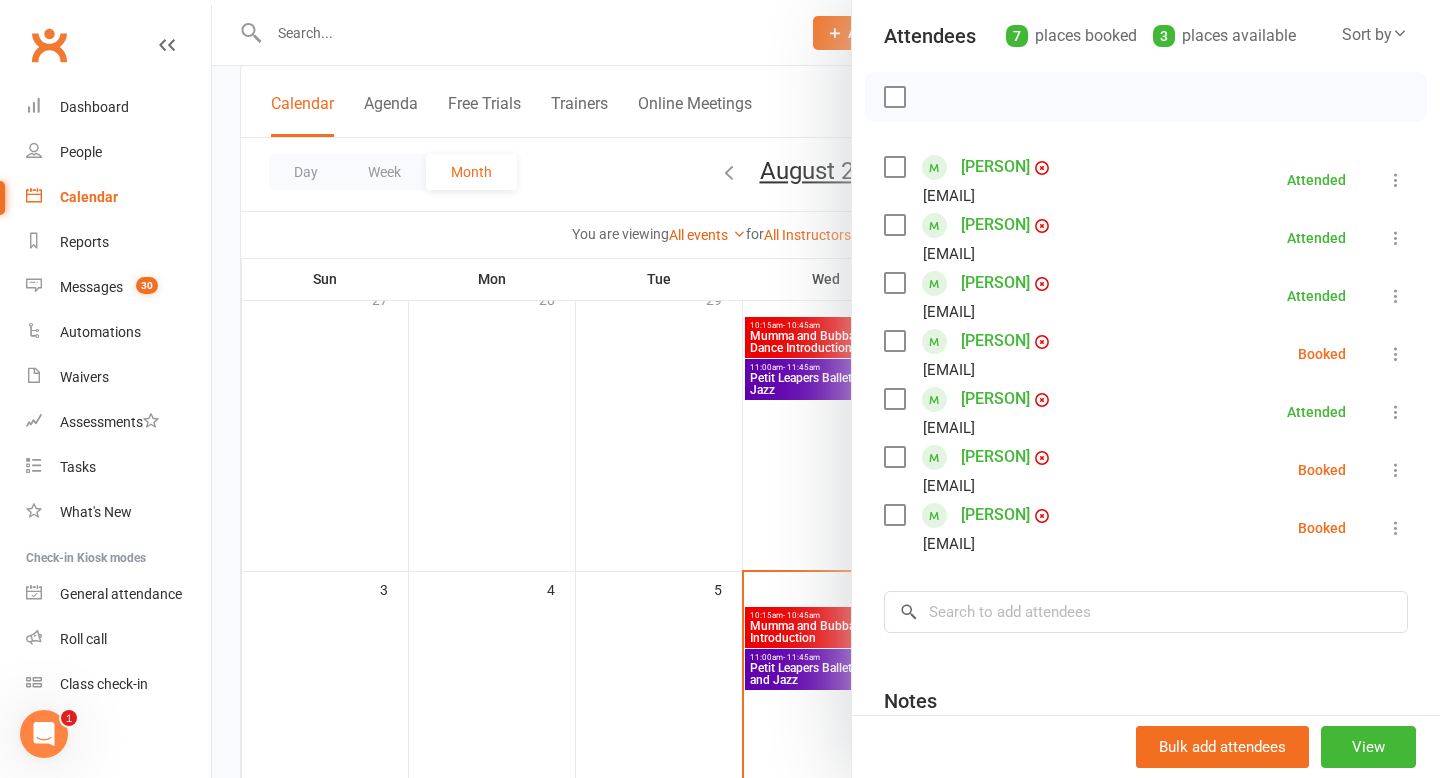 click at bounding box center (826, 389) 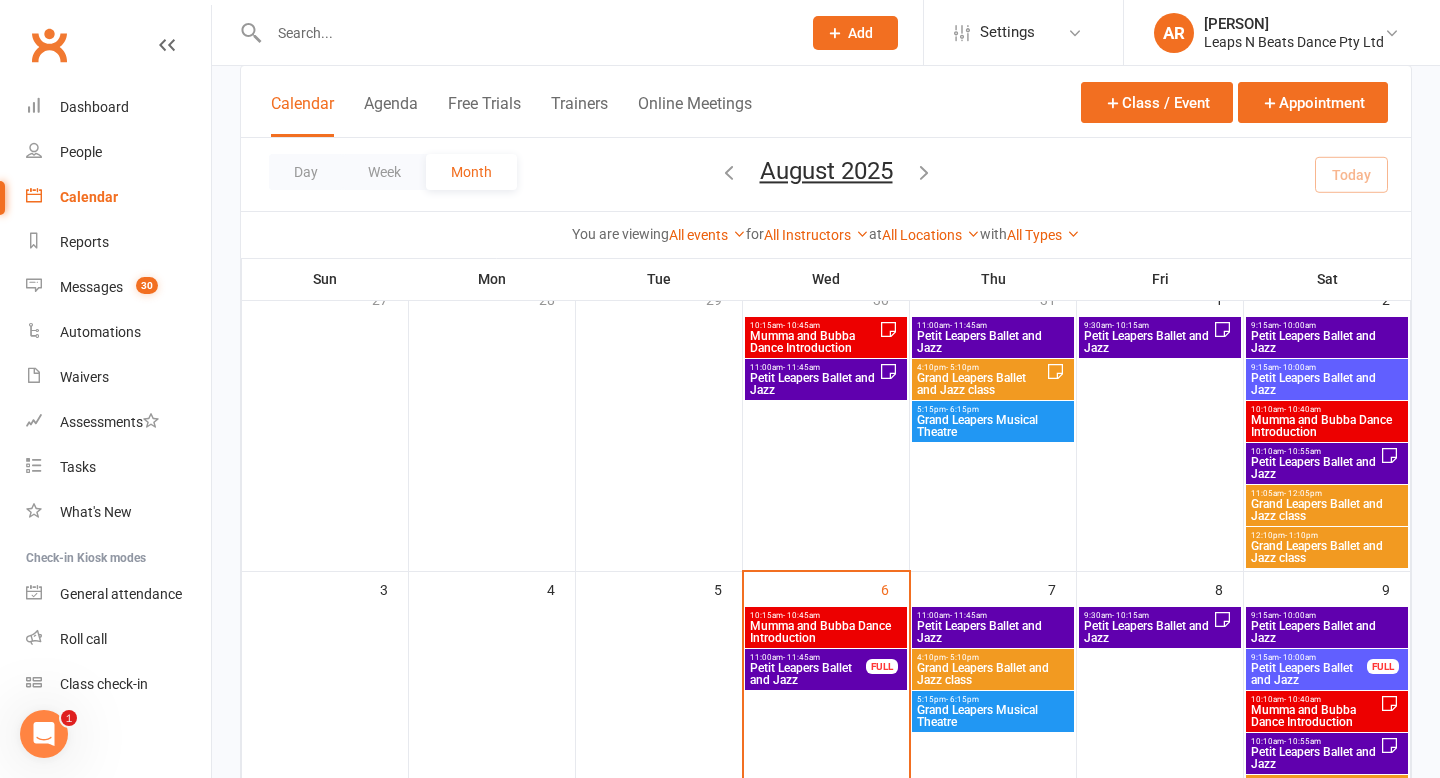 click on "Petit Leapers Ballet and Jazz" at bounding box center (808, 674) 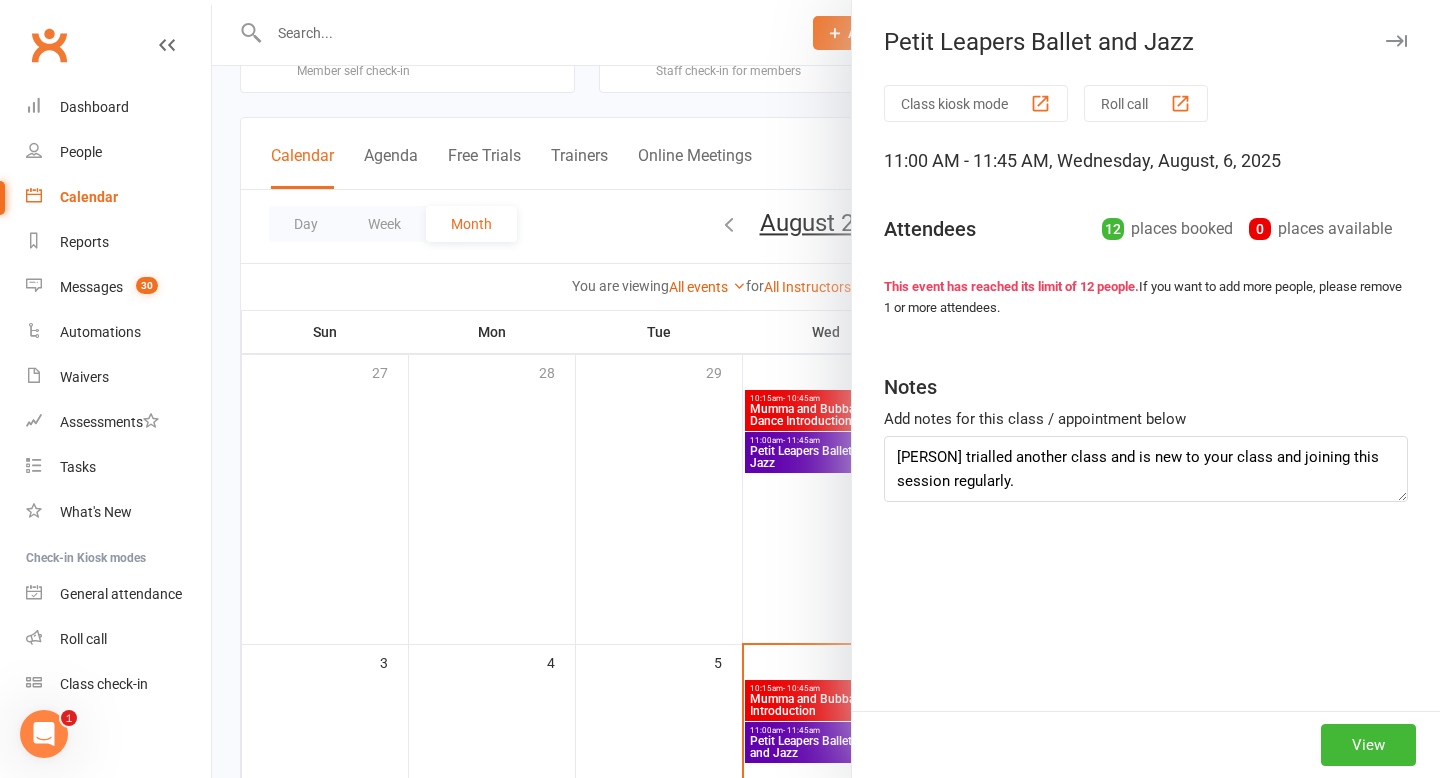 scroll, scrollTop: 0, scrollLeft: 0, axis: both 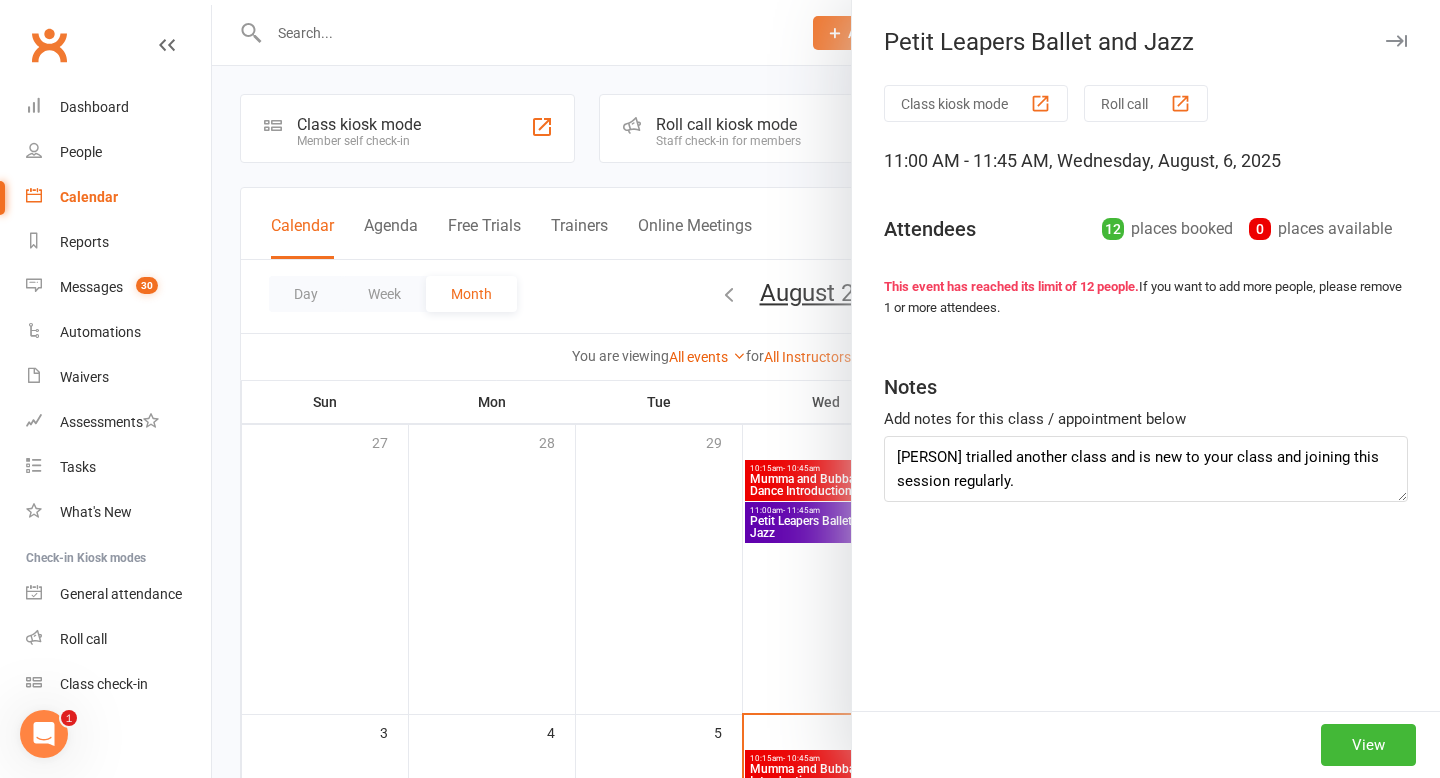 click at bounding box center (826, 389) 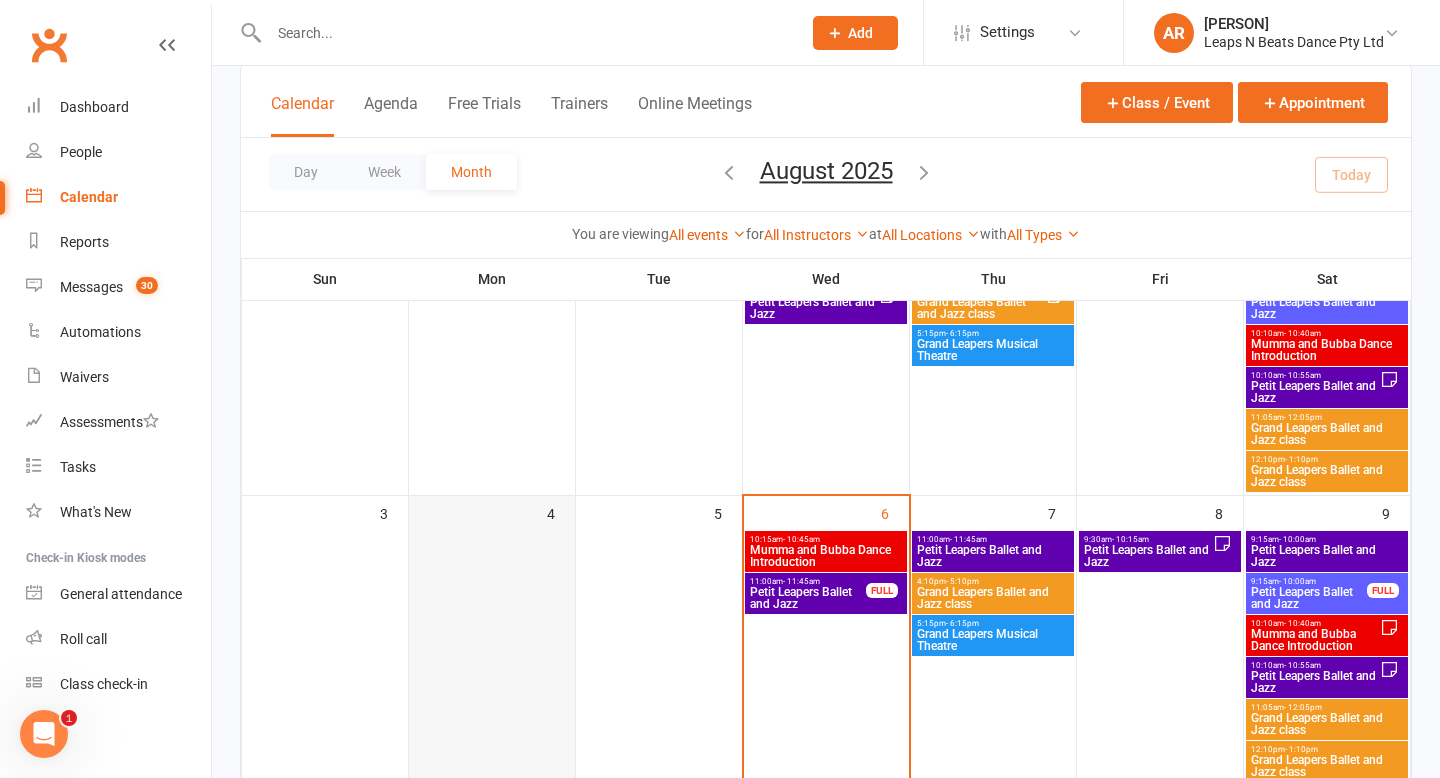 scroll, scrollTop: 242, scrollLeft: 0, axis: vertical 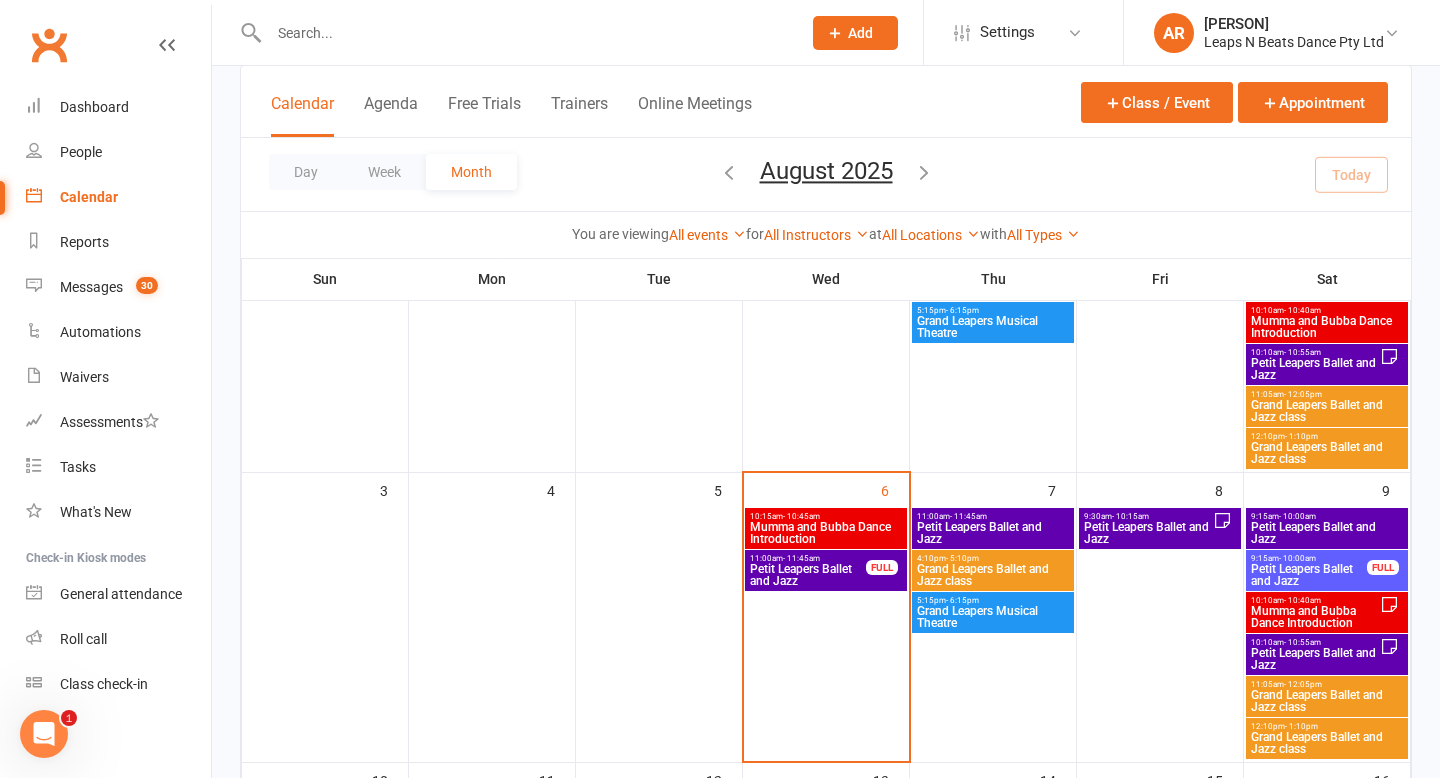 click on "Petit Leapers Ballet and Jazz" at bounding box center (808, 575) 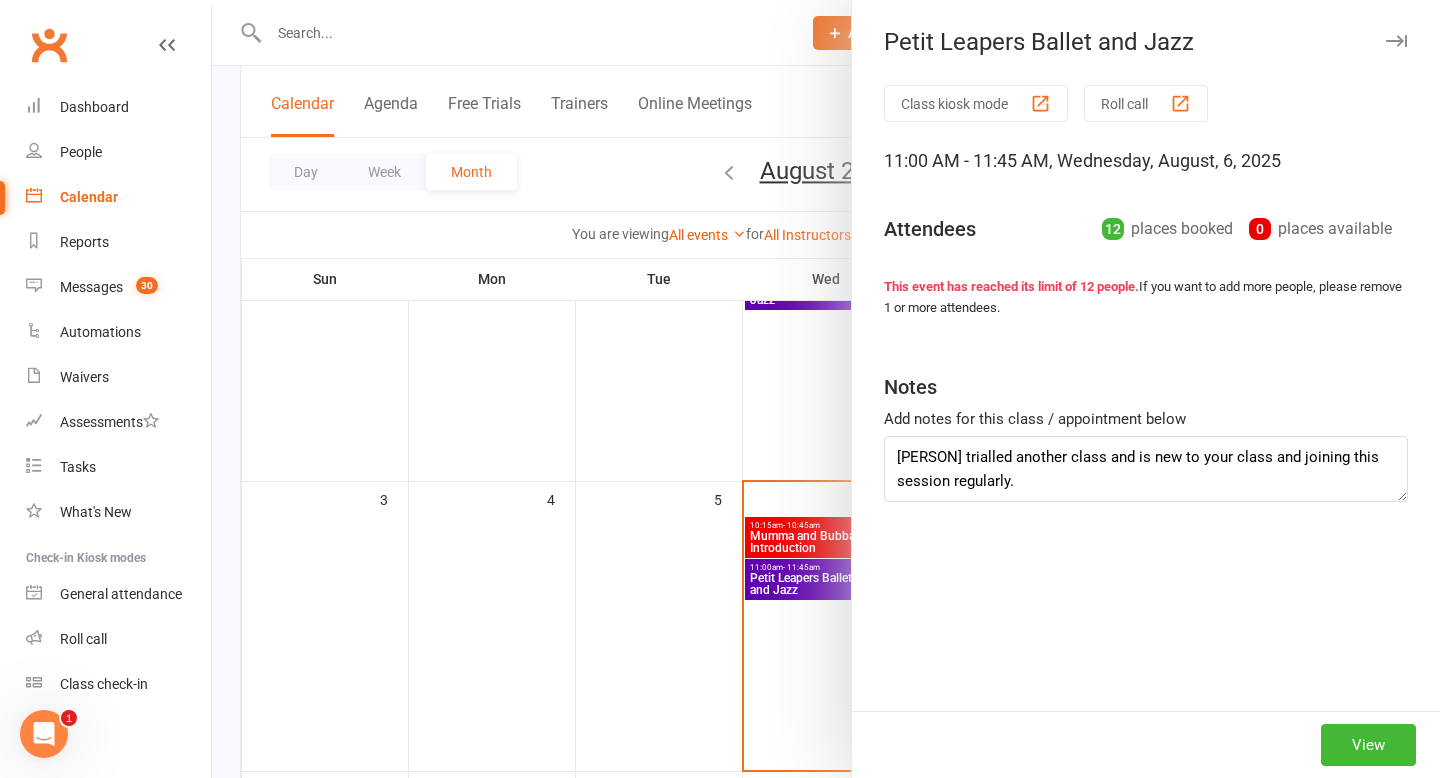 scroll, scrollTop: 165, scrollLeft: 0, axis: vertical 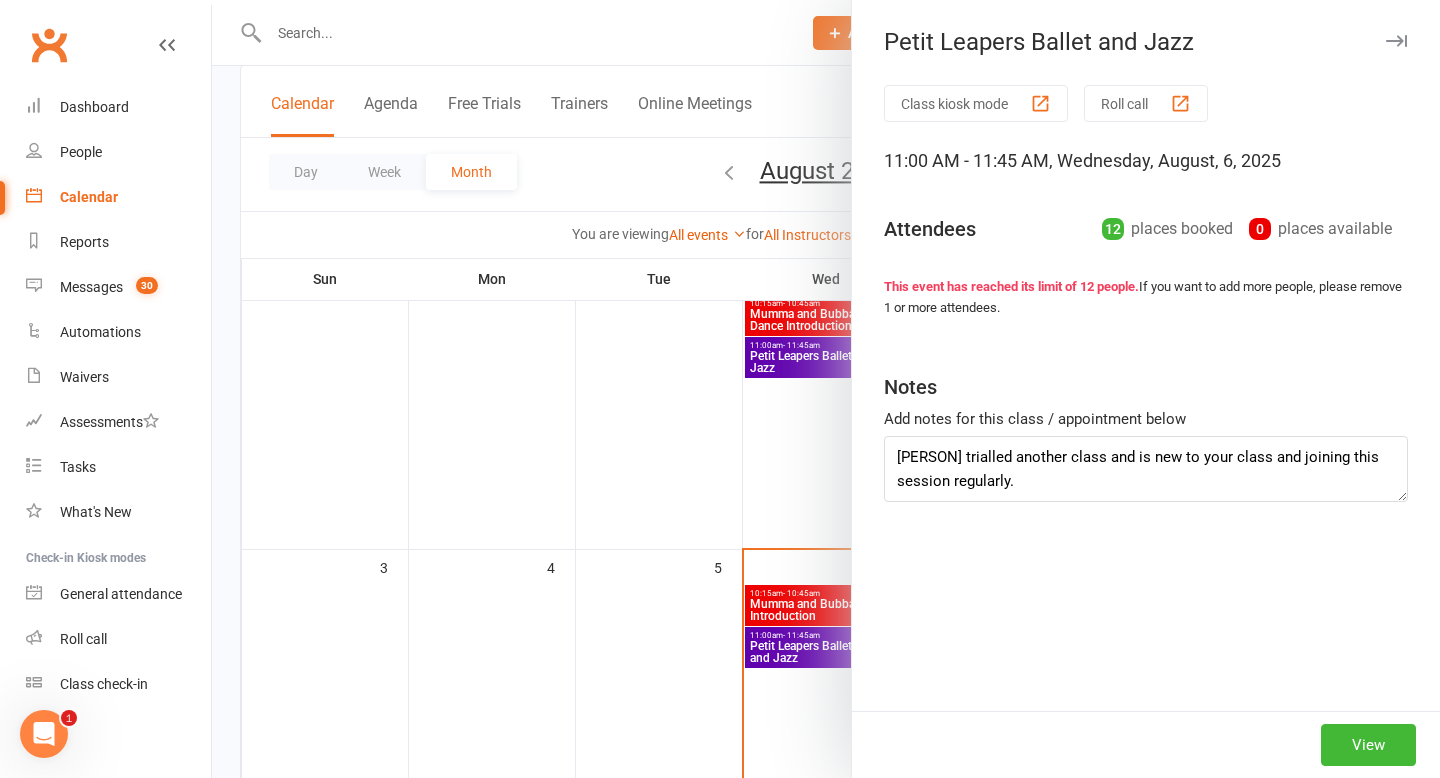 click on "Class kiosk mode  Roll call" at bounding box center (1146, 103) 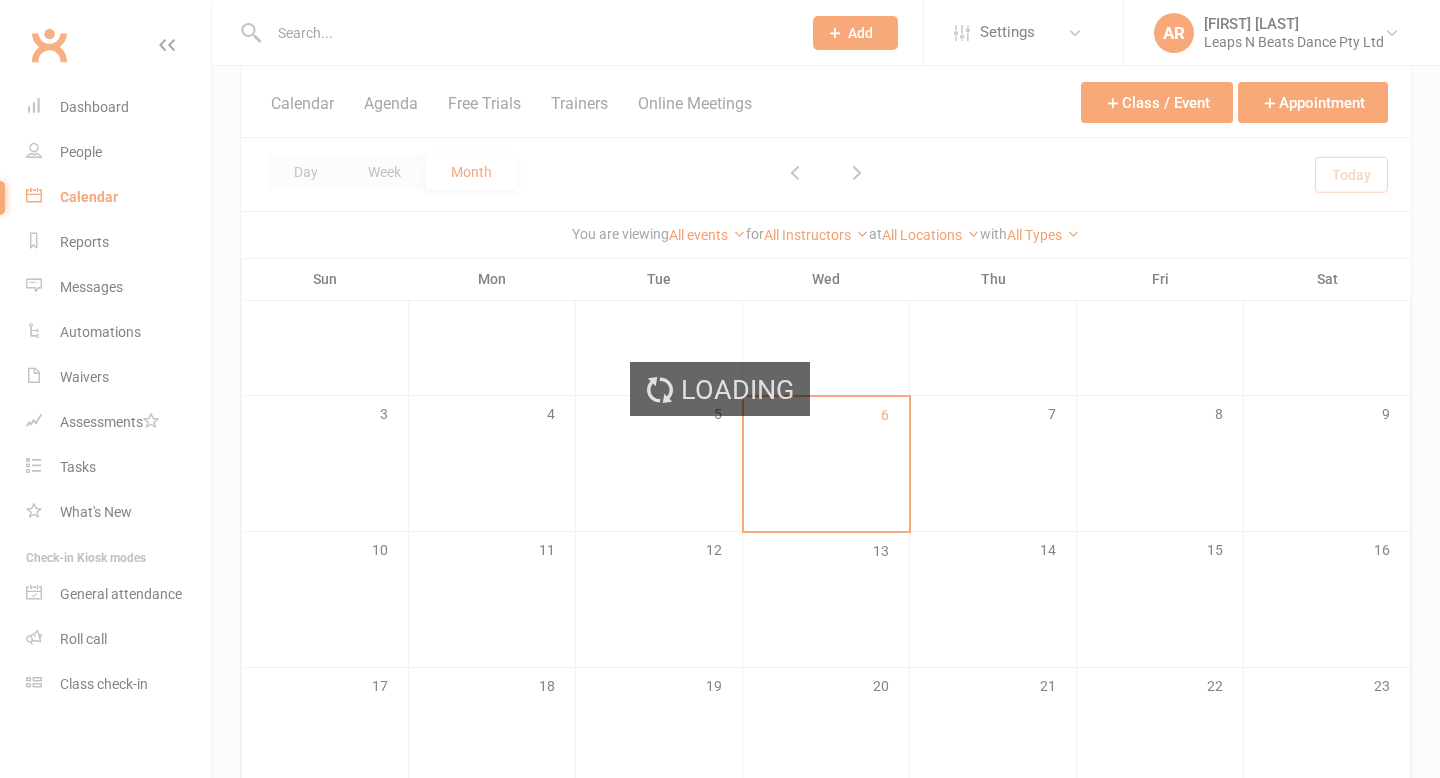 scroll, scrollTop: 165, scrollLeft: 0, axis: vertical 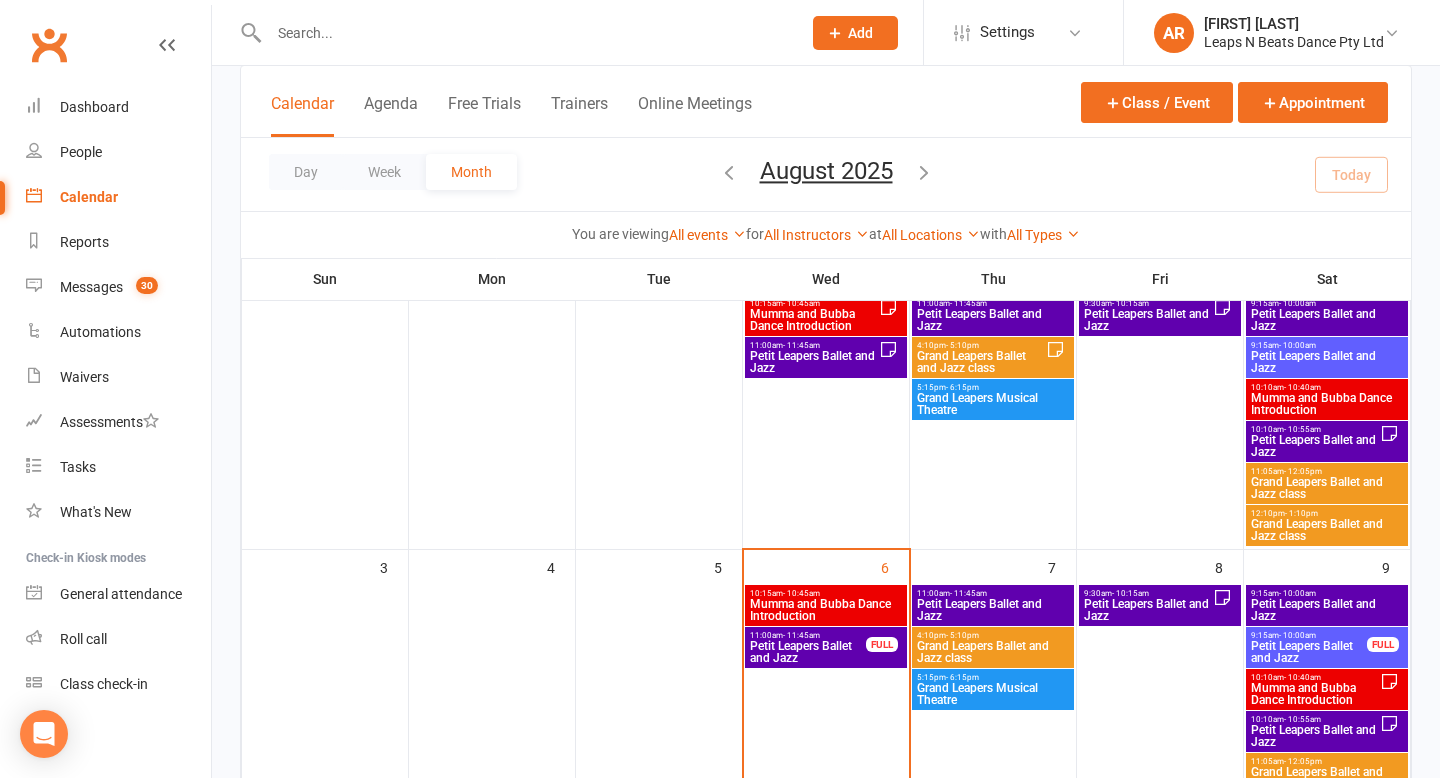 click on "Petit Leapers Ballet and Jazz" at bounding box center (808, 652) 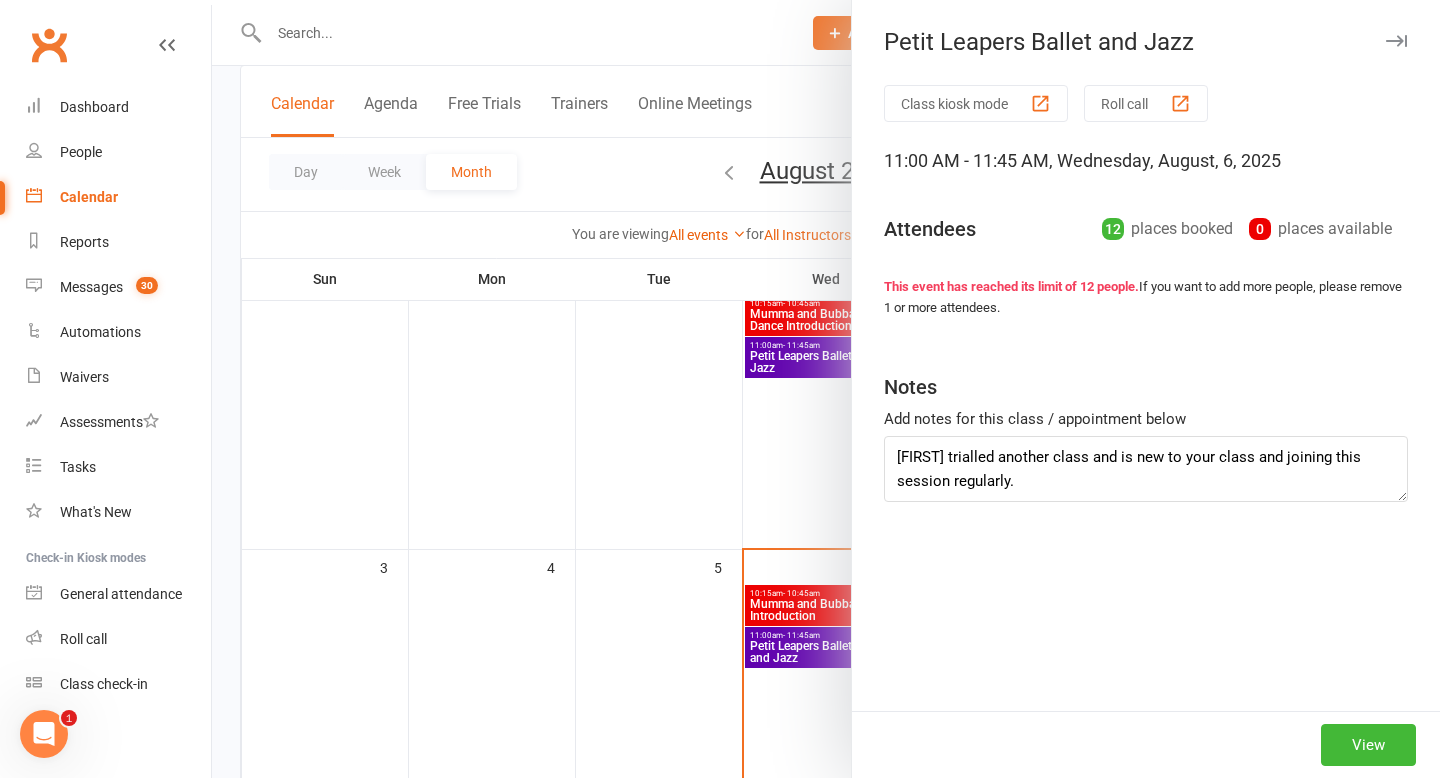 scroll, scrollTop: 0, scrollLeft: 0, axis: both 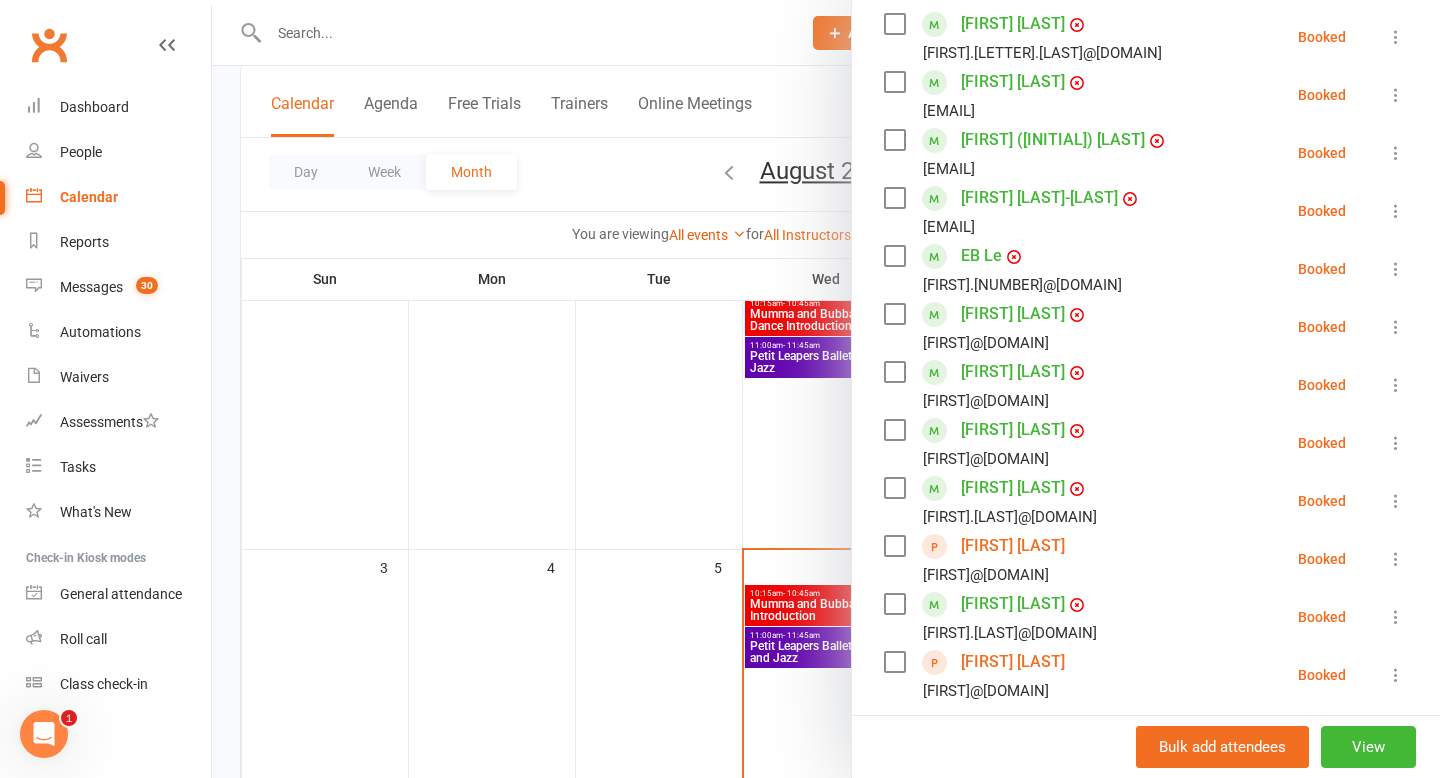 click at bounding box center (826, 389) 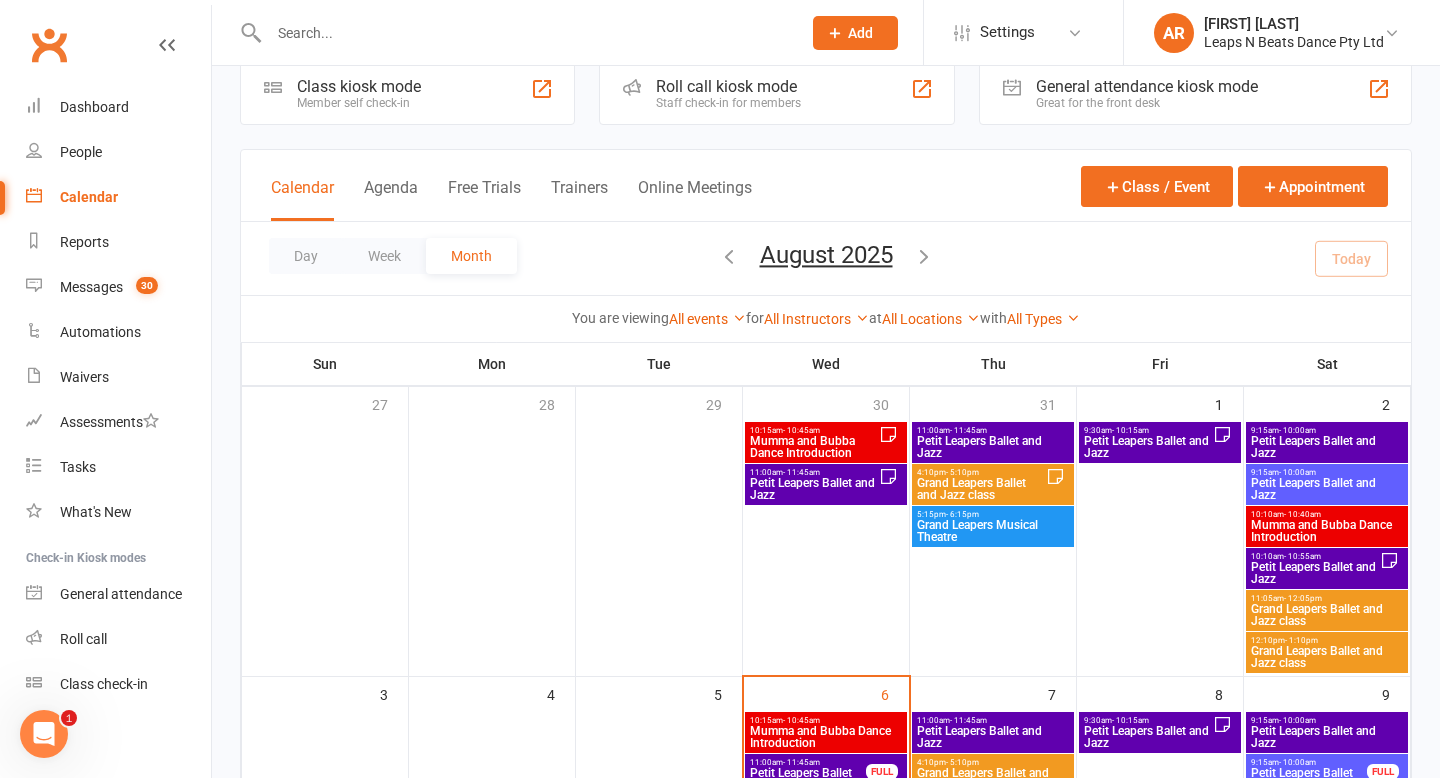 scroll, scrollTop: 19, scrollLeft: 0, axis: vertical 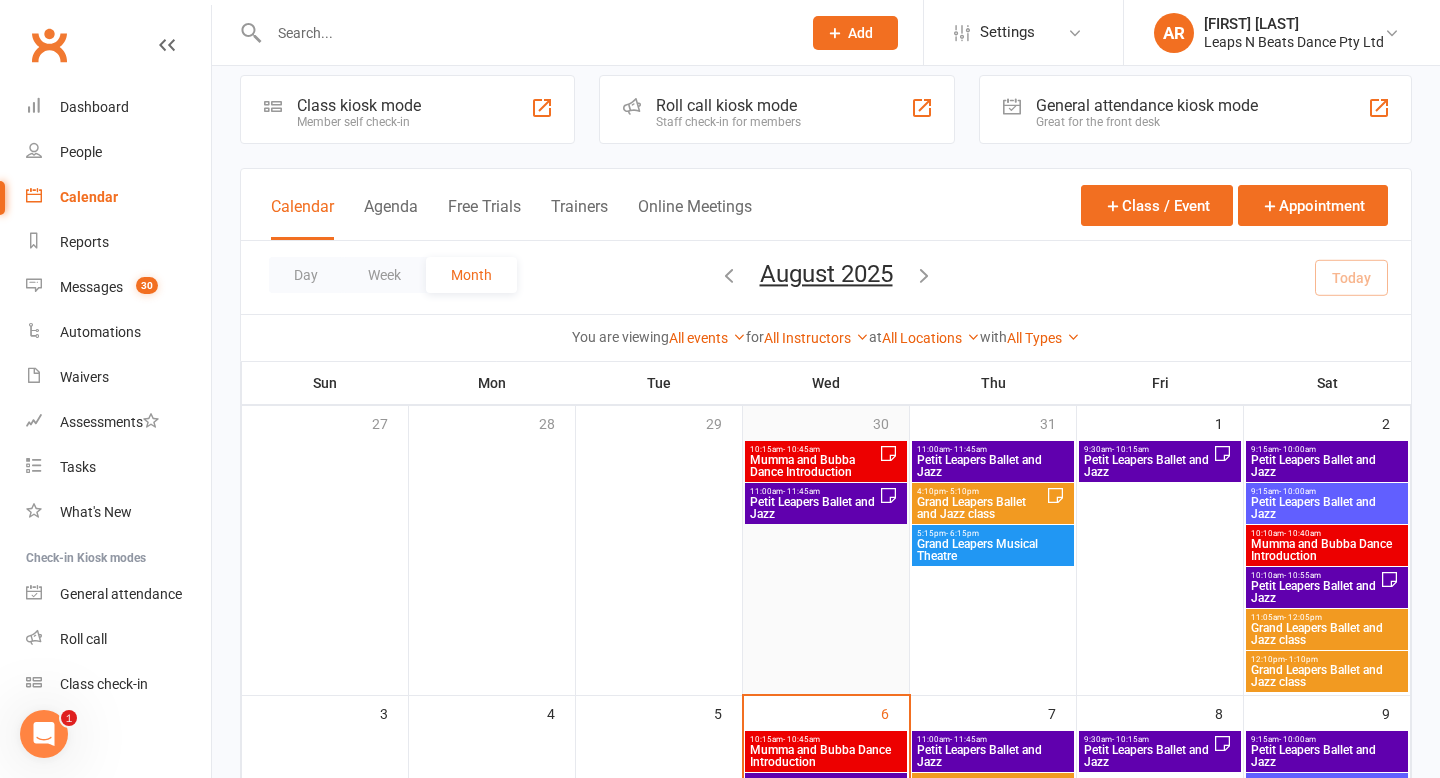 click at bounding box center (826, 567) 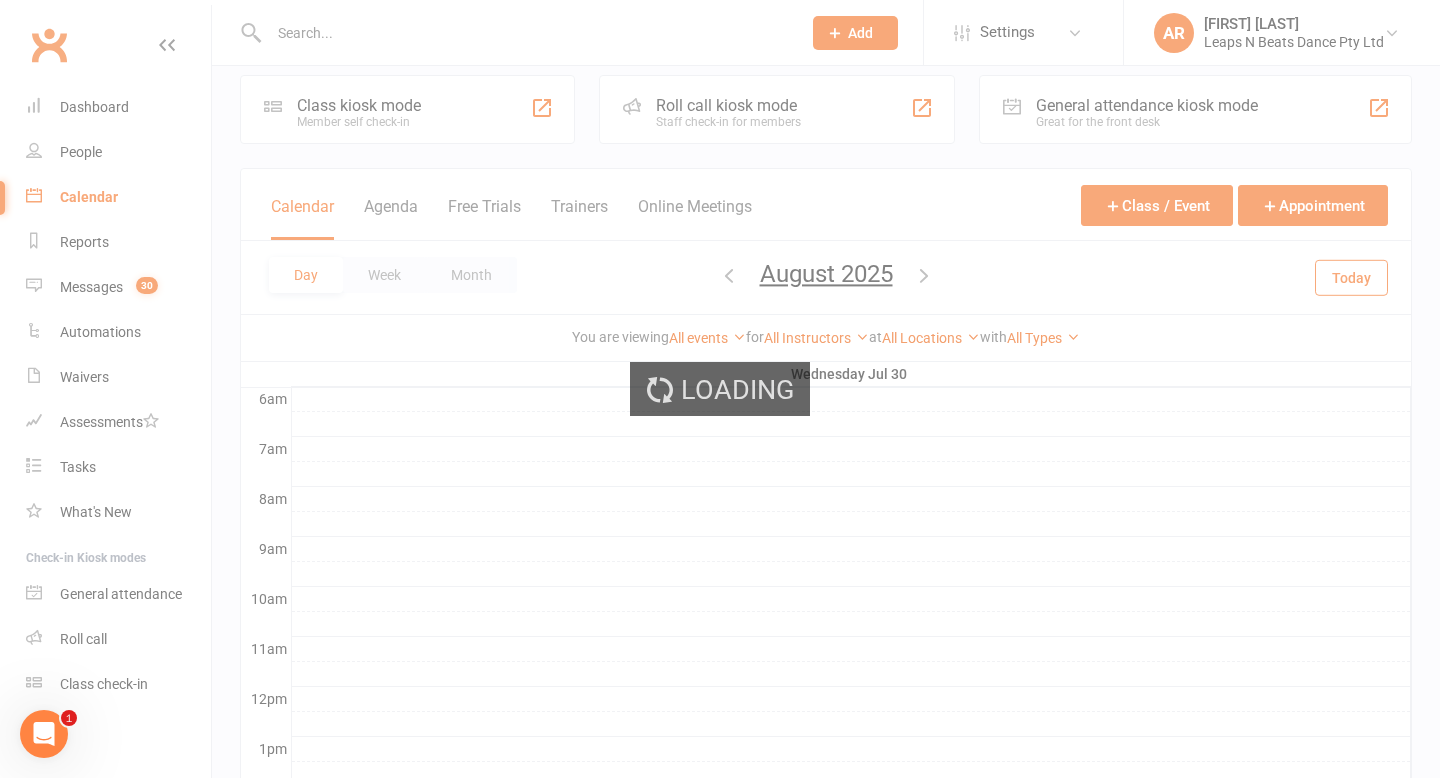 scroll, scrollTop: 0, scrollLeft: 0, axis: both 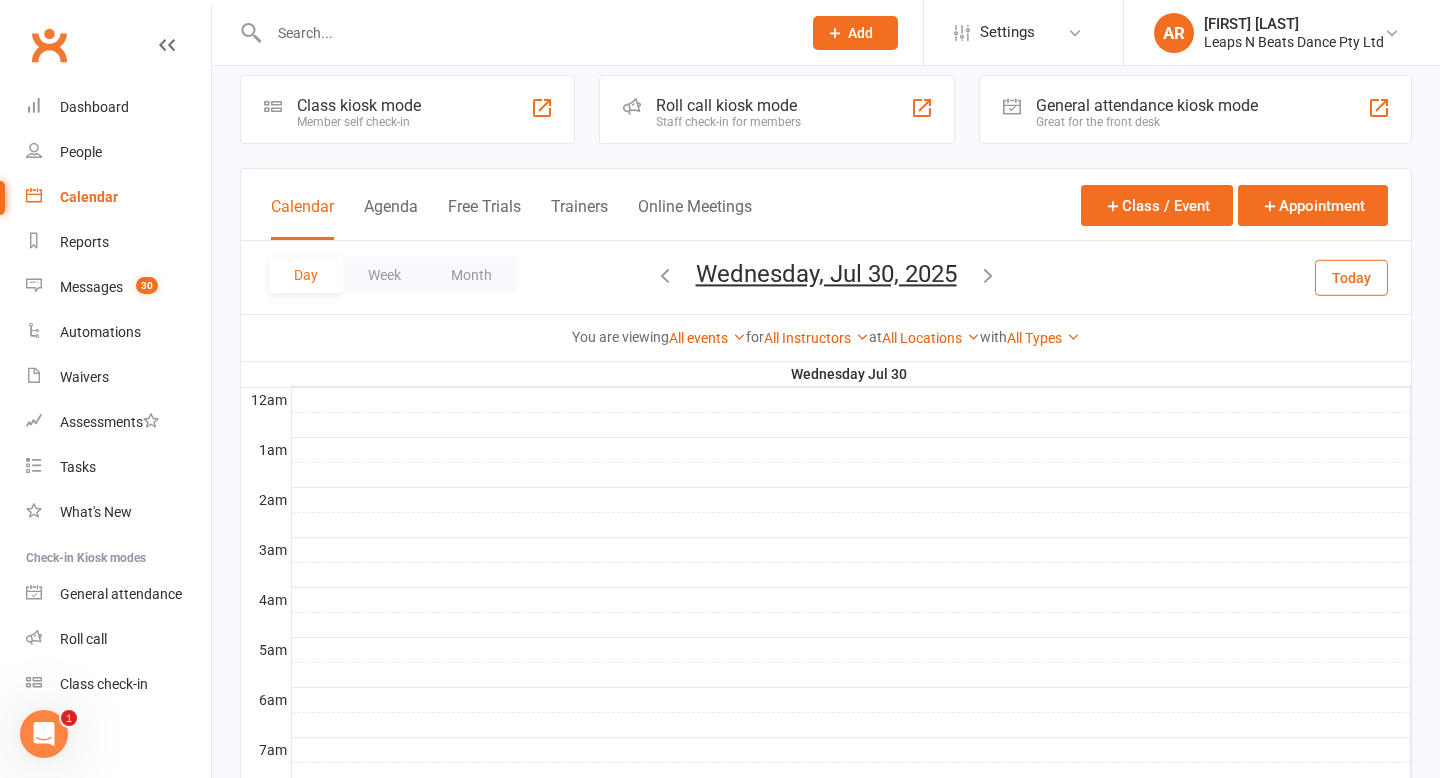 click at bounding box center [167, 45] 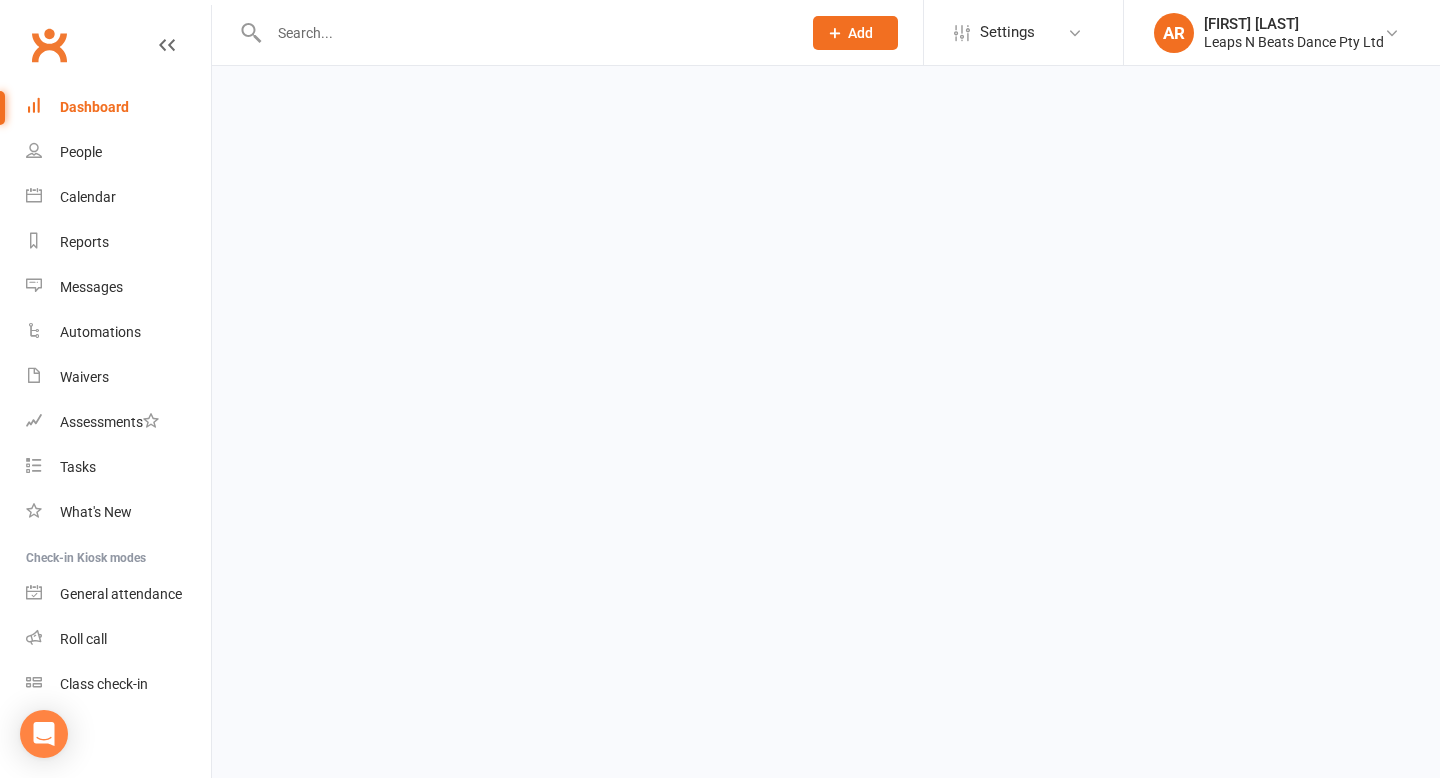scroll, scrollTop: 0, scrollLeft: 0, axis: both 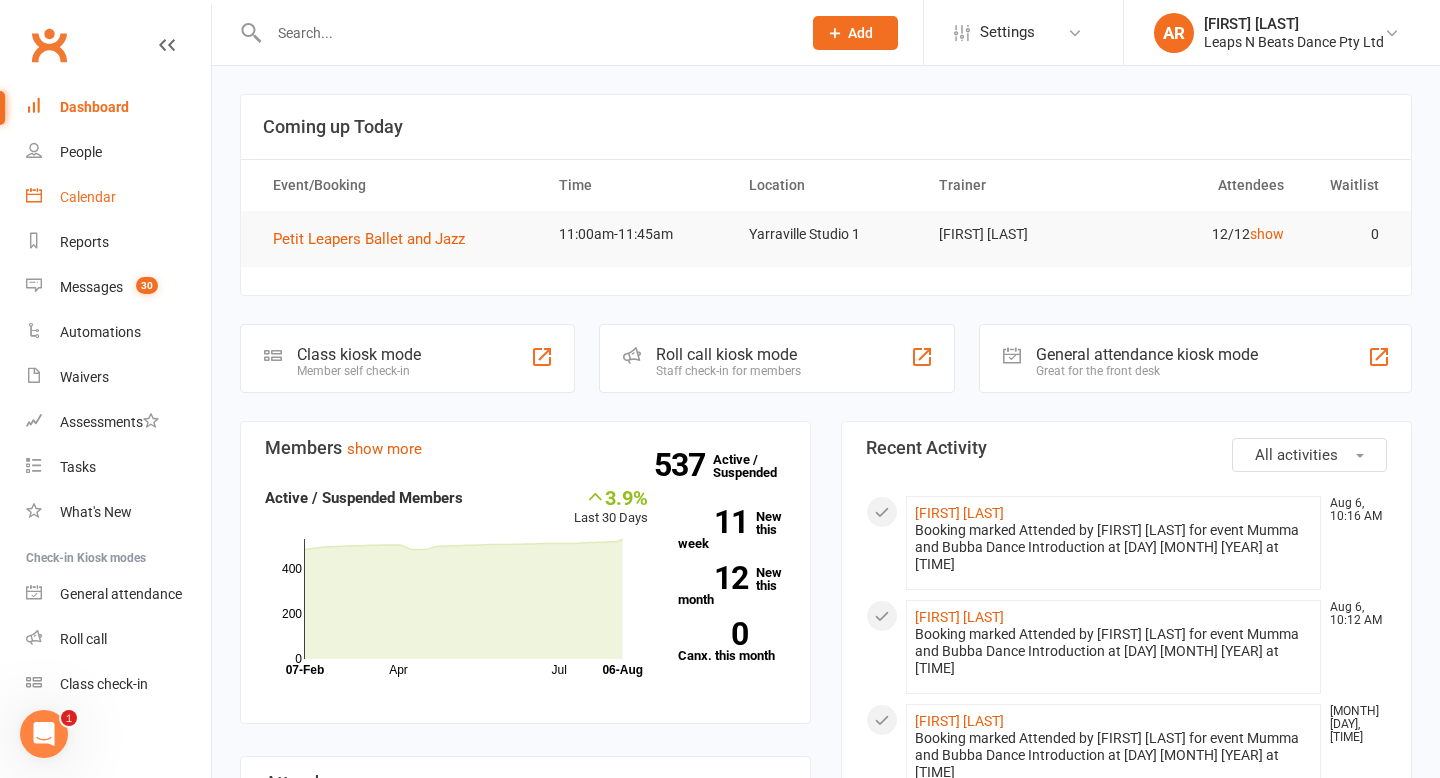 click on "Calendar" at bounding box center [88, 197] 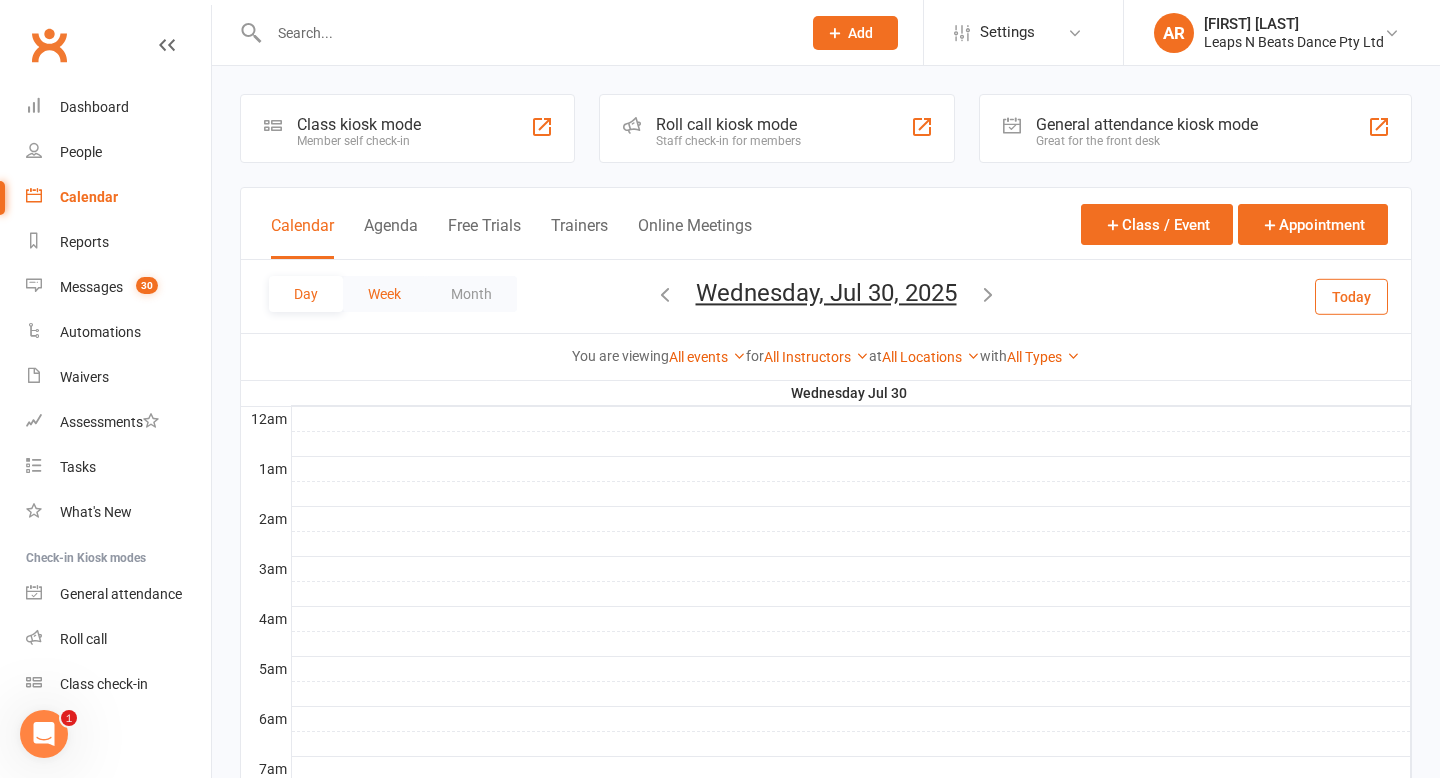 click on "Week" at bounding box center [384, 294] 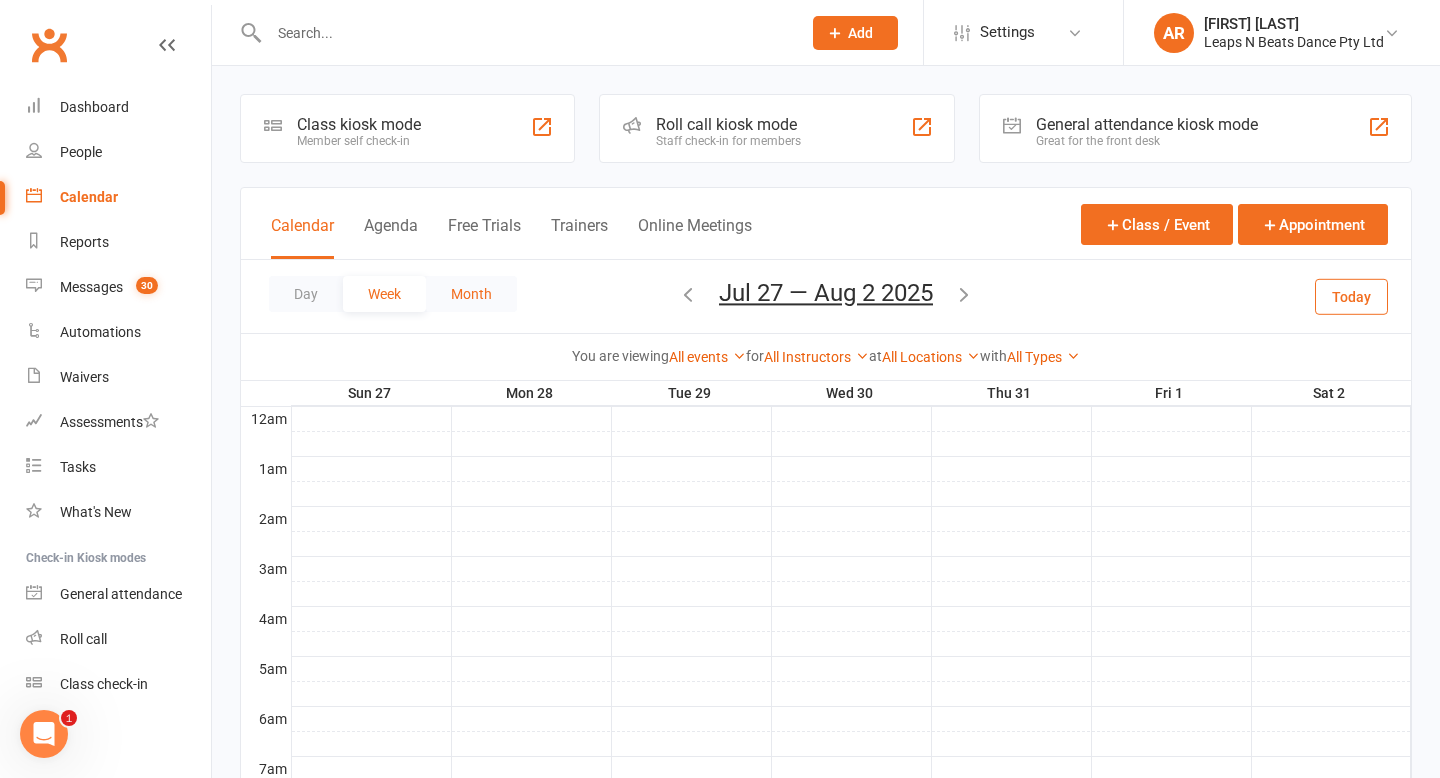click on "Month" at bounding box center (471, 294) 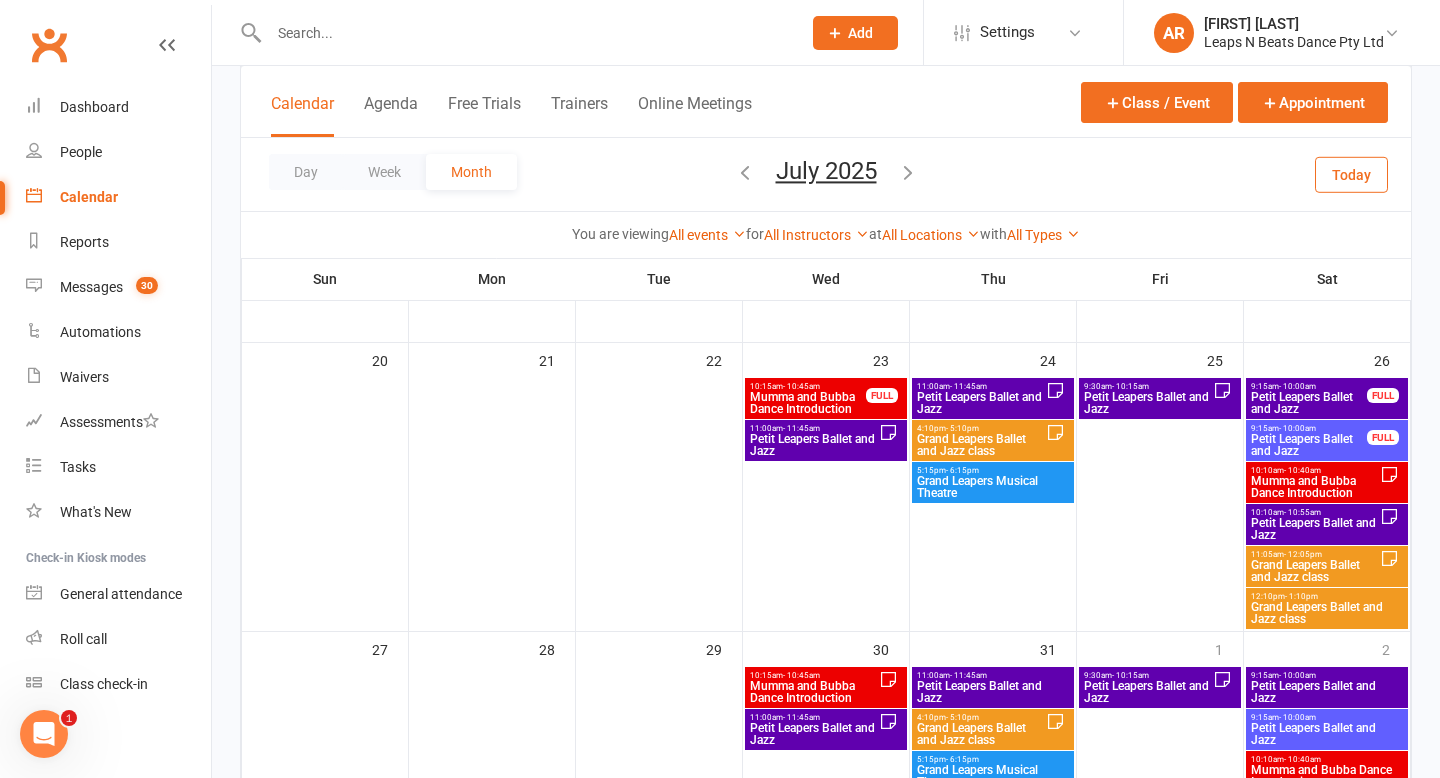 scroll, scrollTop: 645, scrollLeft: 0, axis: vertical 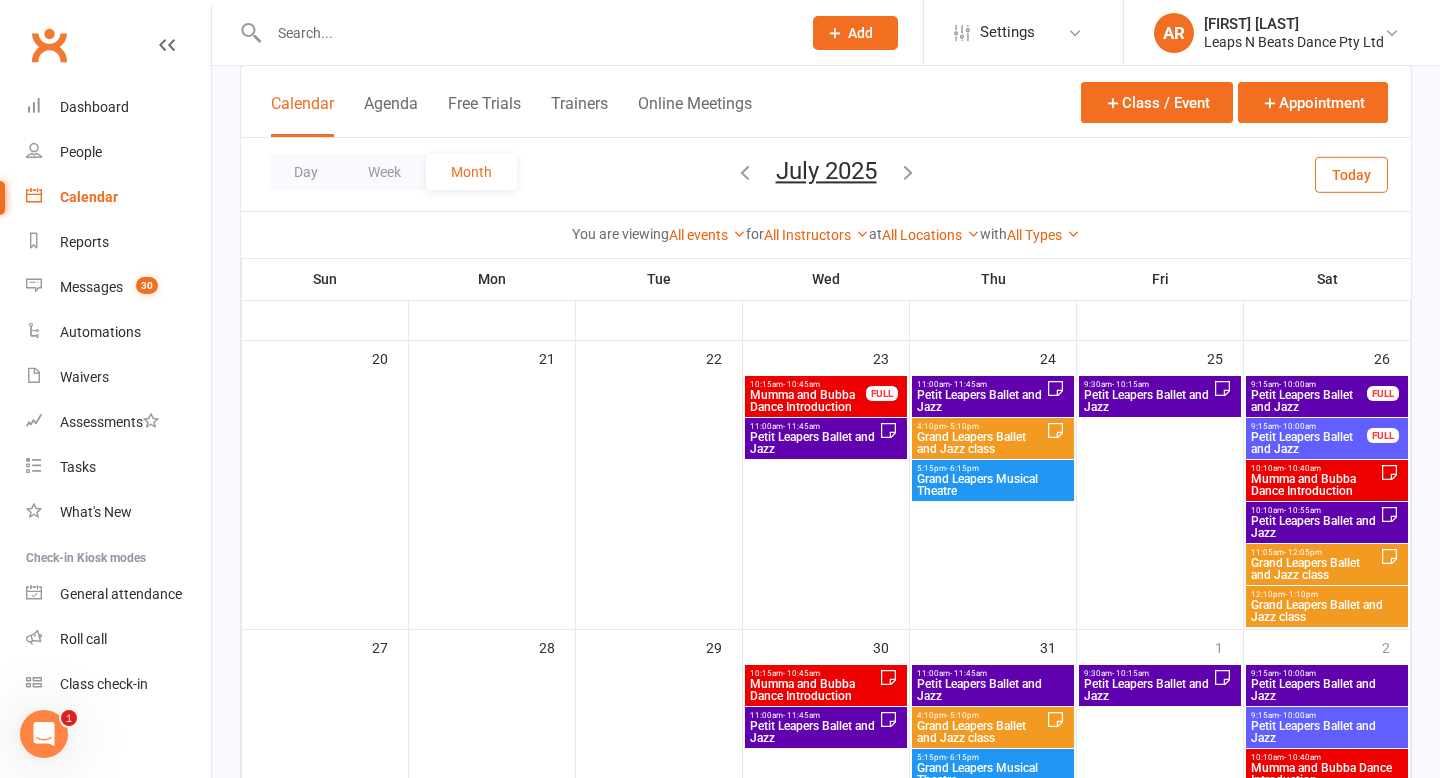 click on "11:00am  - 11:45am" at bounding box center (814, 426) 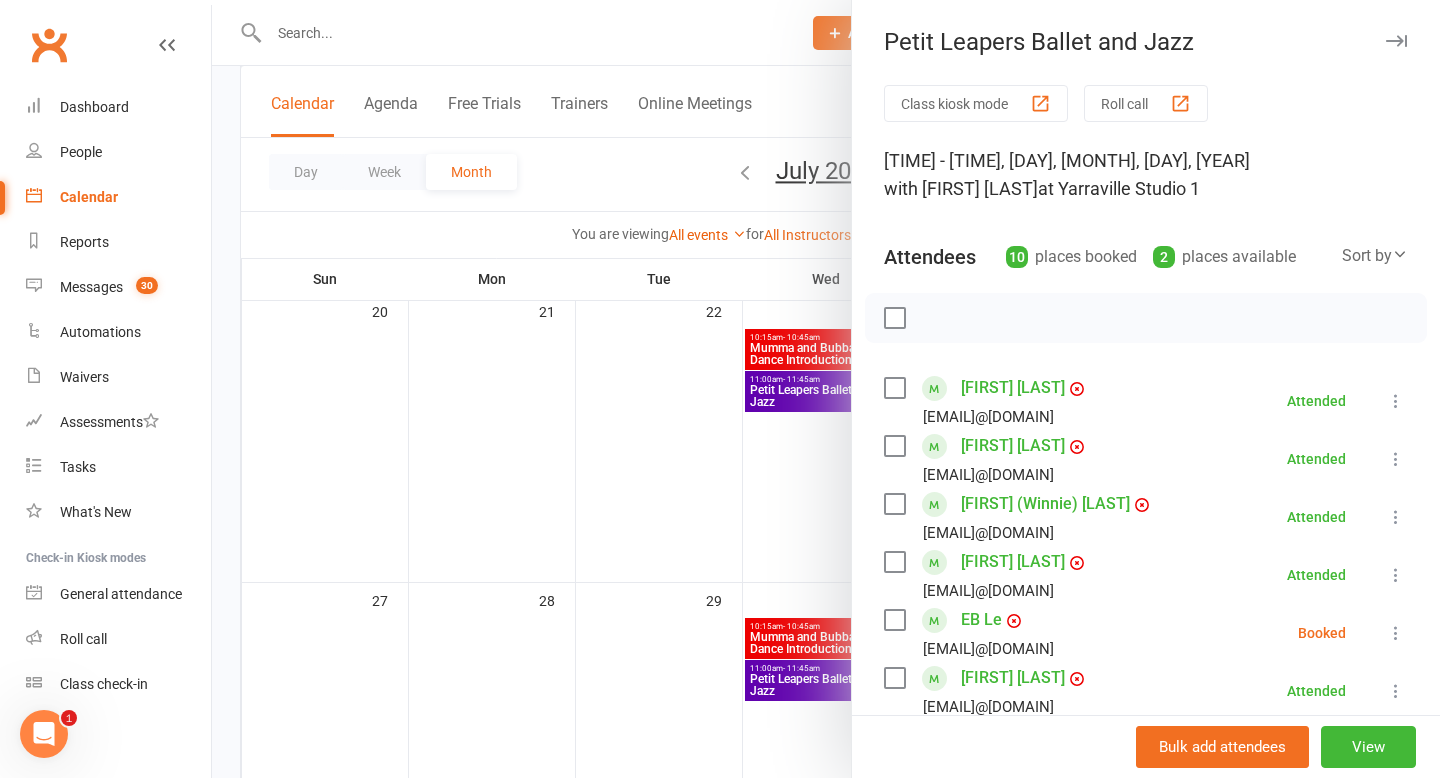 scroll, scrollTop: 696, scrollLeft: 0, axis: vertical 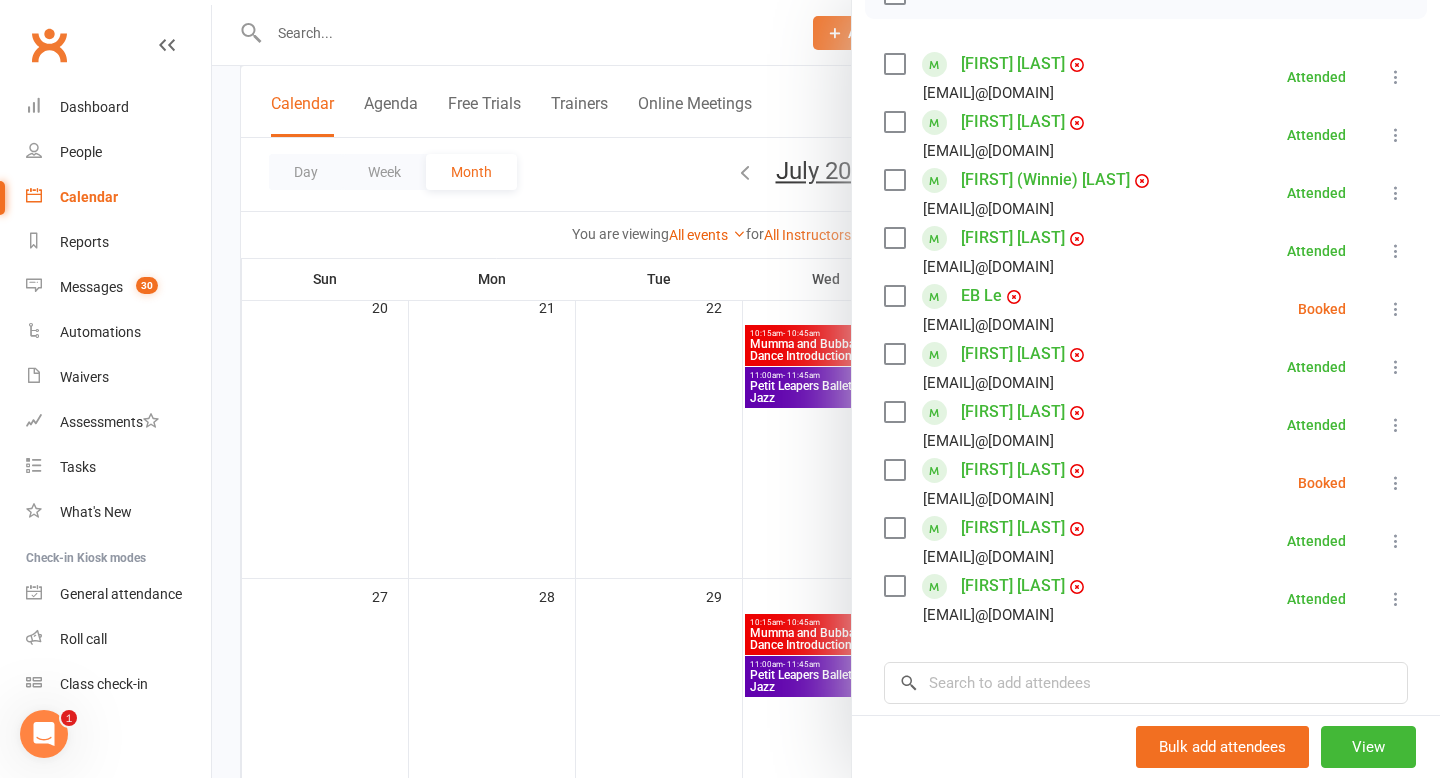 click at bounding box center [826, 389] 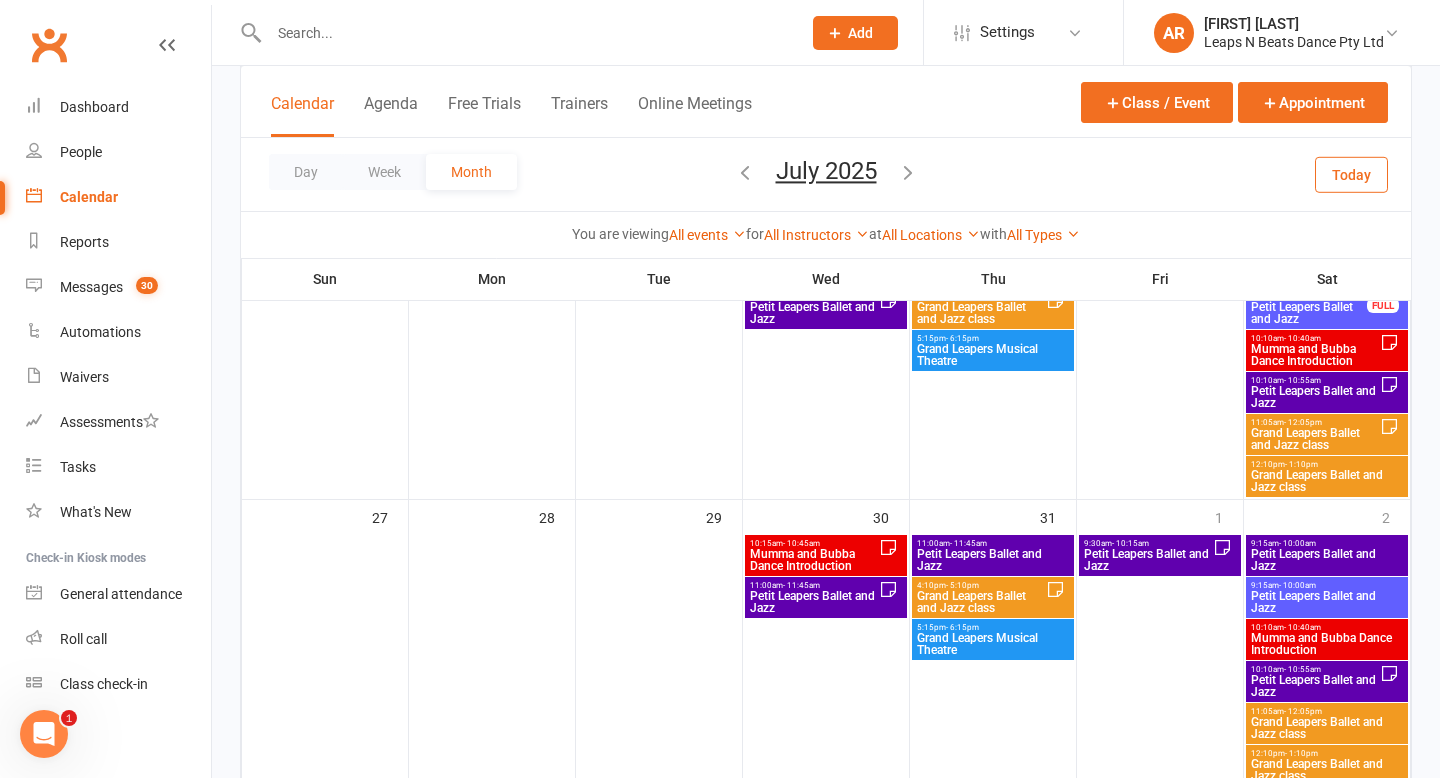scroll, scrollTop: 808, scrollLeft: 0, axis: vertical 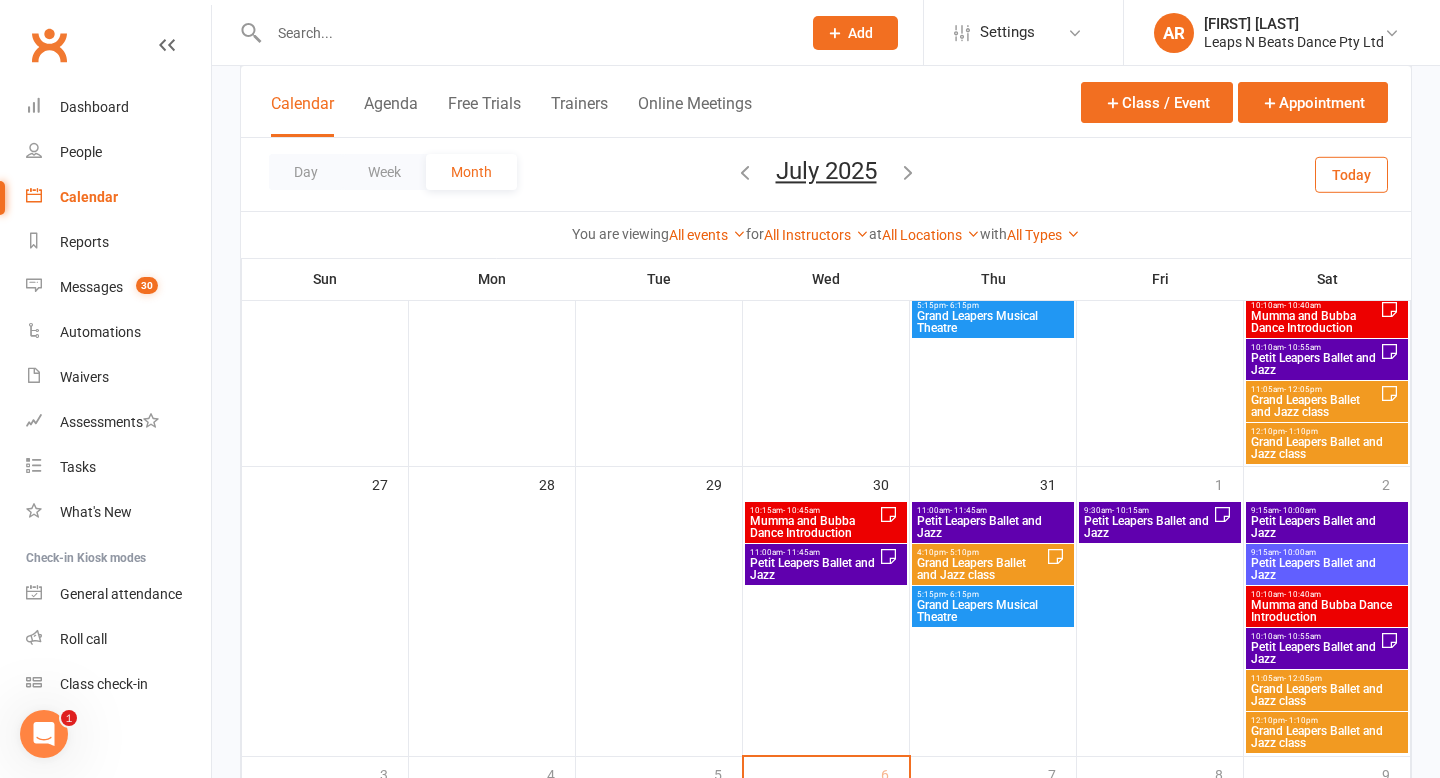 click on "Petit Leapers Ballet and Jazz" at bounding box center [814, 569] 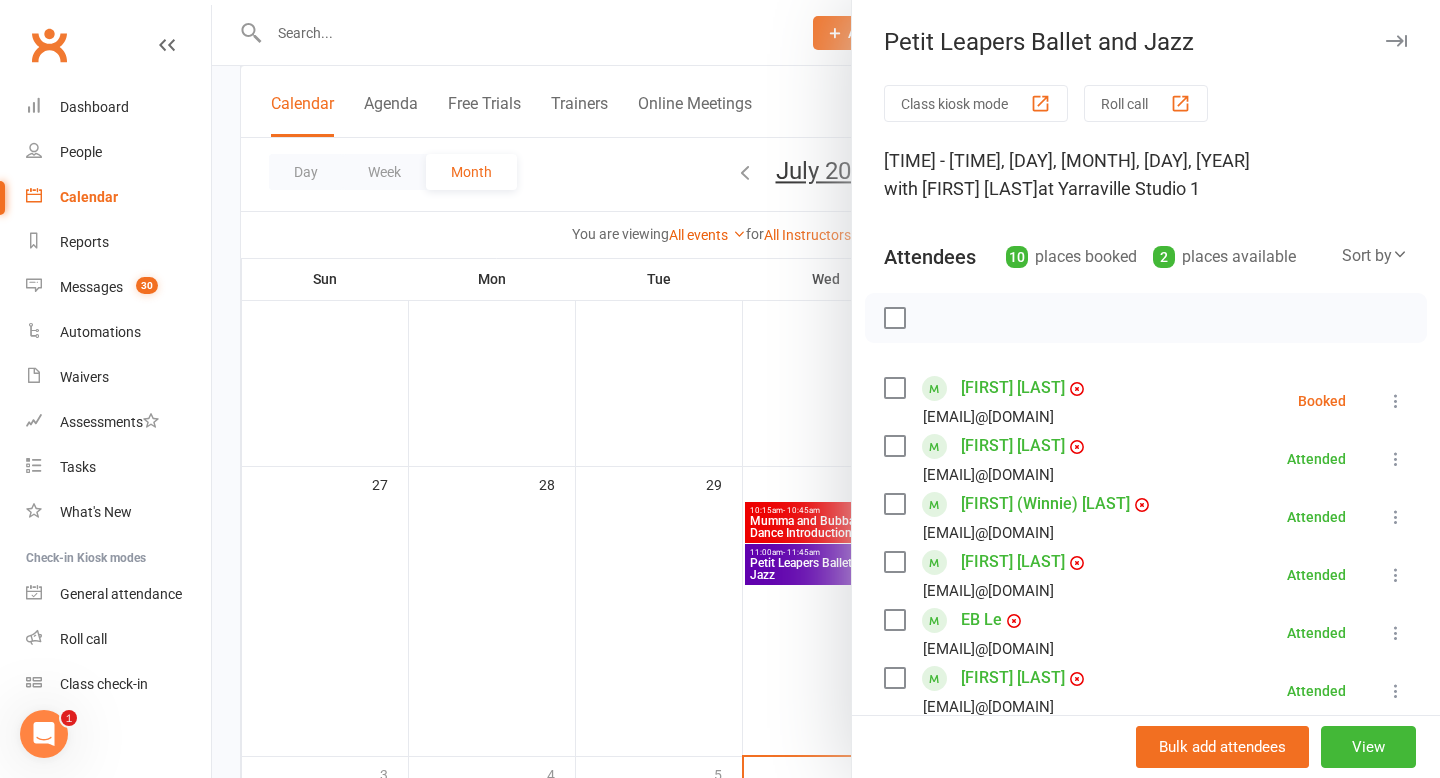 scroll, scrollTop: 1038, scrollLeft: 0, axis: vertical 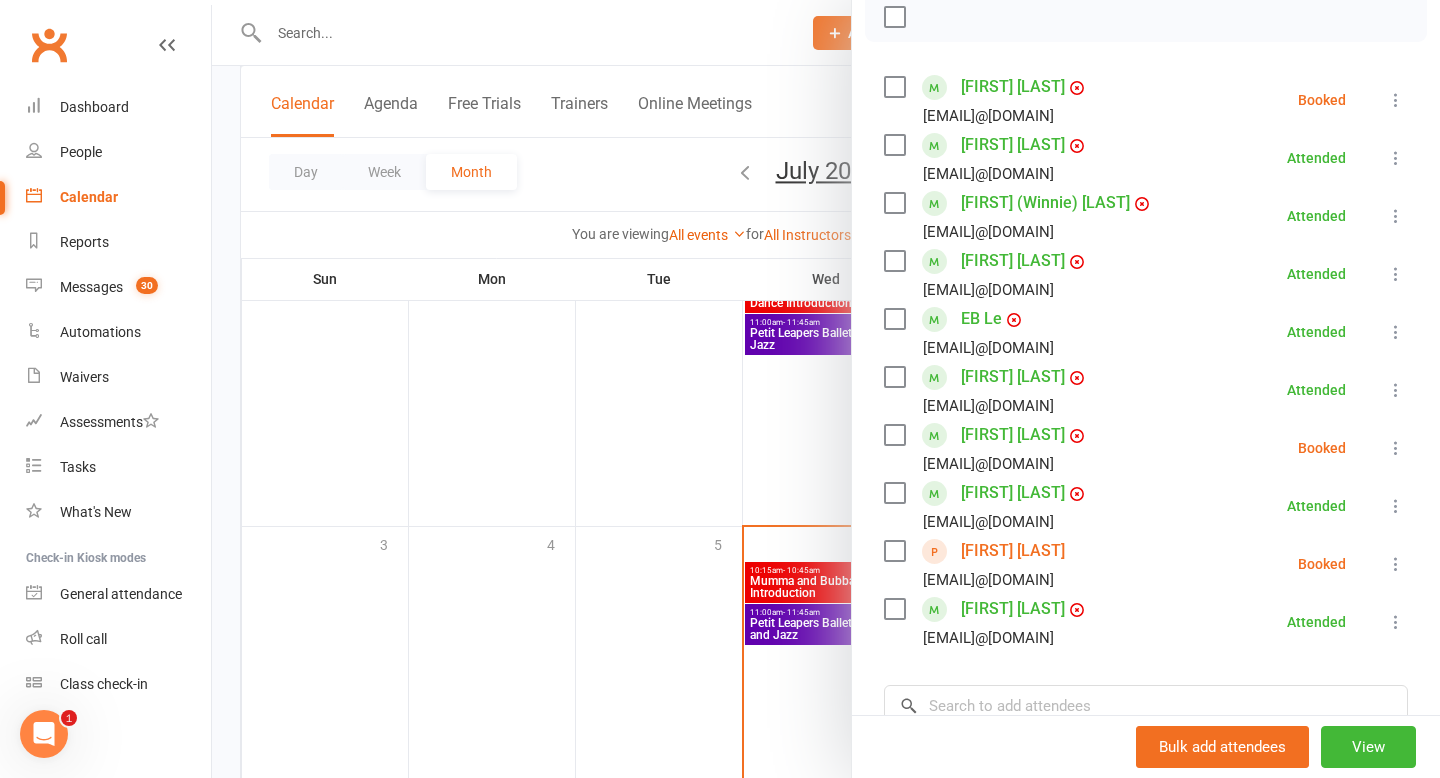 click at bounding box center [826, 389] 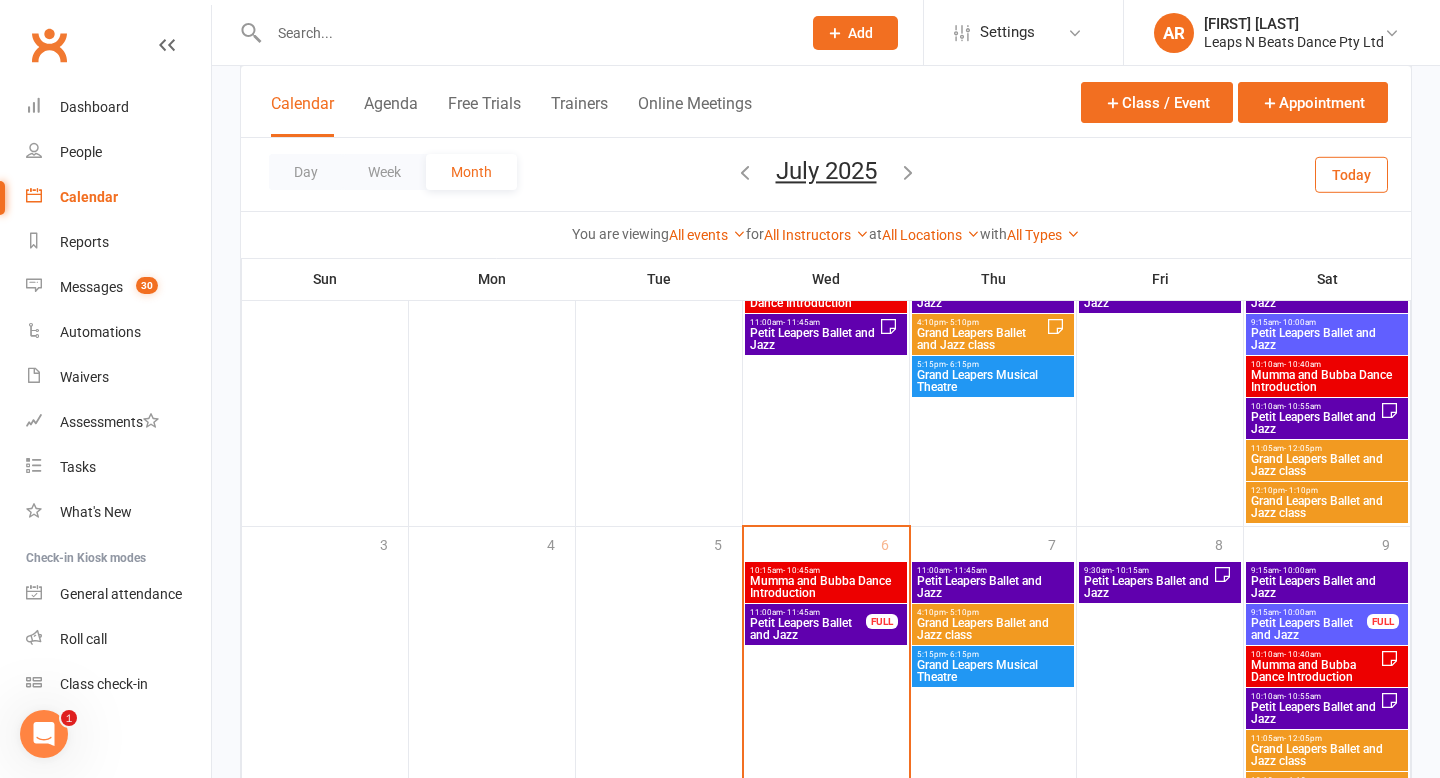 scroll, scrollTop: 1135, scrollLeft: 0, axis: vertical 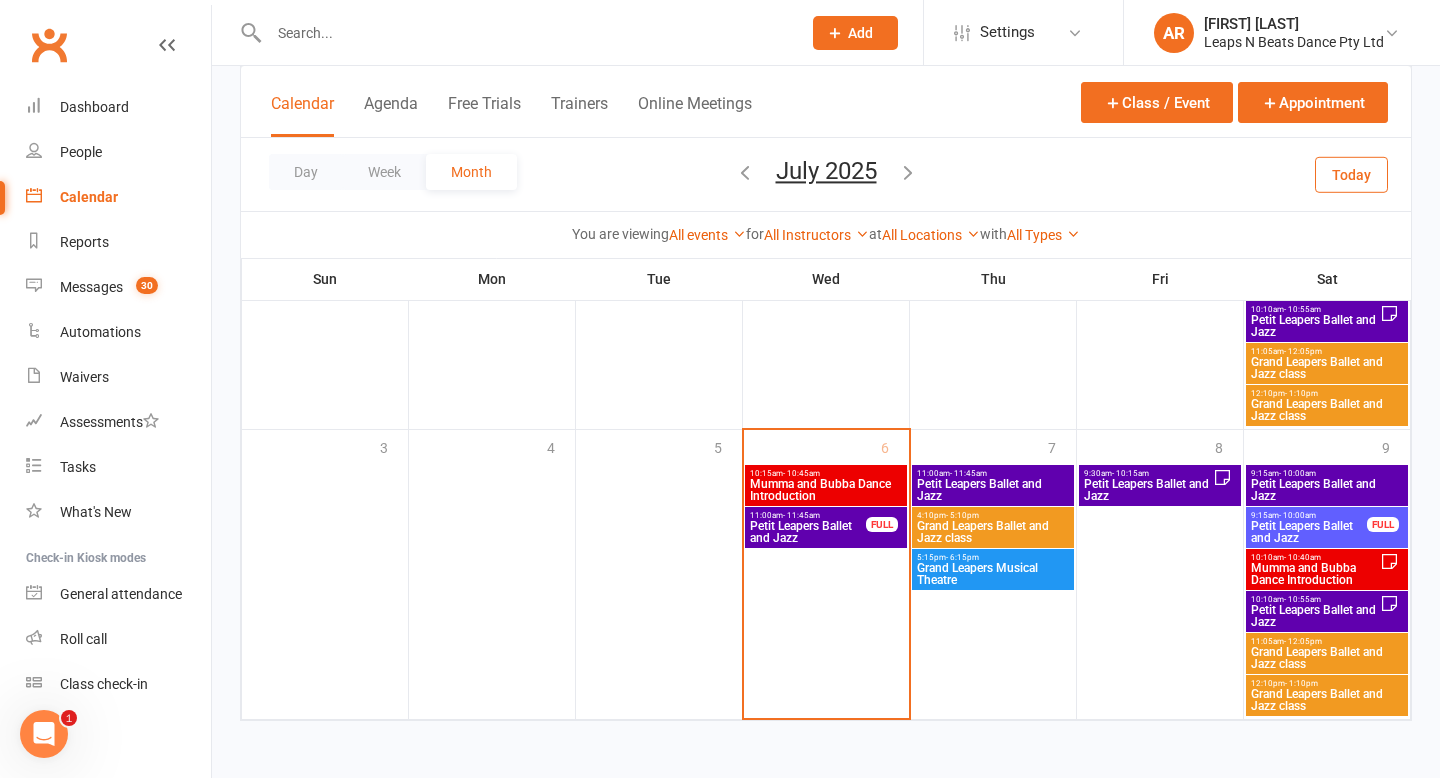 click on "Petit Leapers Ballet and Jazz" at bounding box center (808, 532) 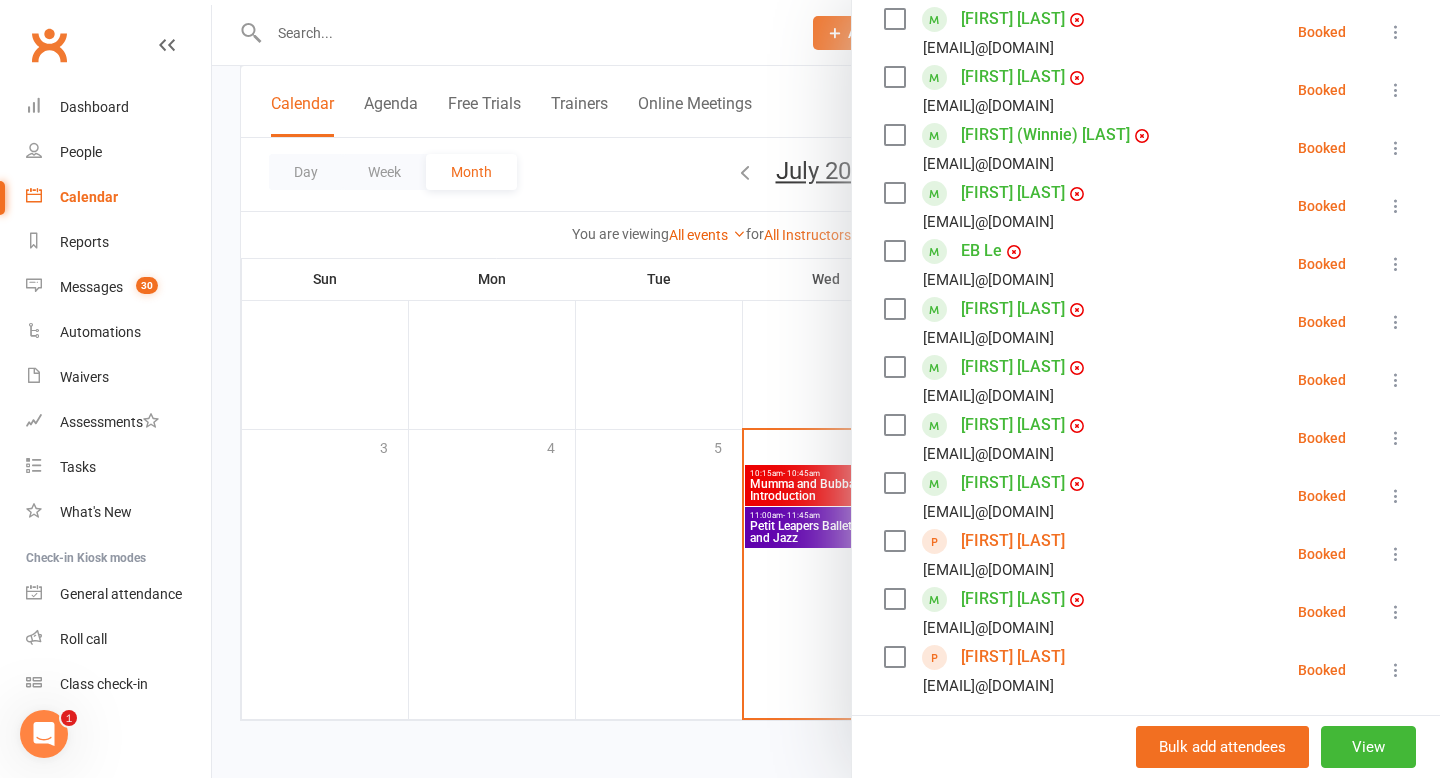 scroll, scrollTop: 381, scrollLeft: 0, axis: vertical 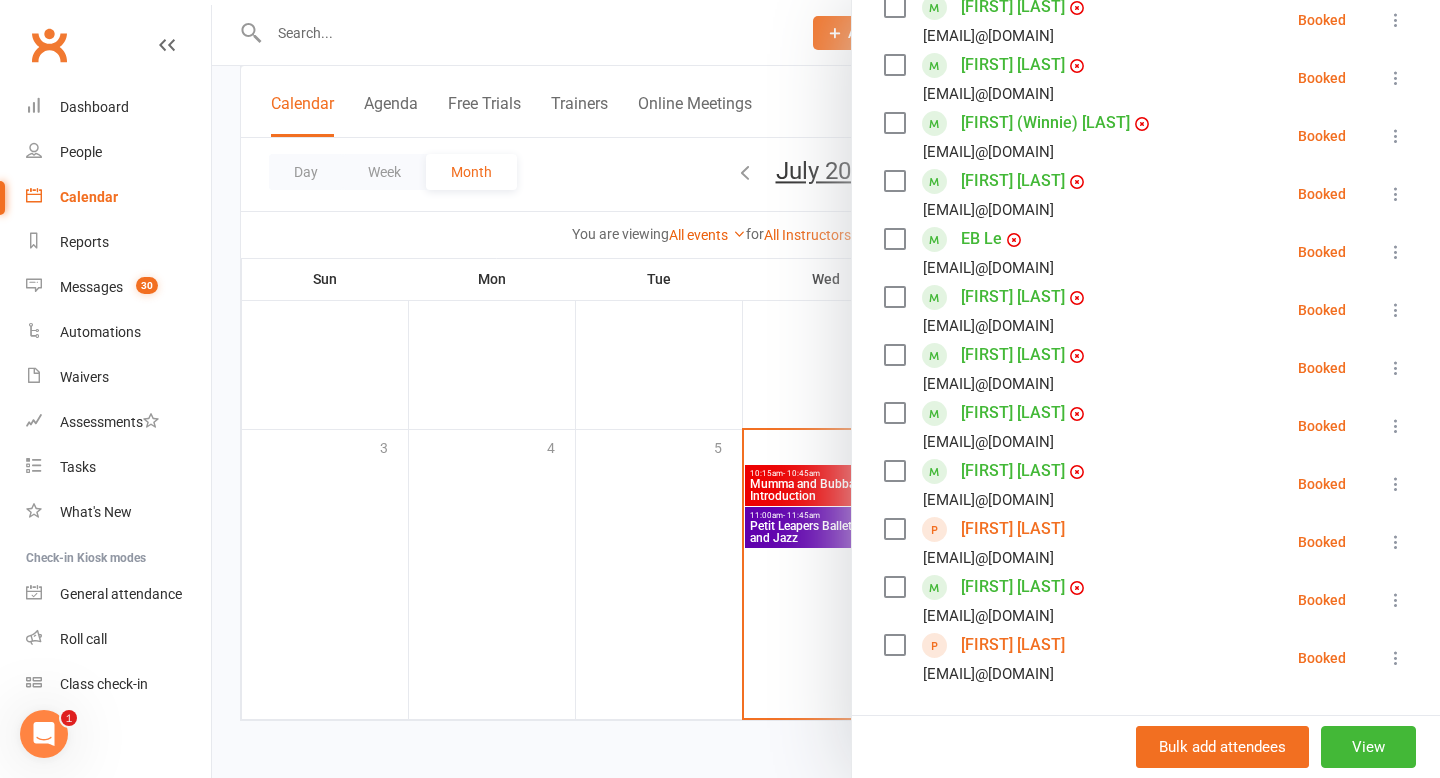 click at bounding box center (1396, 368) 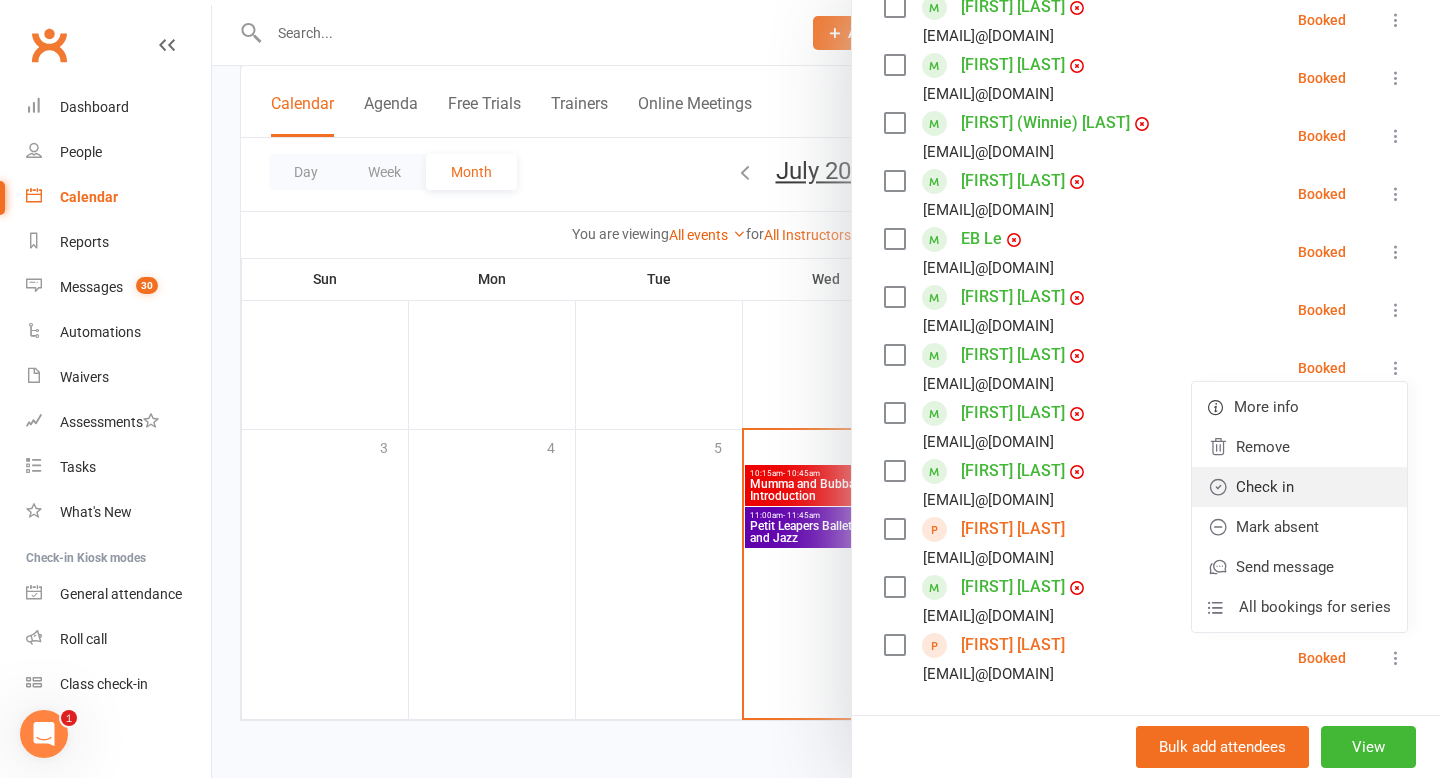 click on "Check in" at bounding box center [1299, 487] 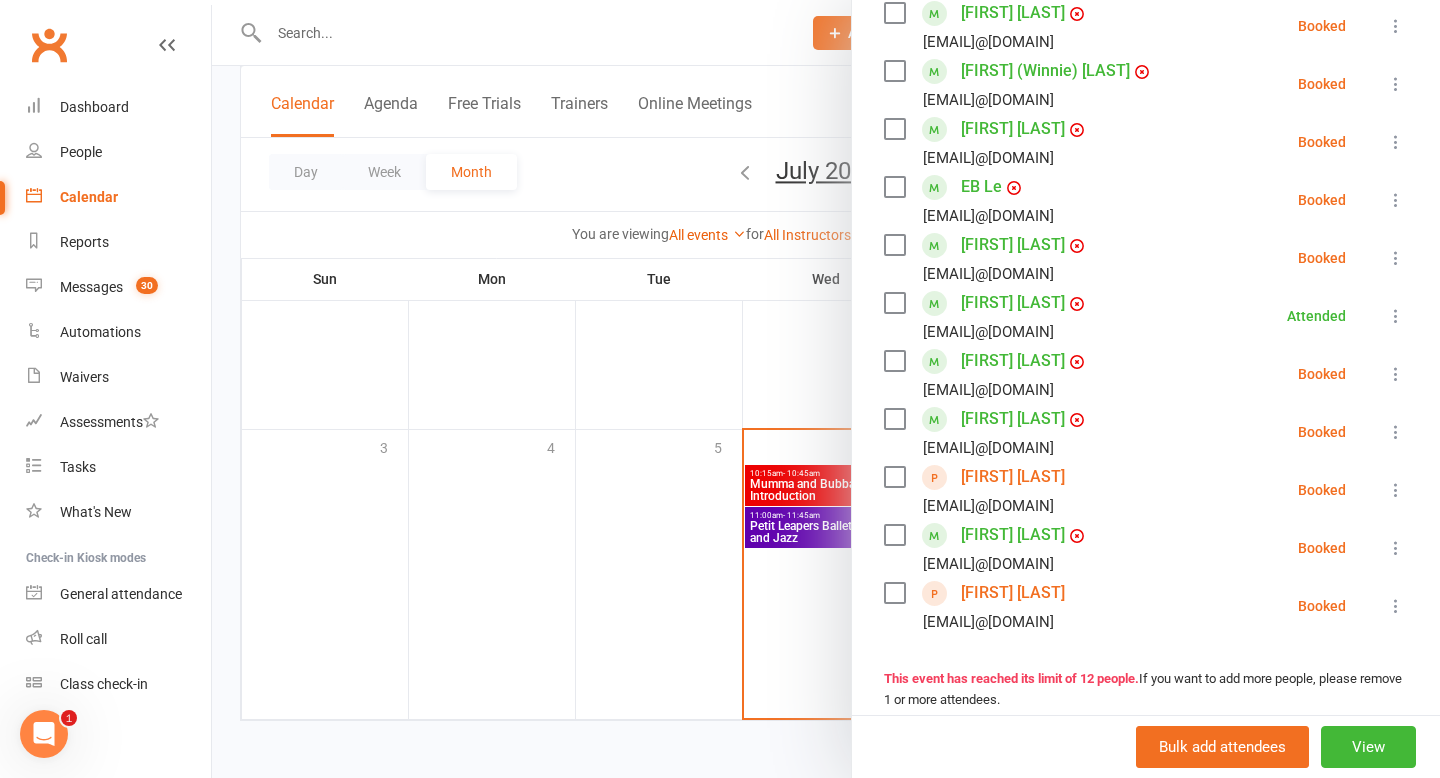 scroll, scrollTop: 432, scrollLeft: 0, axis: vertical 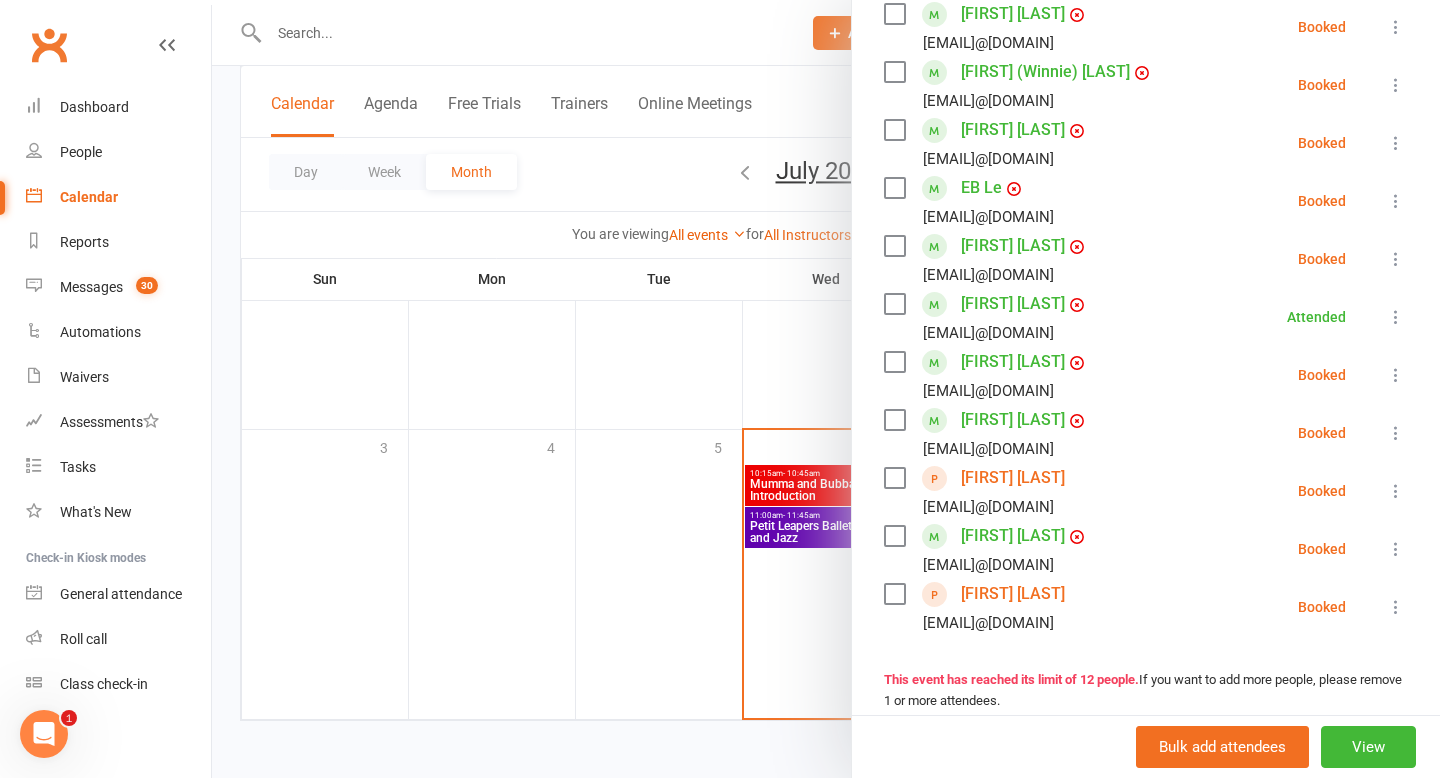 click at bounding box center [1396, 491] 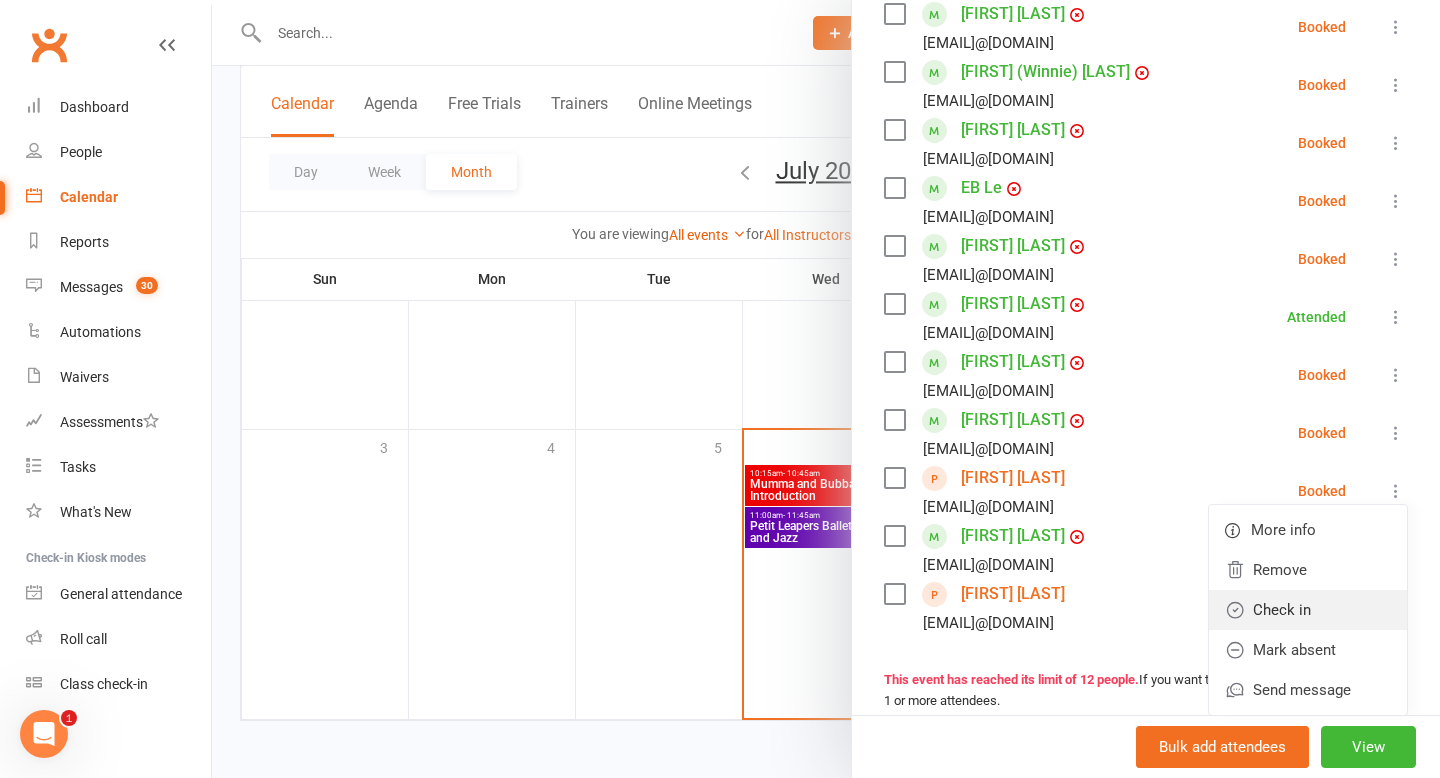 click on "Check in" at bounding box center (1308, 610) 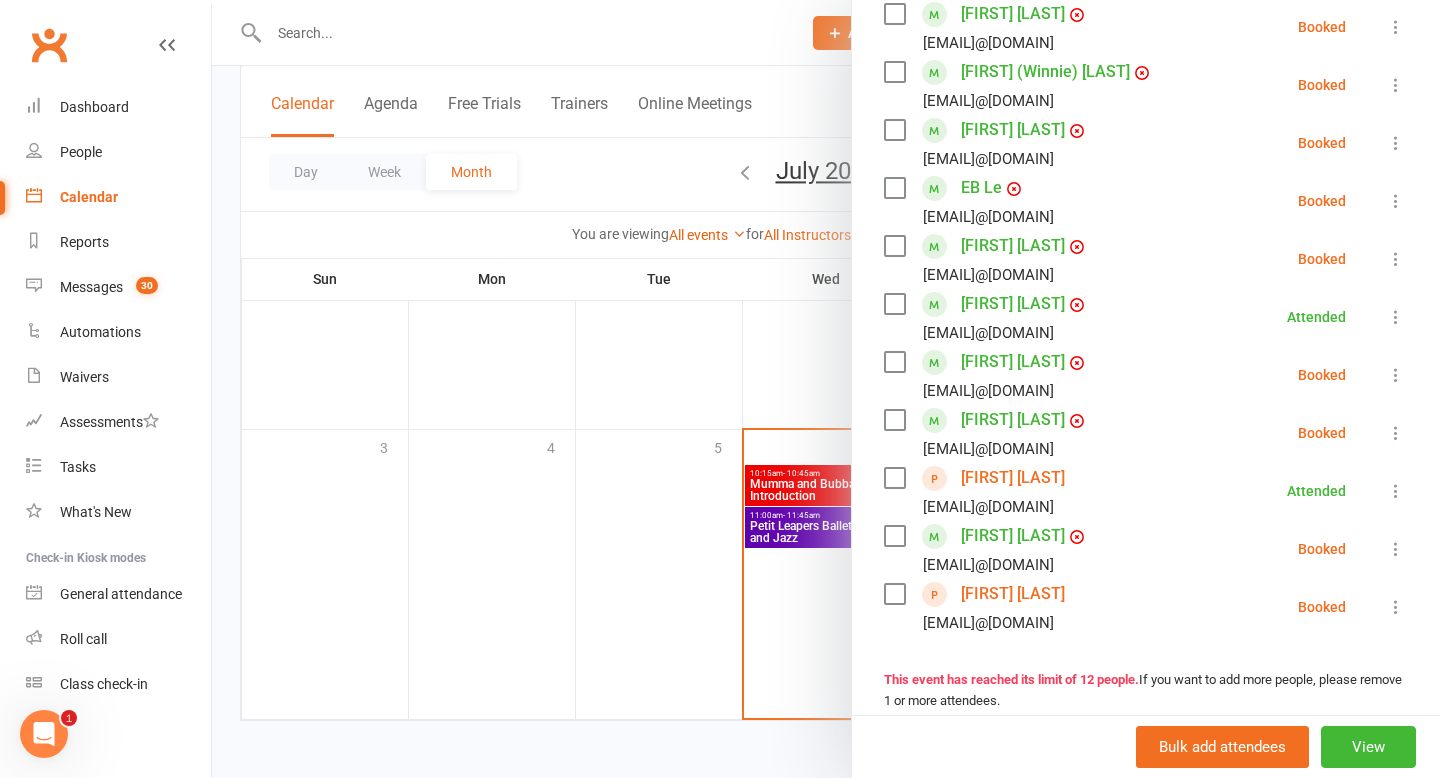 scroll, scrollTop: 394, scrollLeft: 0, axis: vertical 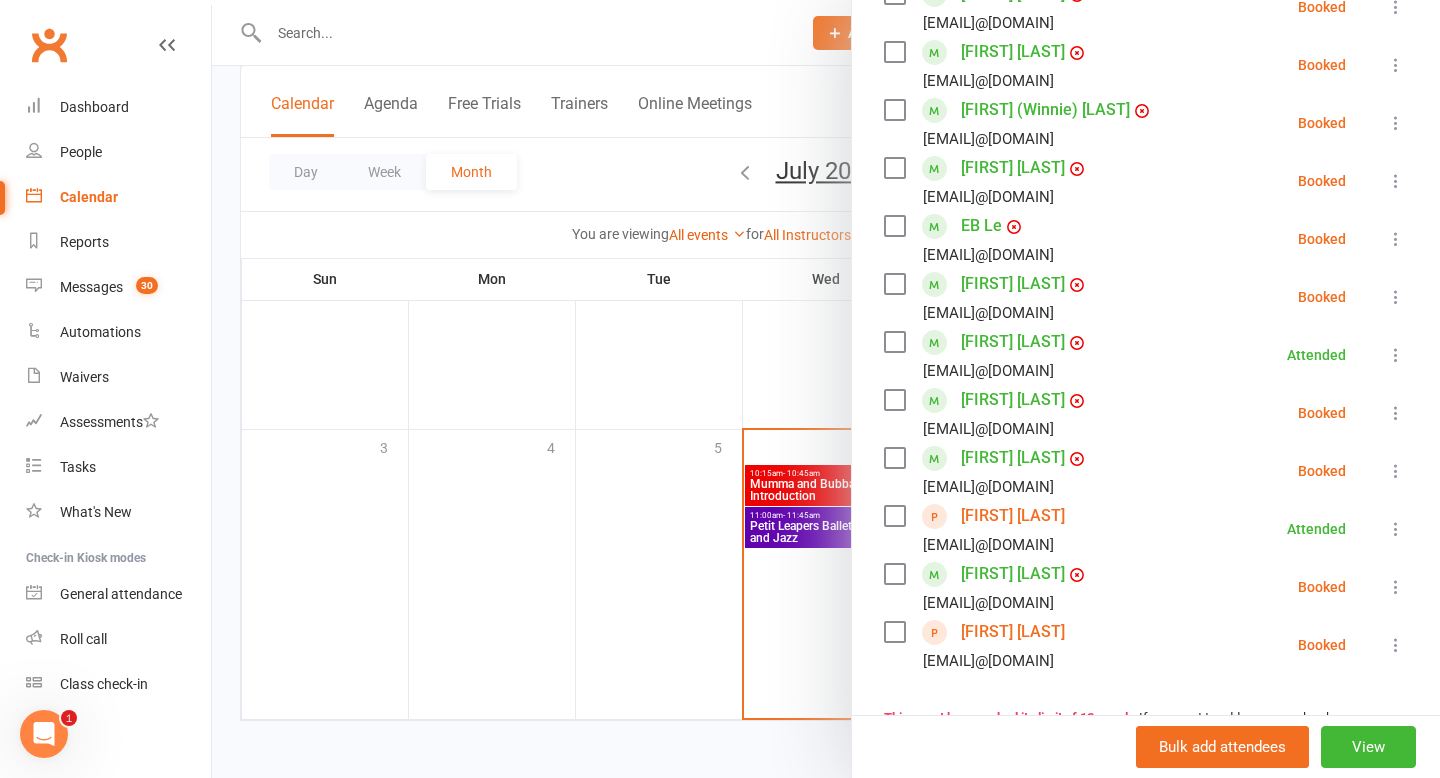 click at bounding box center [1396, 297] 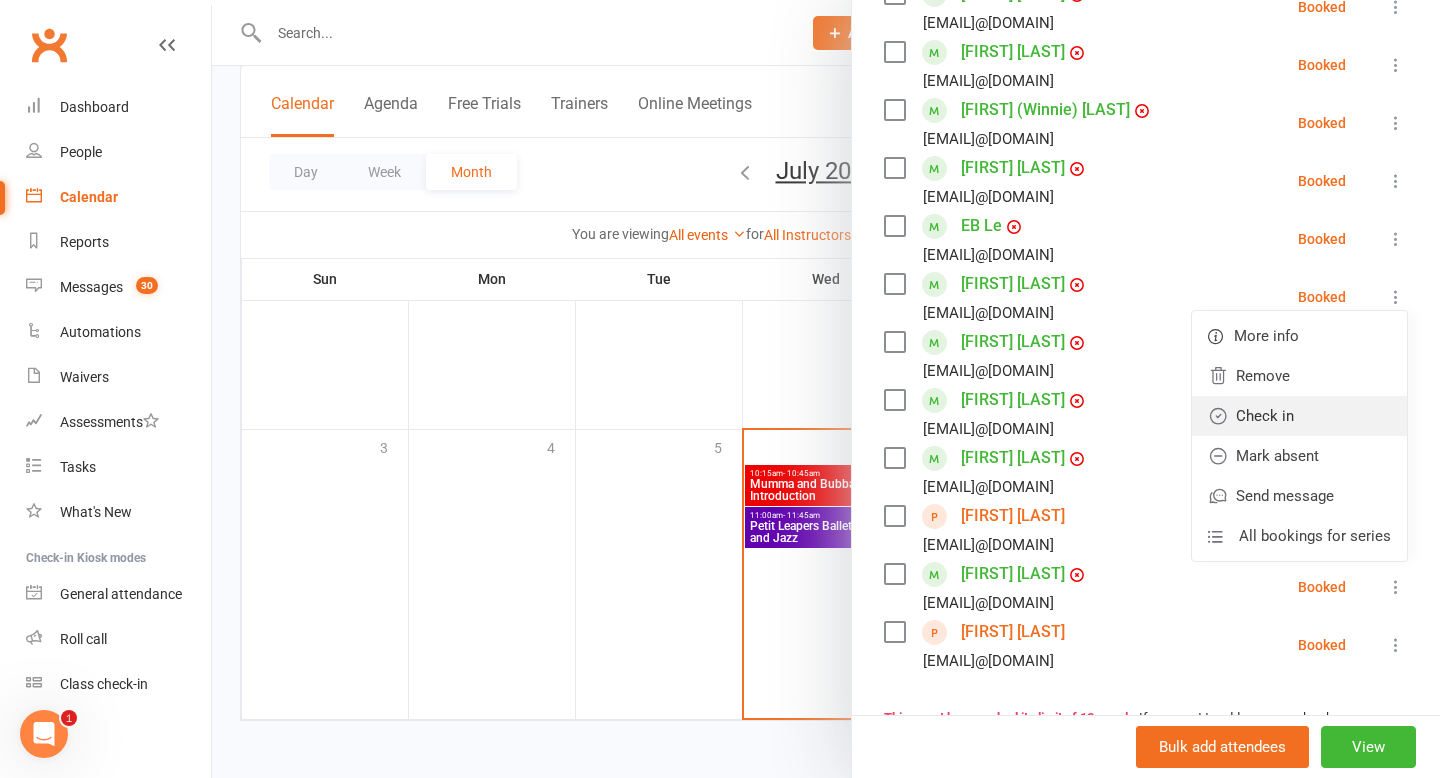 click on "Check in" at bounding box center (1299, 416) 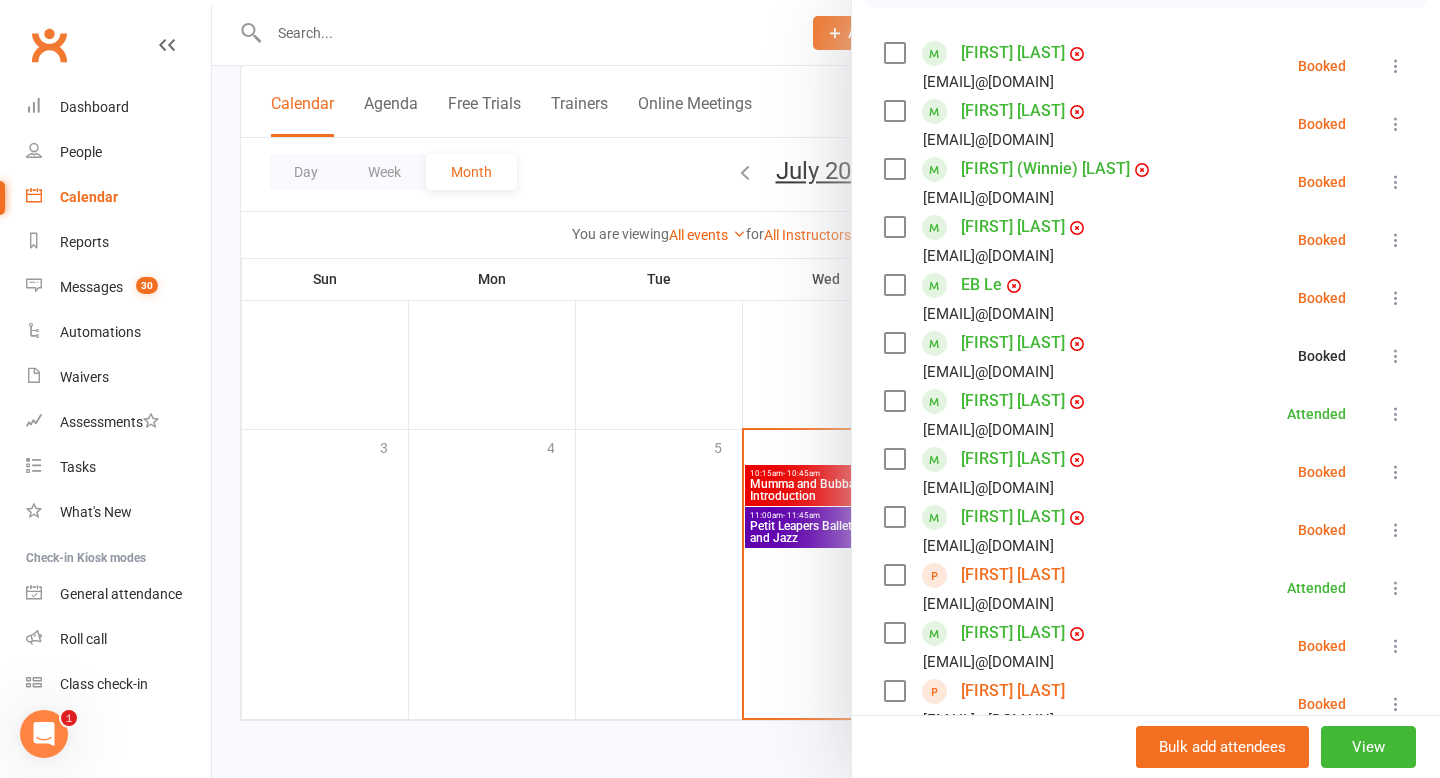 scroll, scrollTop: 317, scrollLeft: 0, axis: vertical 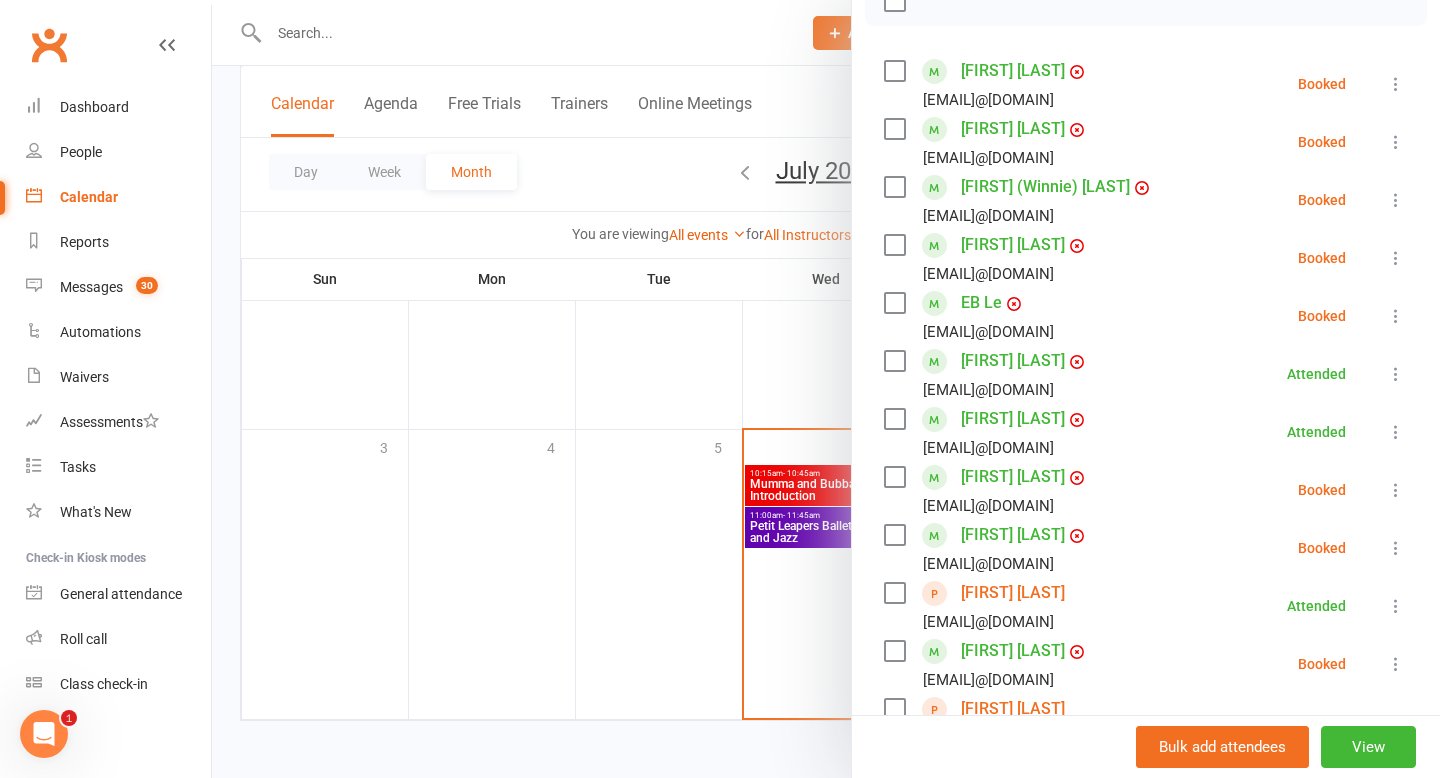 click at bounding box center [1396, 142] 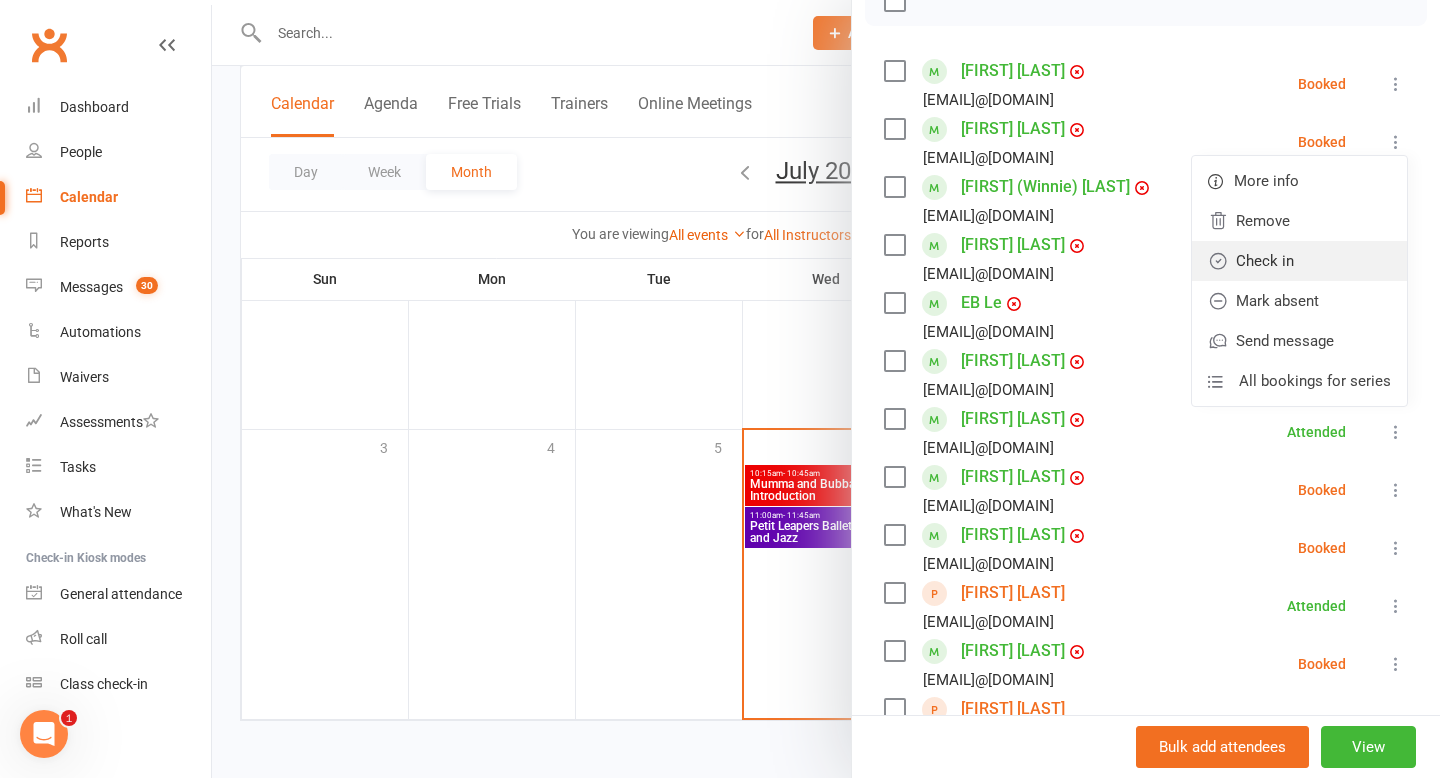 click on "Check in" at bounding box center [1299, 261] 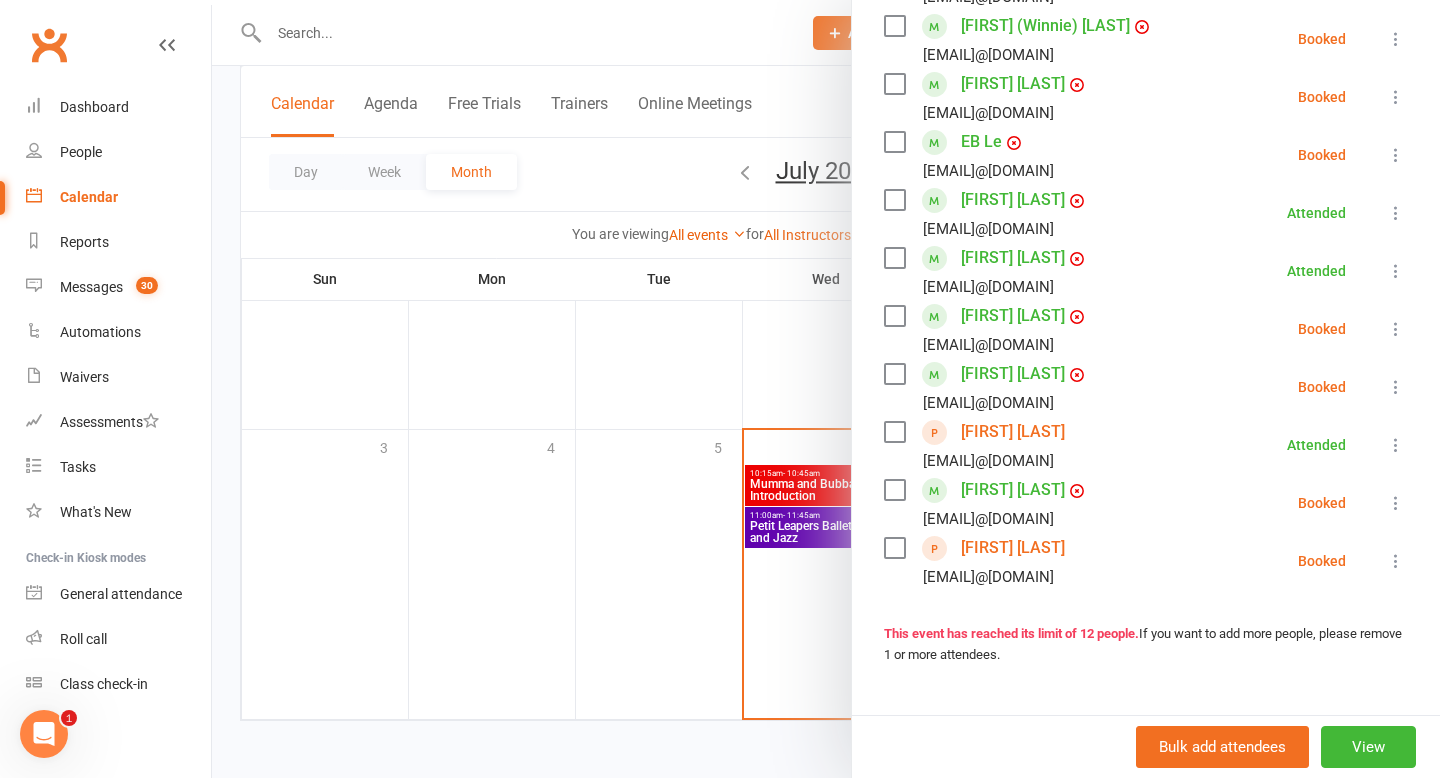 scroll, scrollTop: 0, scrollLeft: 0, axis: both 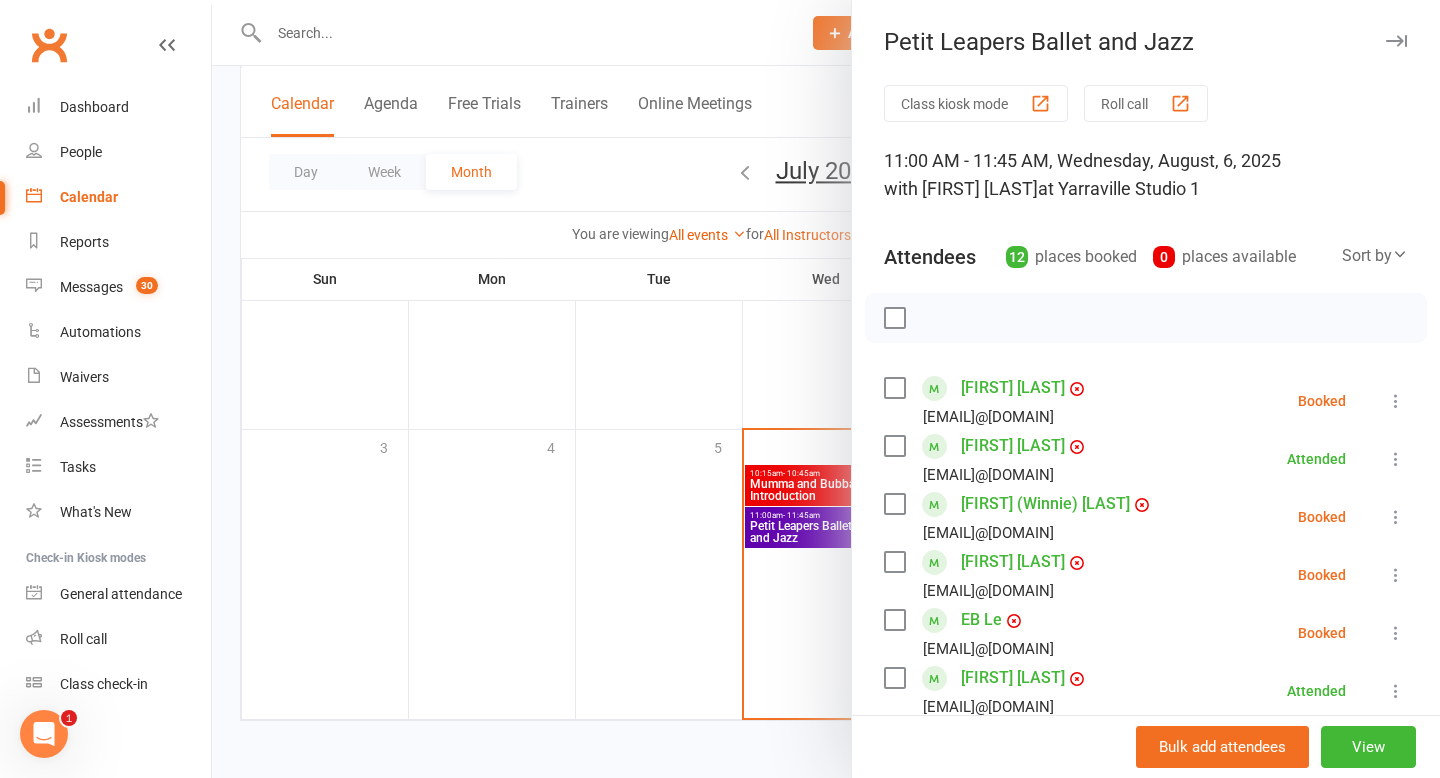 click at bounding box center (826, 389) 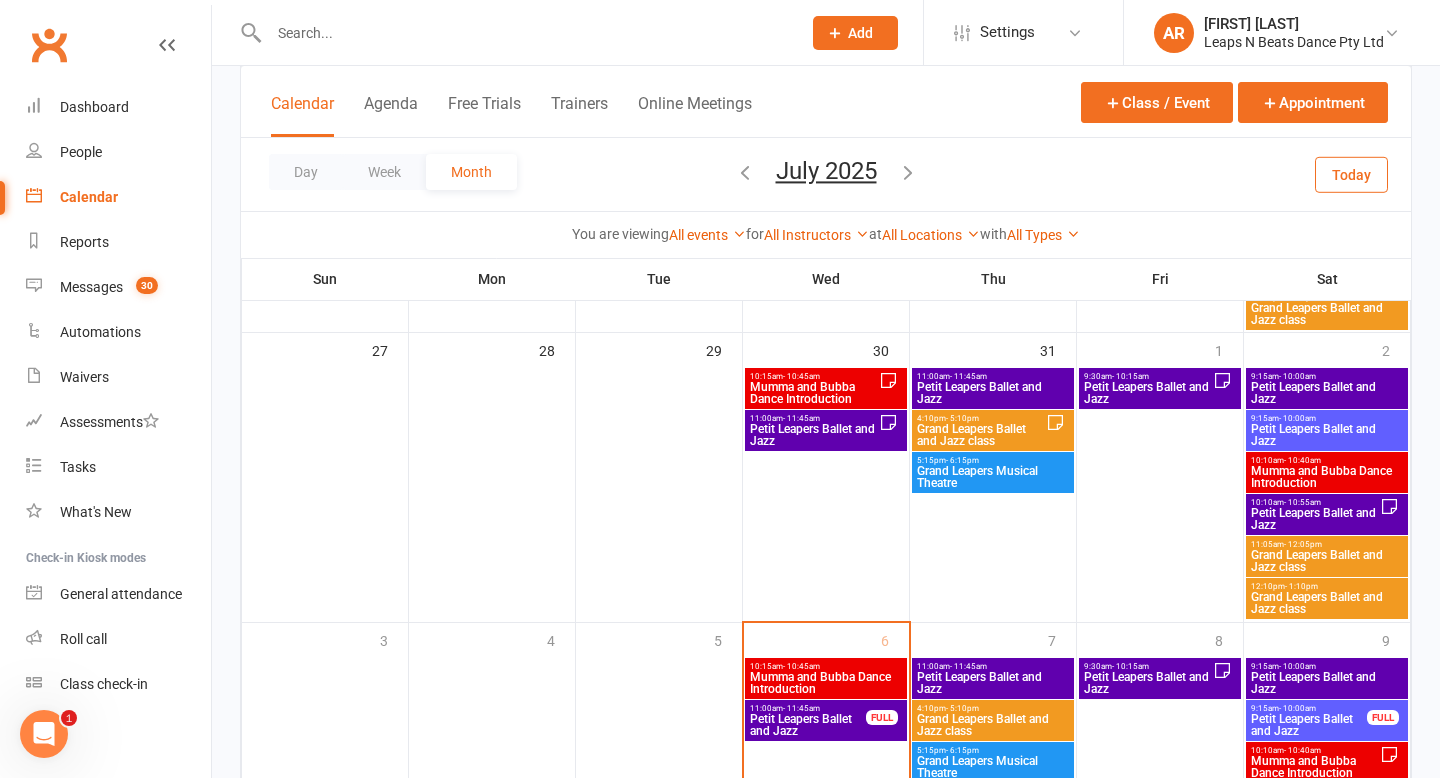 scroll, scrollTop: 882, scrollLeft: 0, axis: vertical 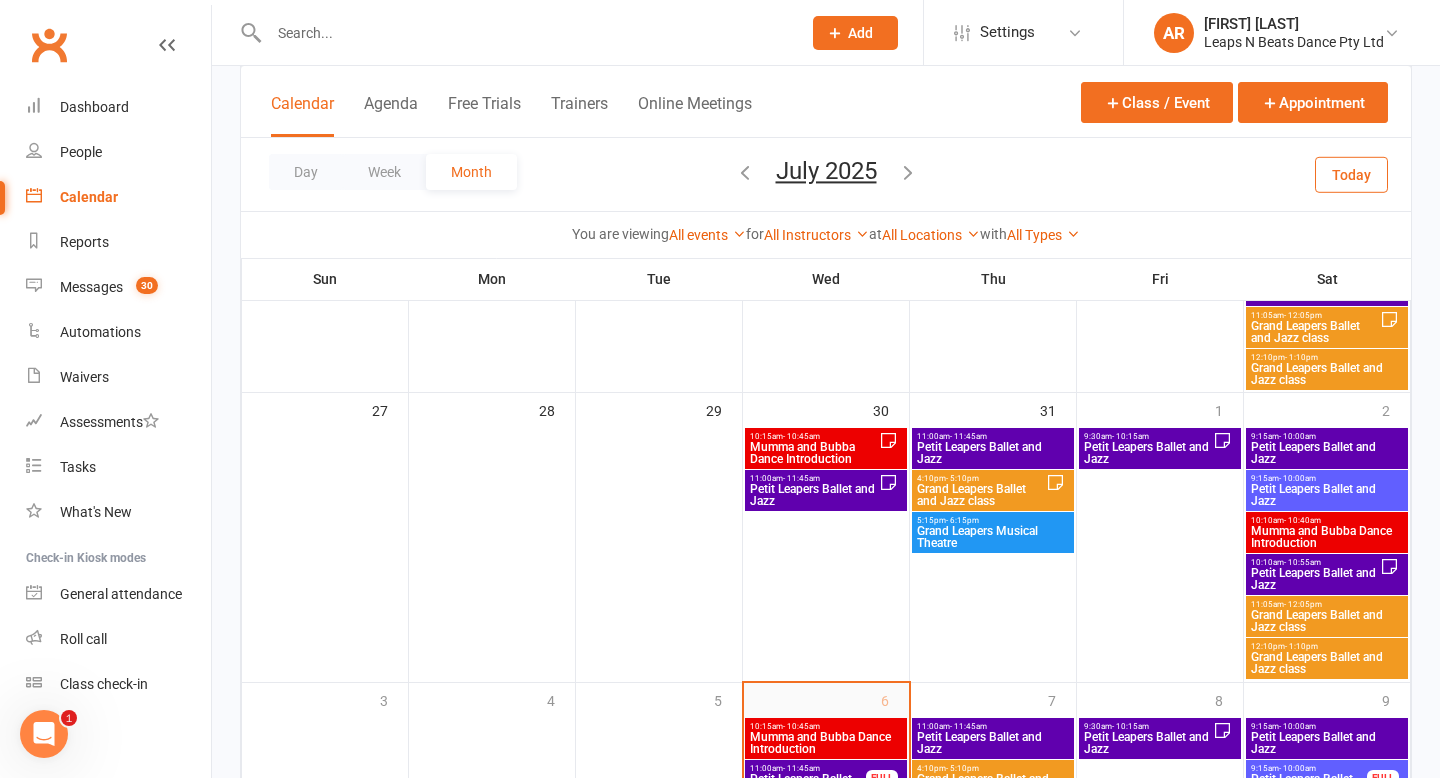 click on "6" at bounding box center (826, 827) 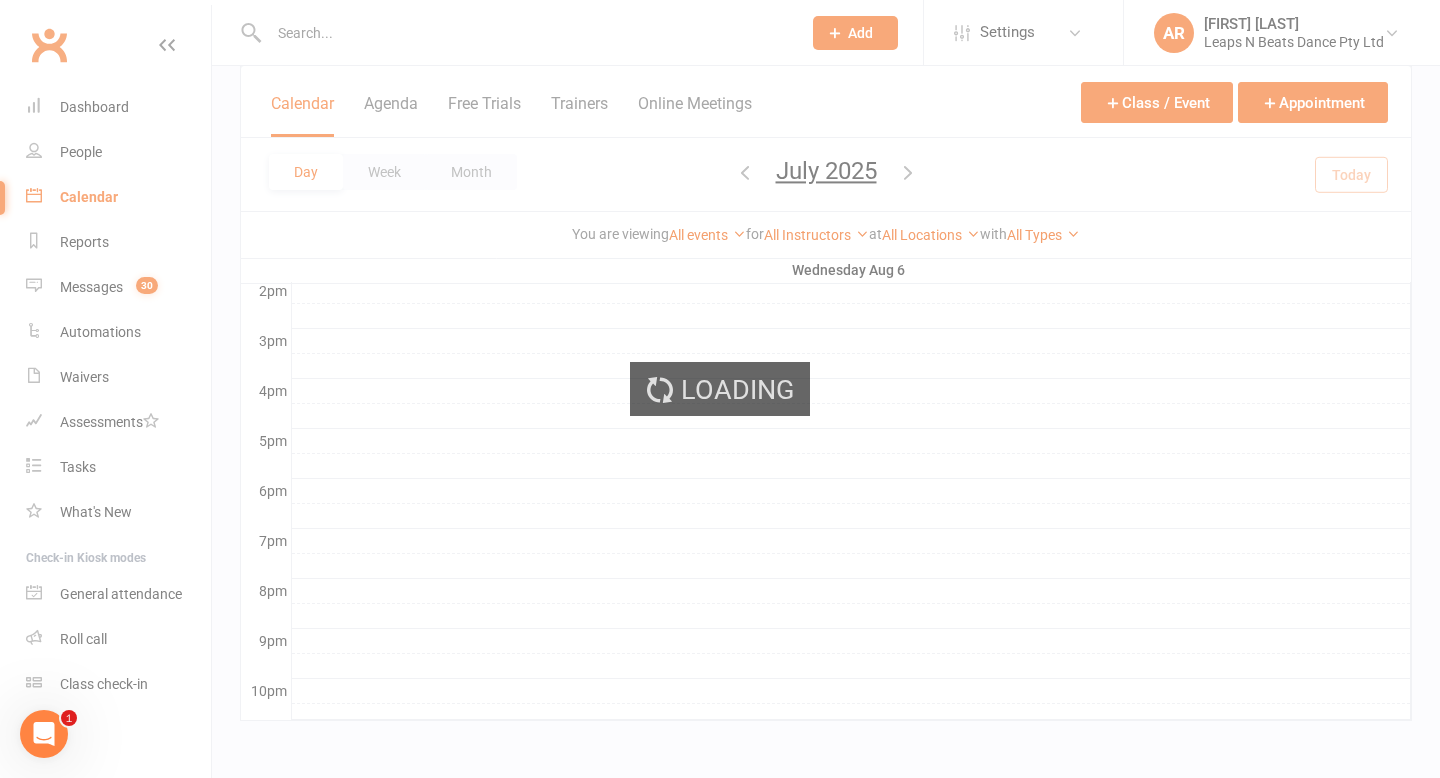 scroll, scrollTop: 0, scrollLeft: 0, axis: both 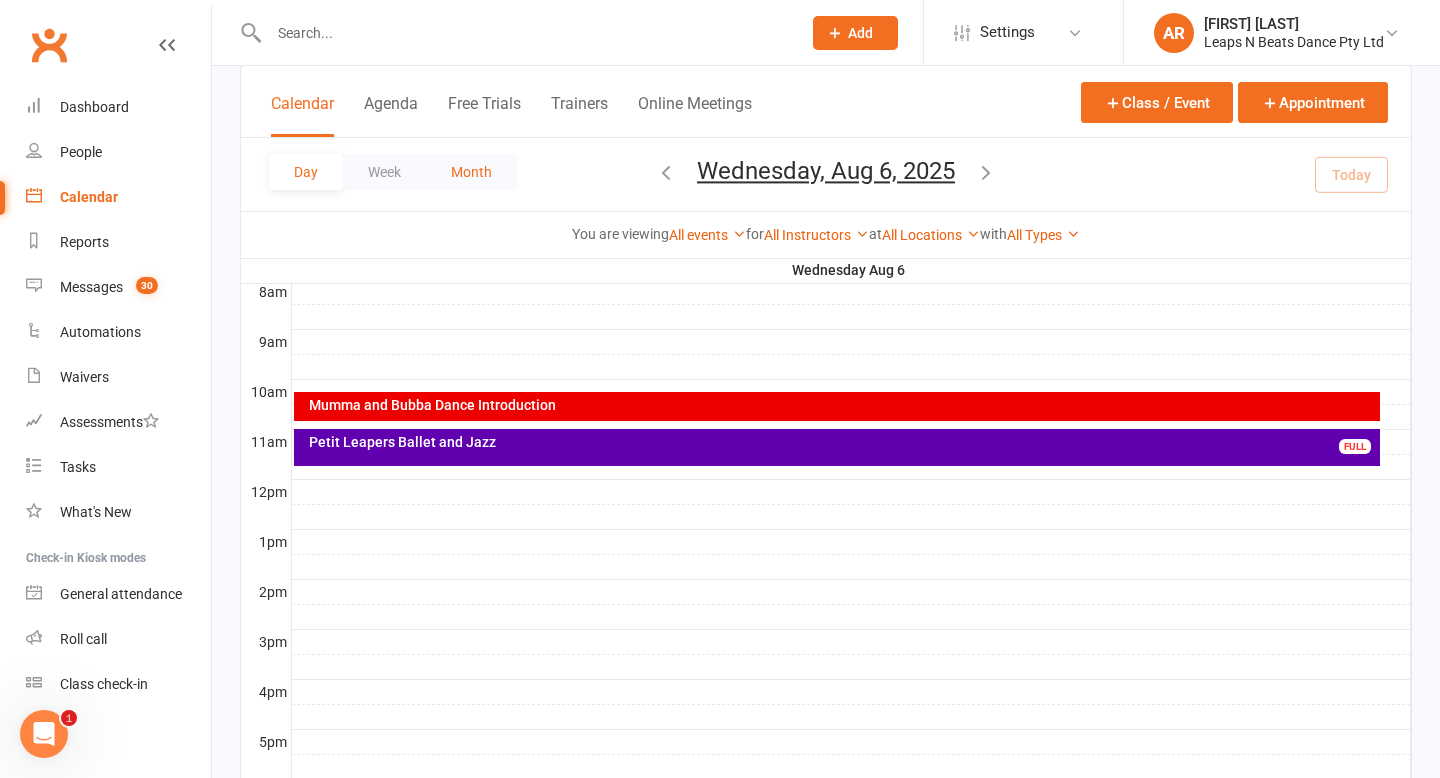 click on "Month" at bounding box center (471, 172) 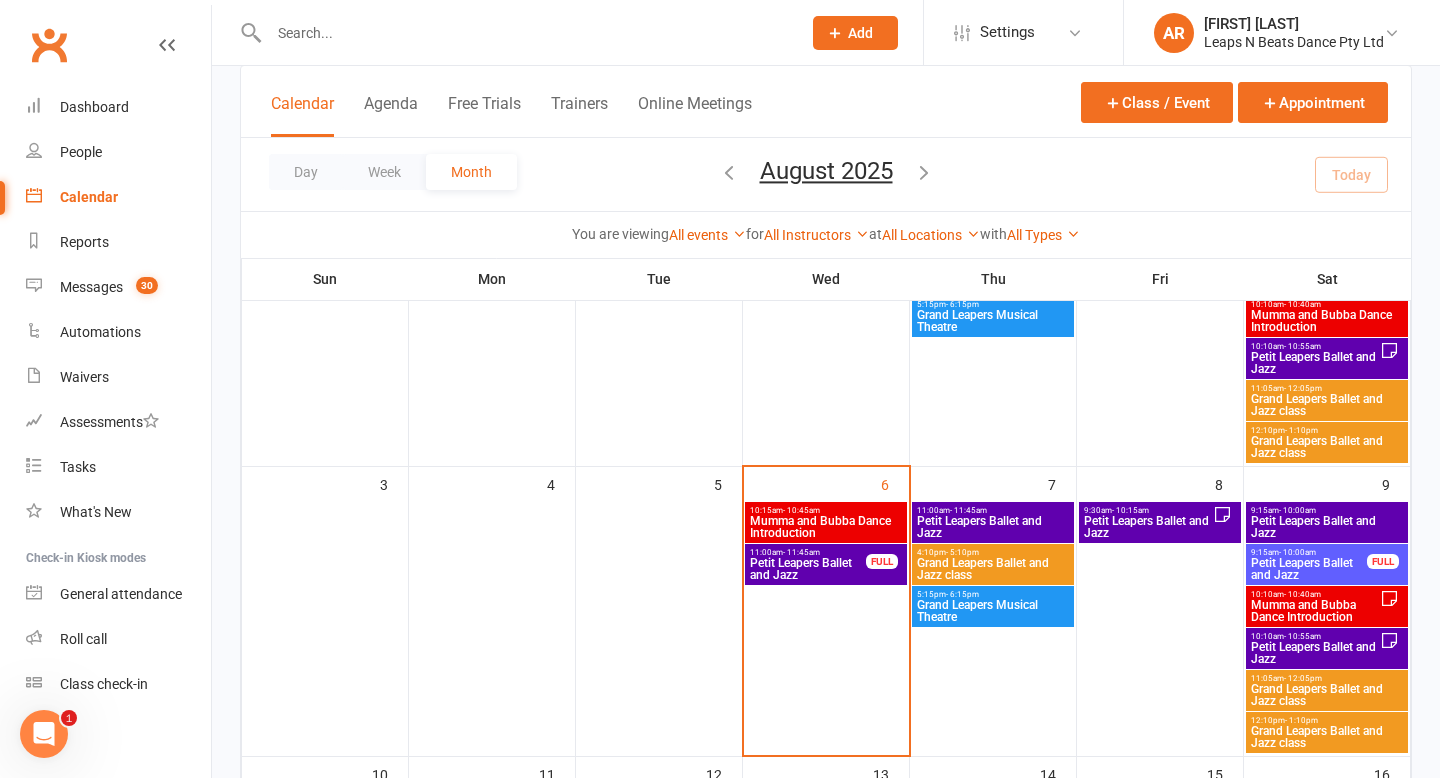 scroll, scrollTop: 227, scrollLeft: 0, axis: vertical 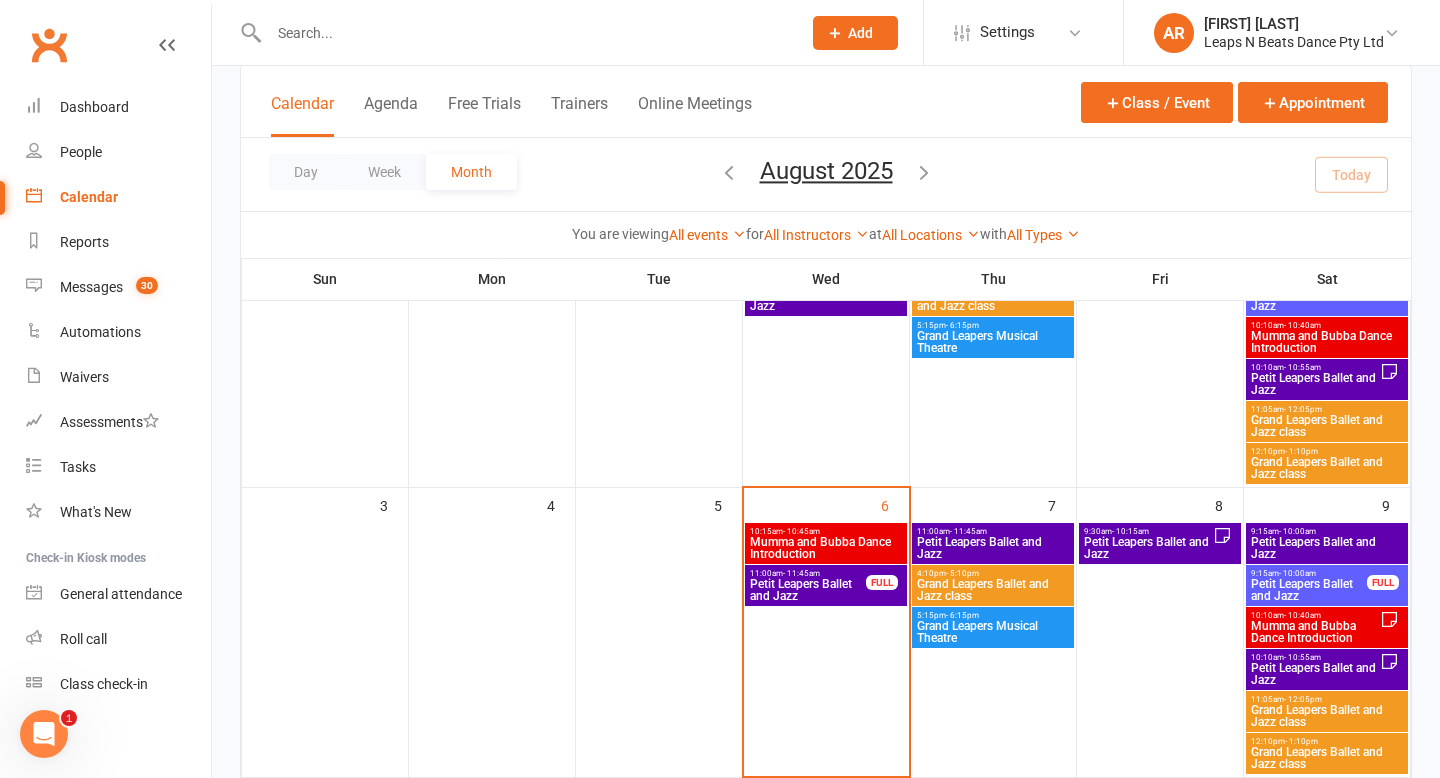 click on "10:15am  - 10:45am" at bounding box center (826, 531) 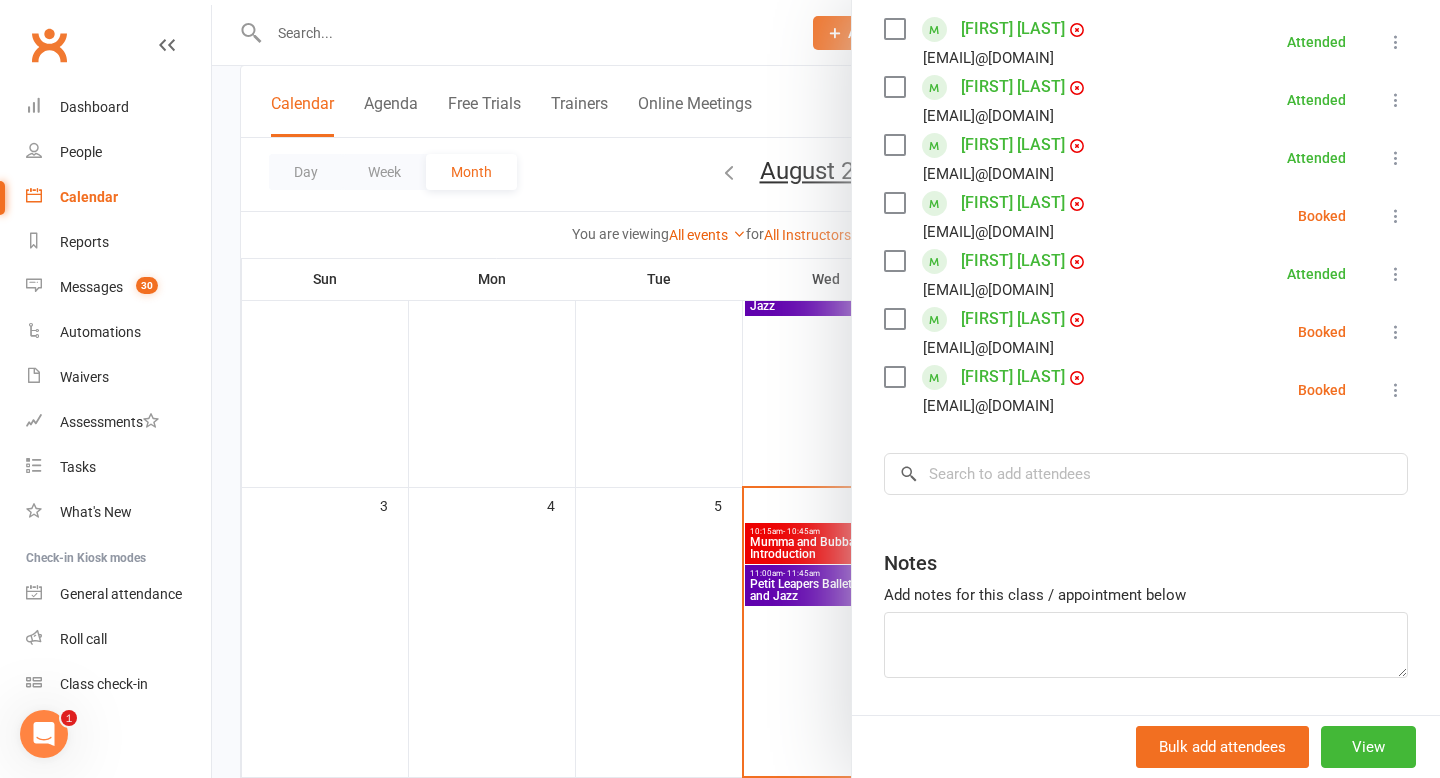 scroll, scrollTop: 422, scrollLeft: 0, axis: vertical 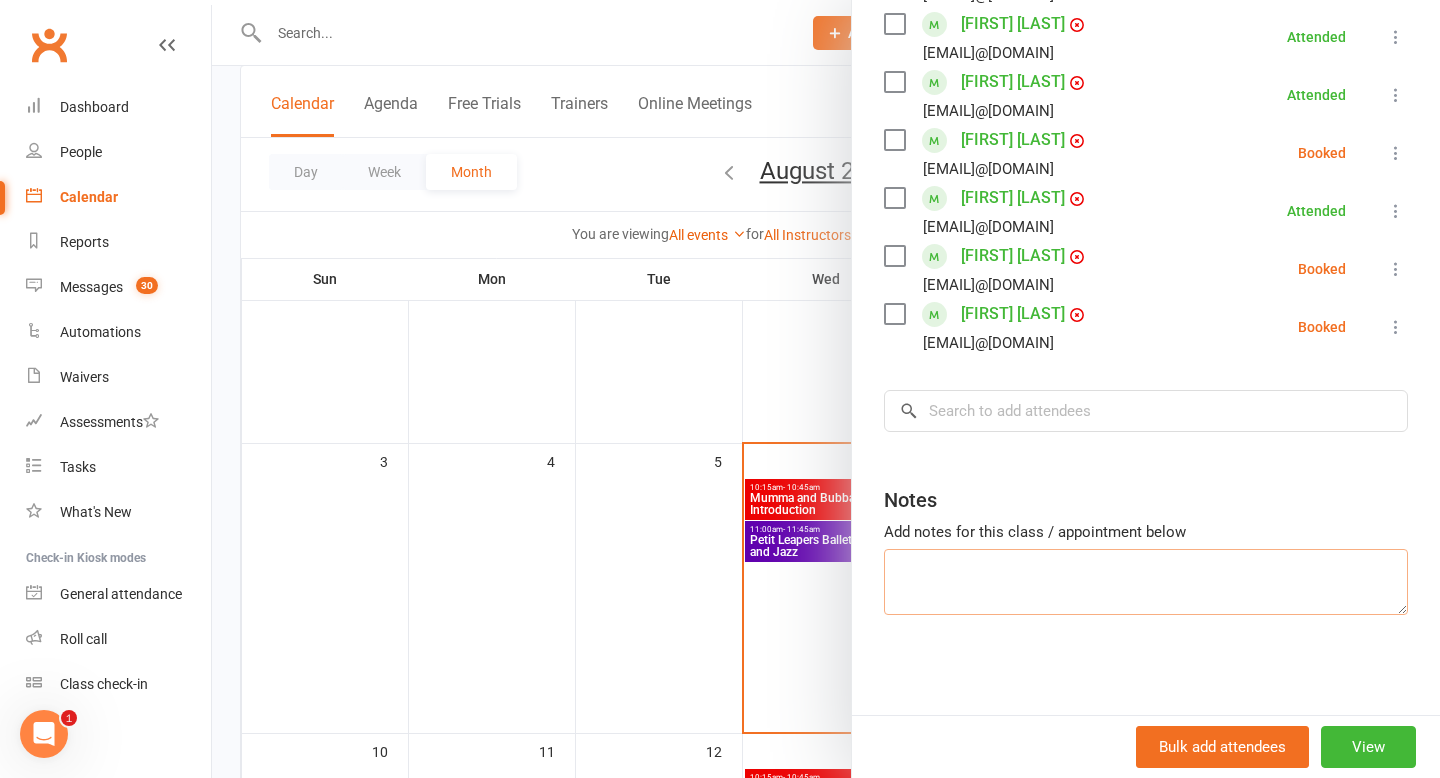 click at bounding box center (1146, 582) 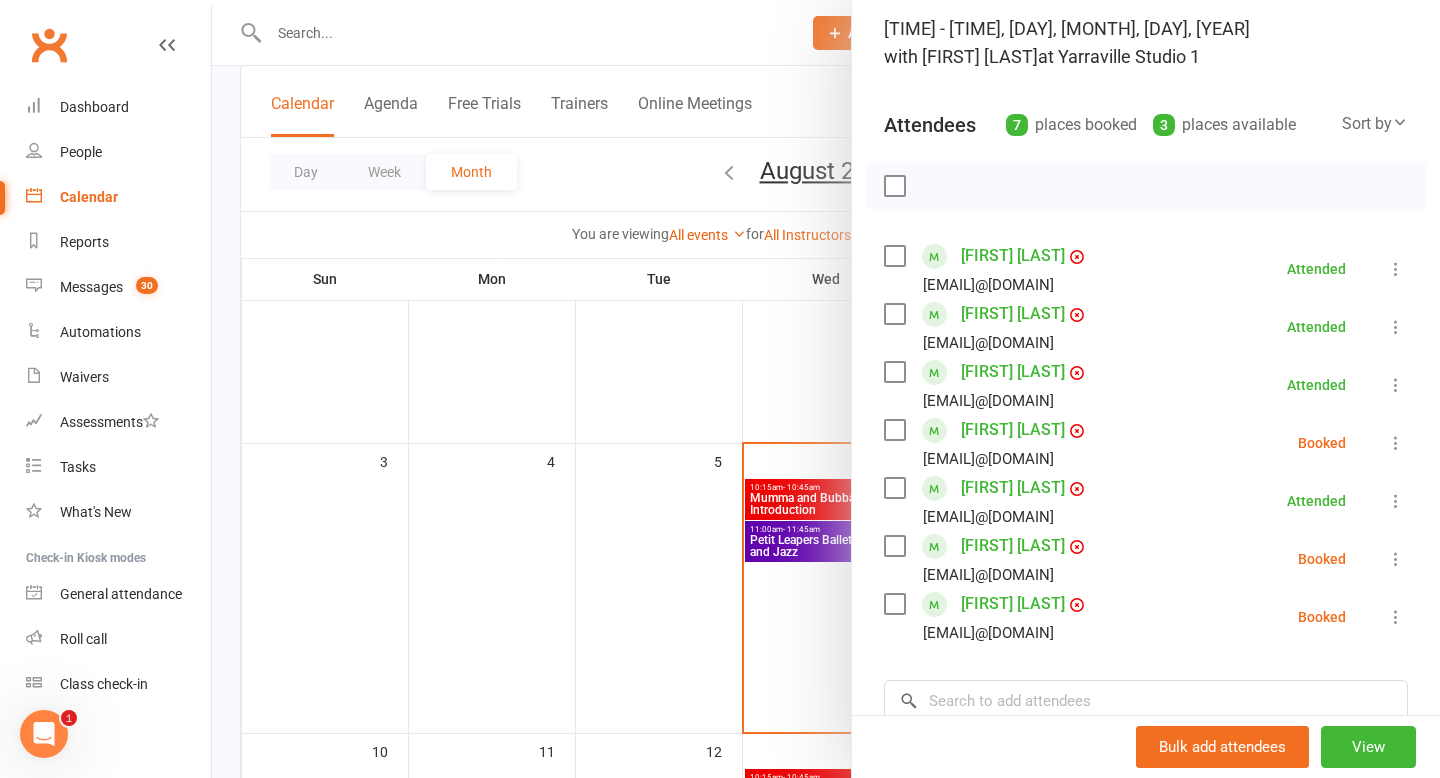 scroll, scrollTop: 123, scrollLeft: 0, axis: vertical 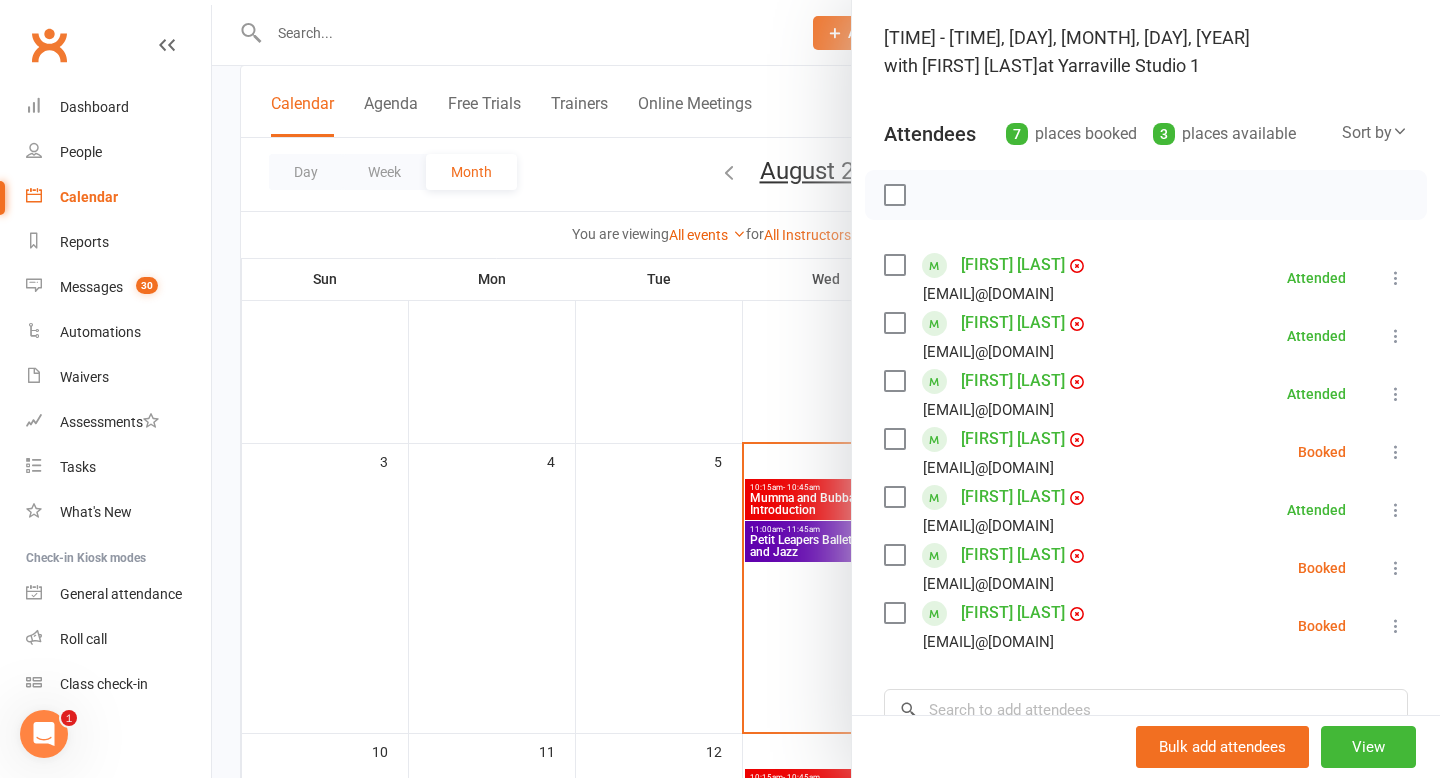 type on "Class went well, was quite small so listening wasnt as good s it has" 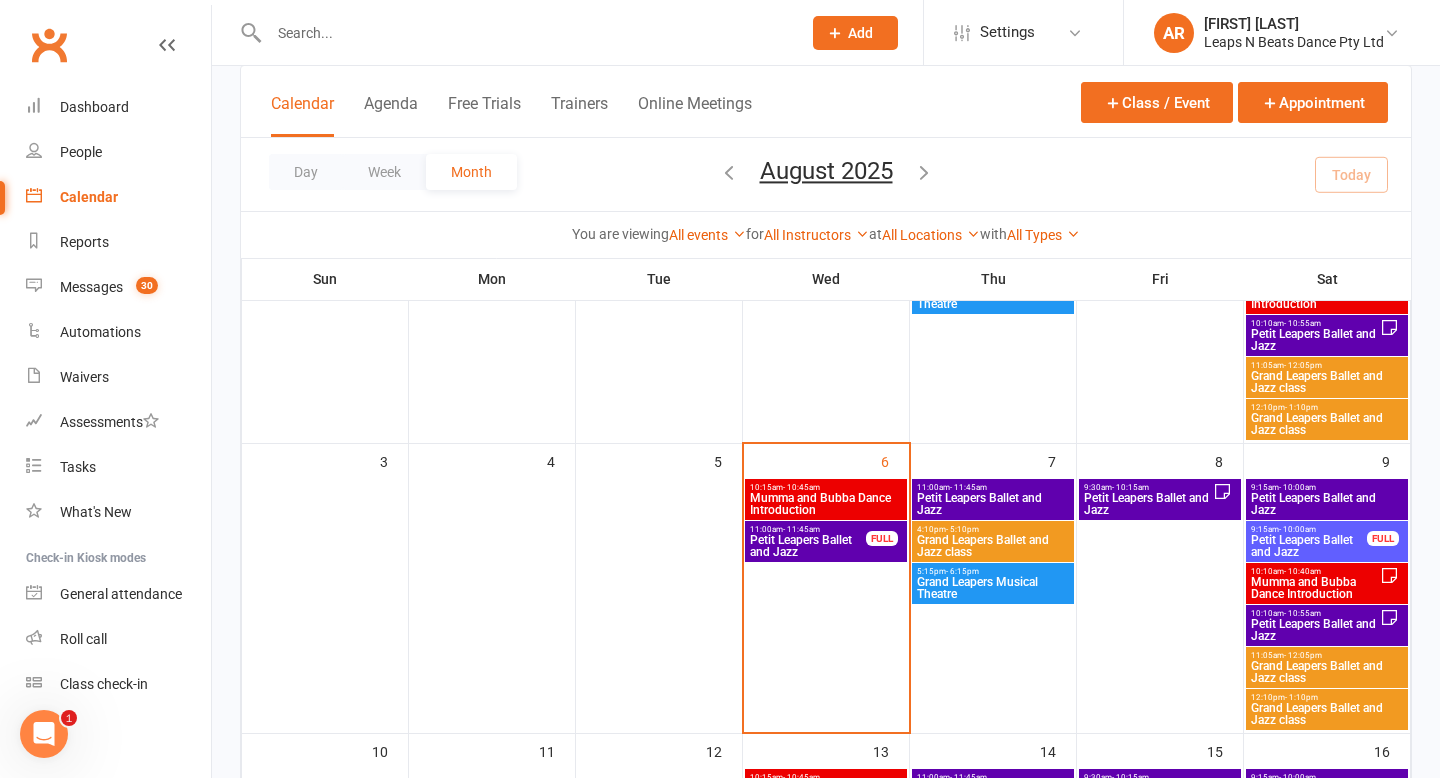 click on "Petit Leapers Ballet and Jazz" at bounding box center (808, 546) 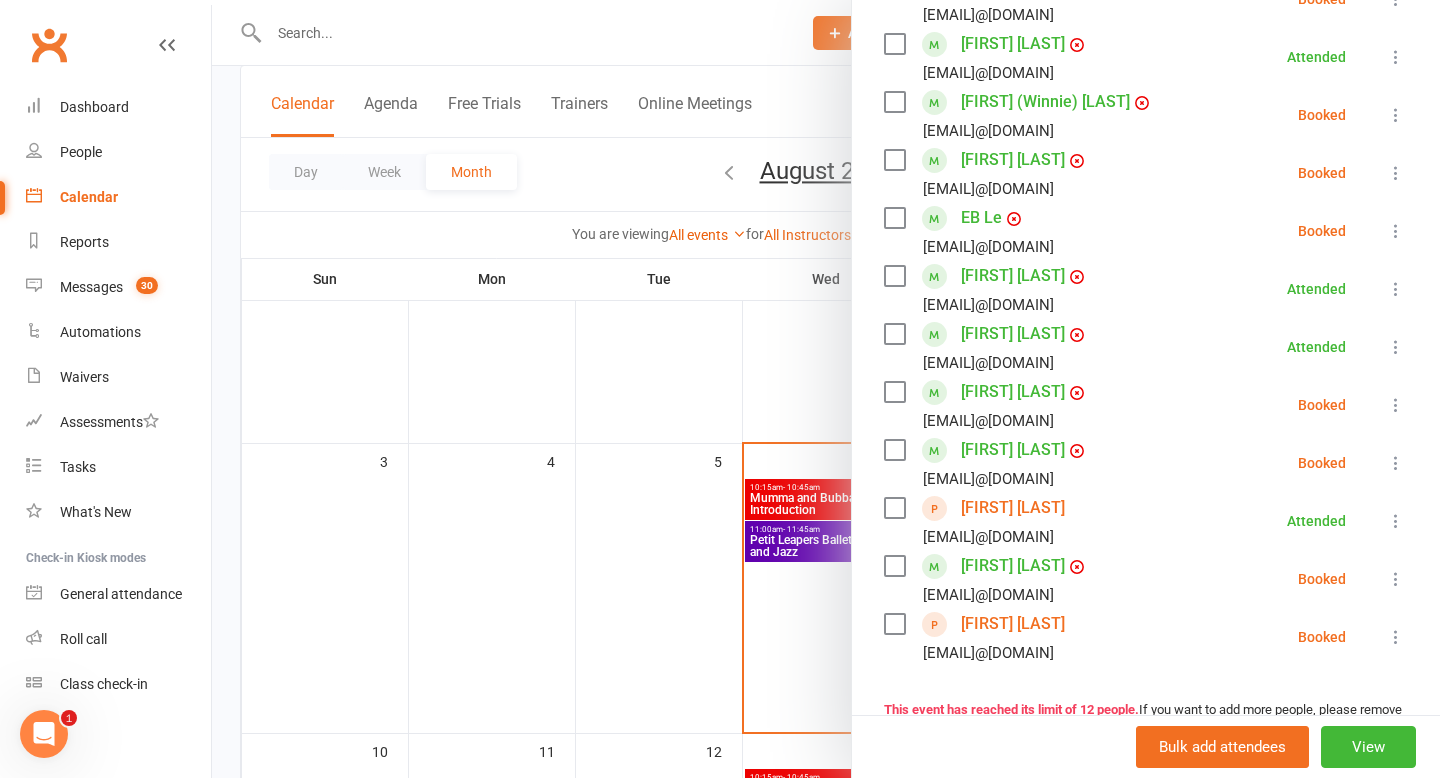 scroll, scrollTop: 471, scrollLeft: 0, axis: vertical 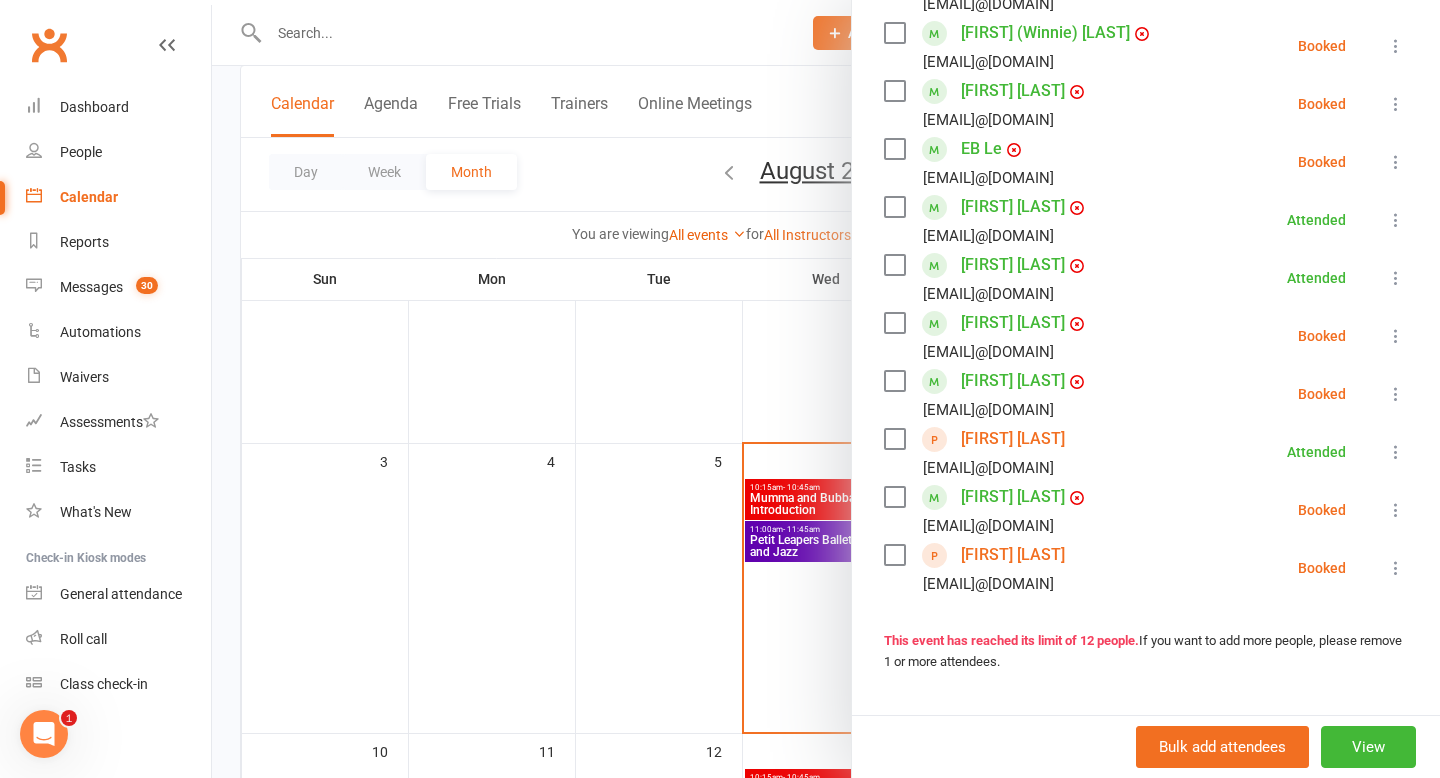 click at bounding box center [1396, 394] 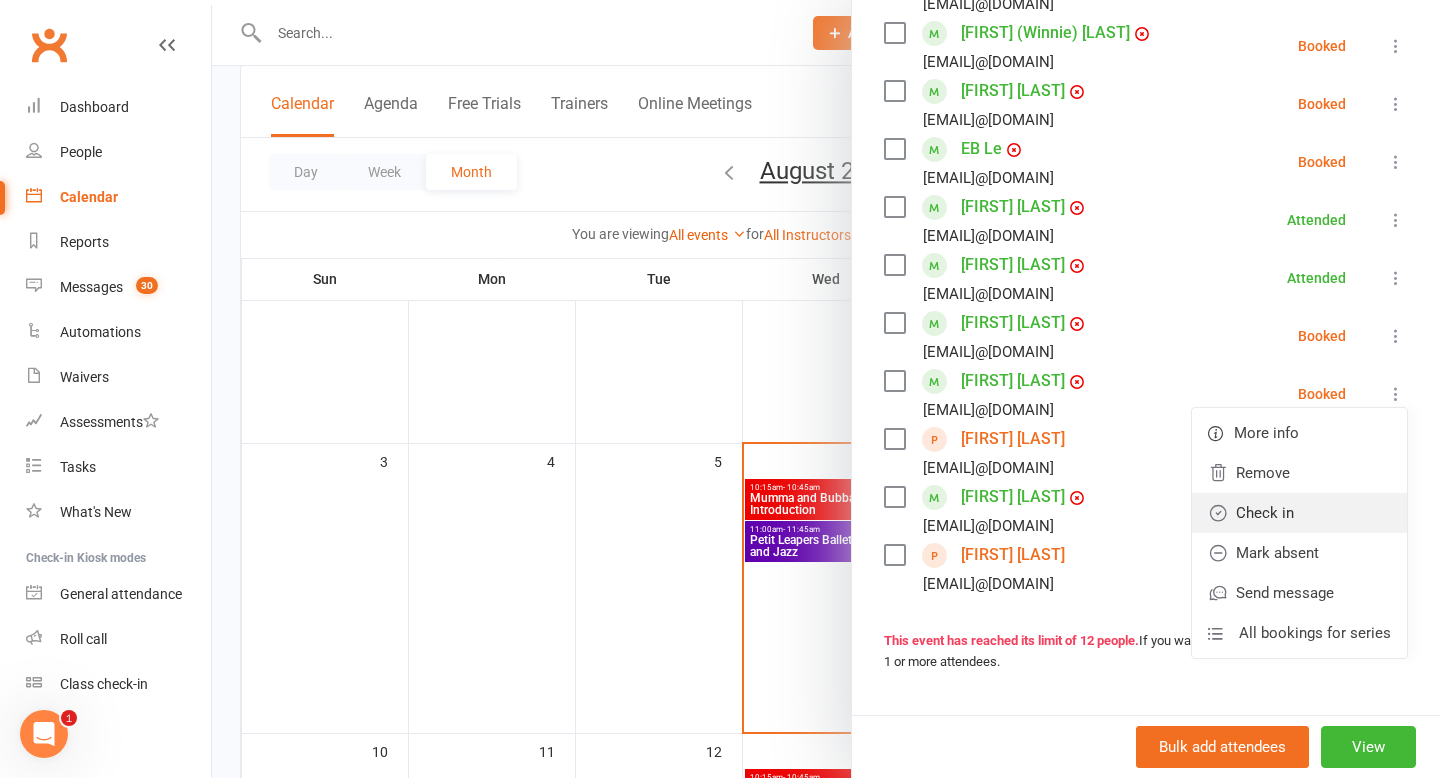 click on "Check in" at bounding box center (1299, 513) 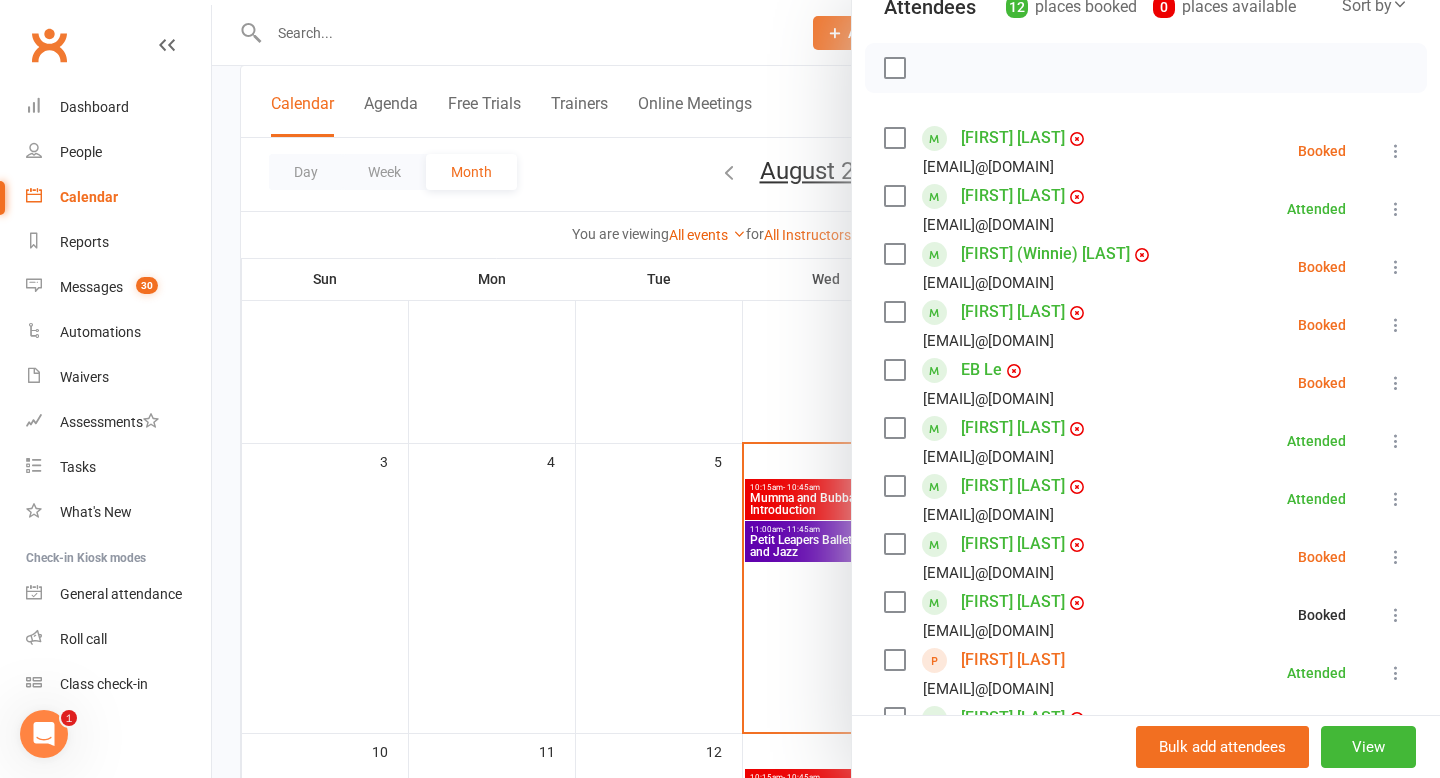 scroll, scrollTop: 242, scrollLeft: 0, axis: vertical 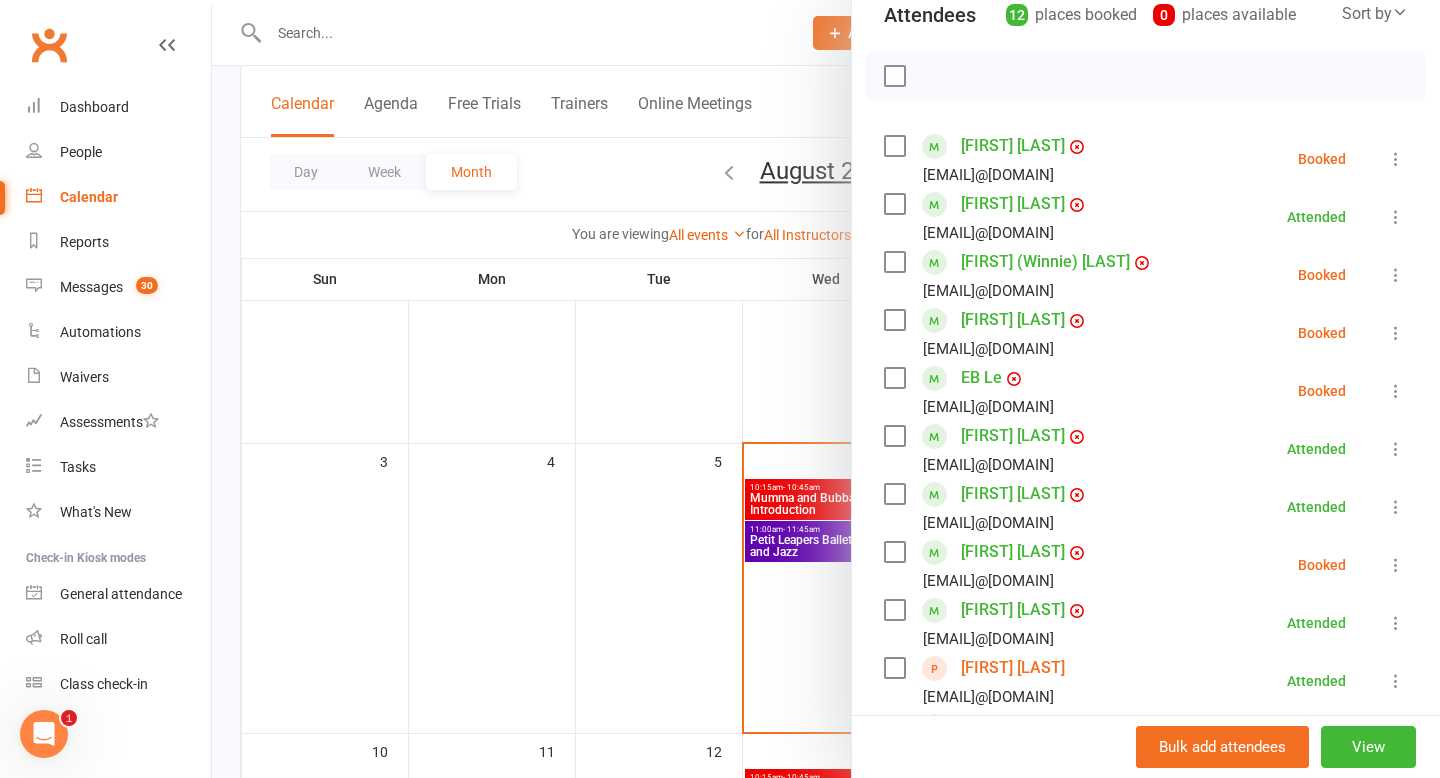click at bounding box center (1396, 159) 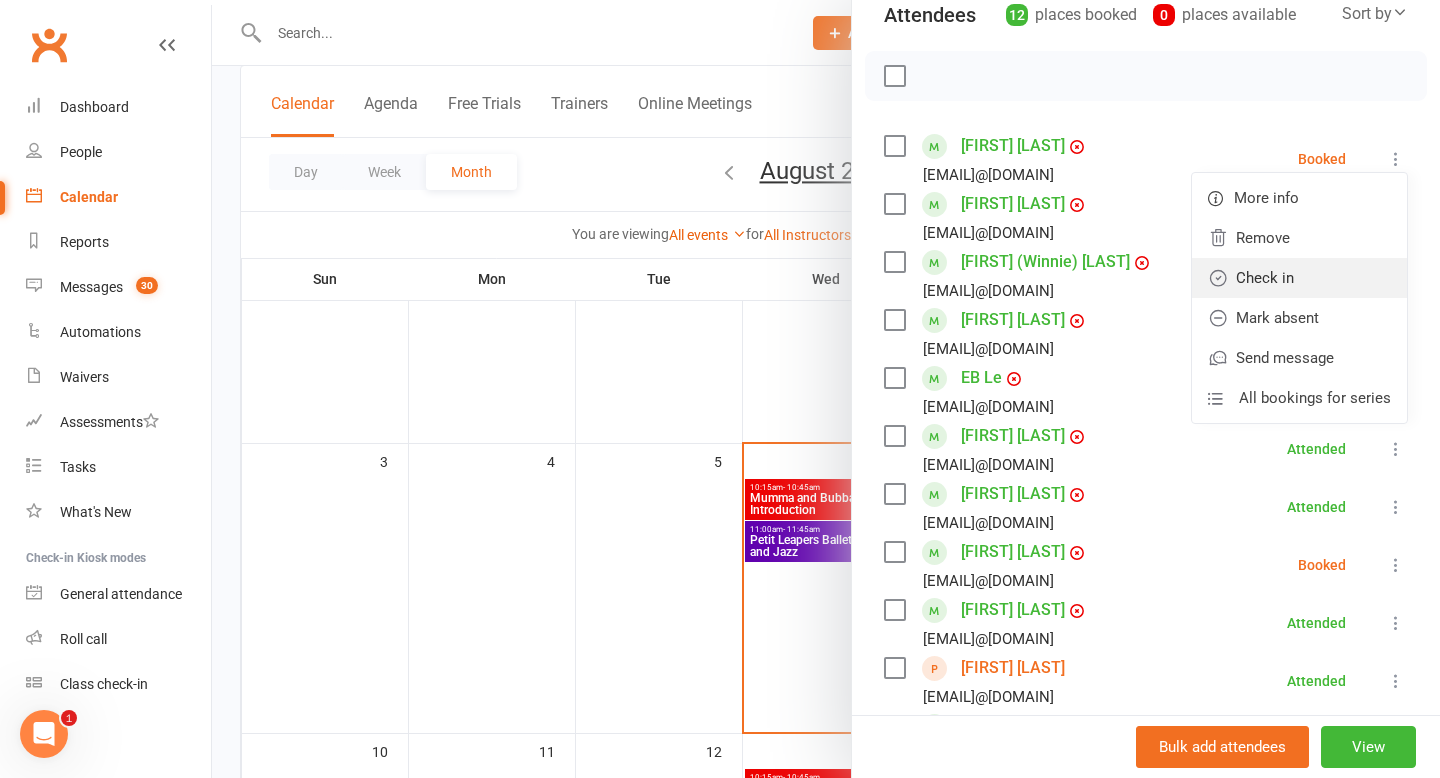 click on "Check in" at bounding box center [1299, 278] 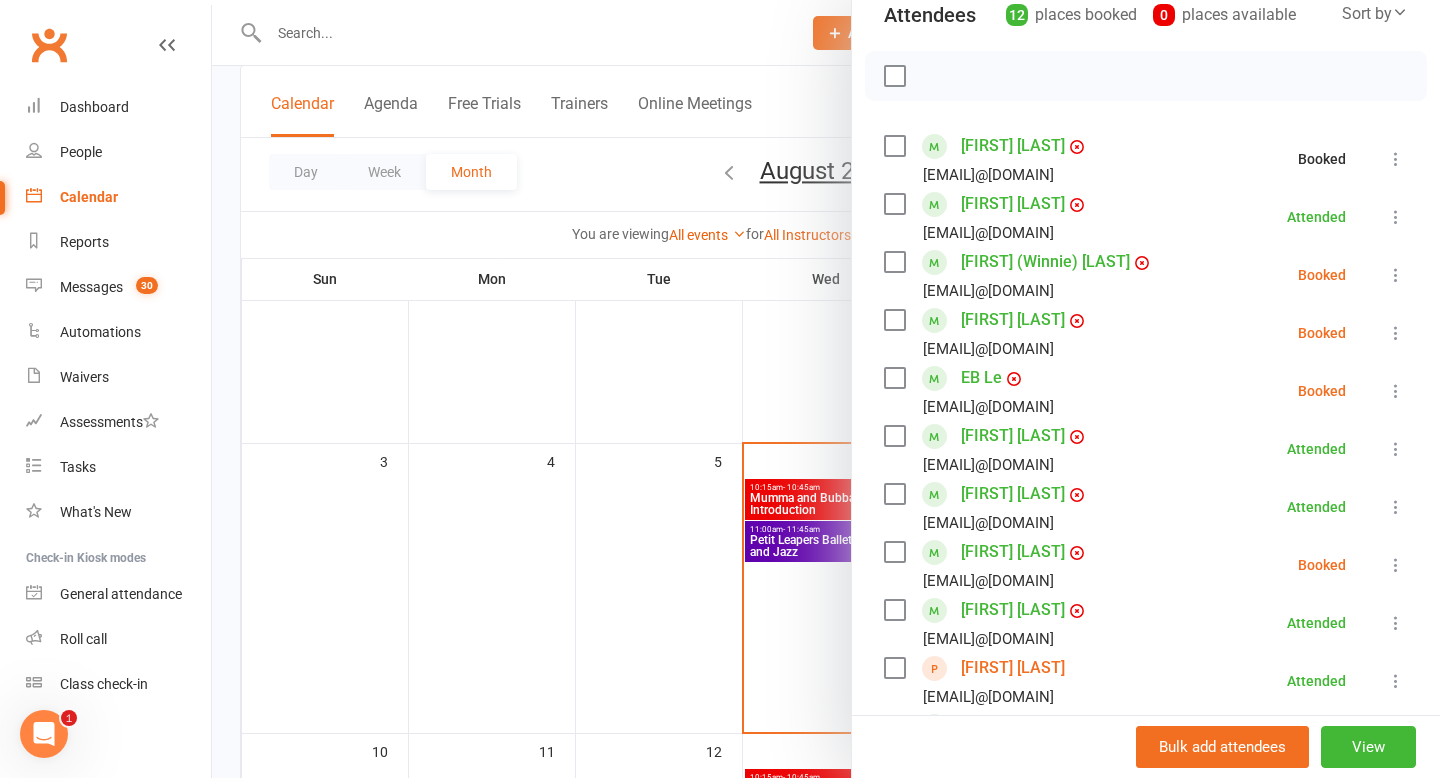 click at bounding box center (1396, 275) 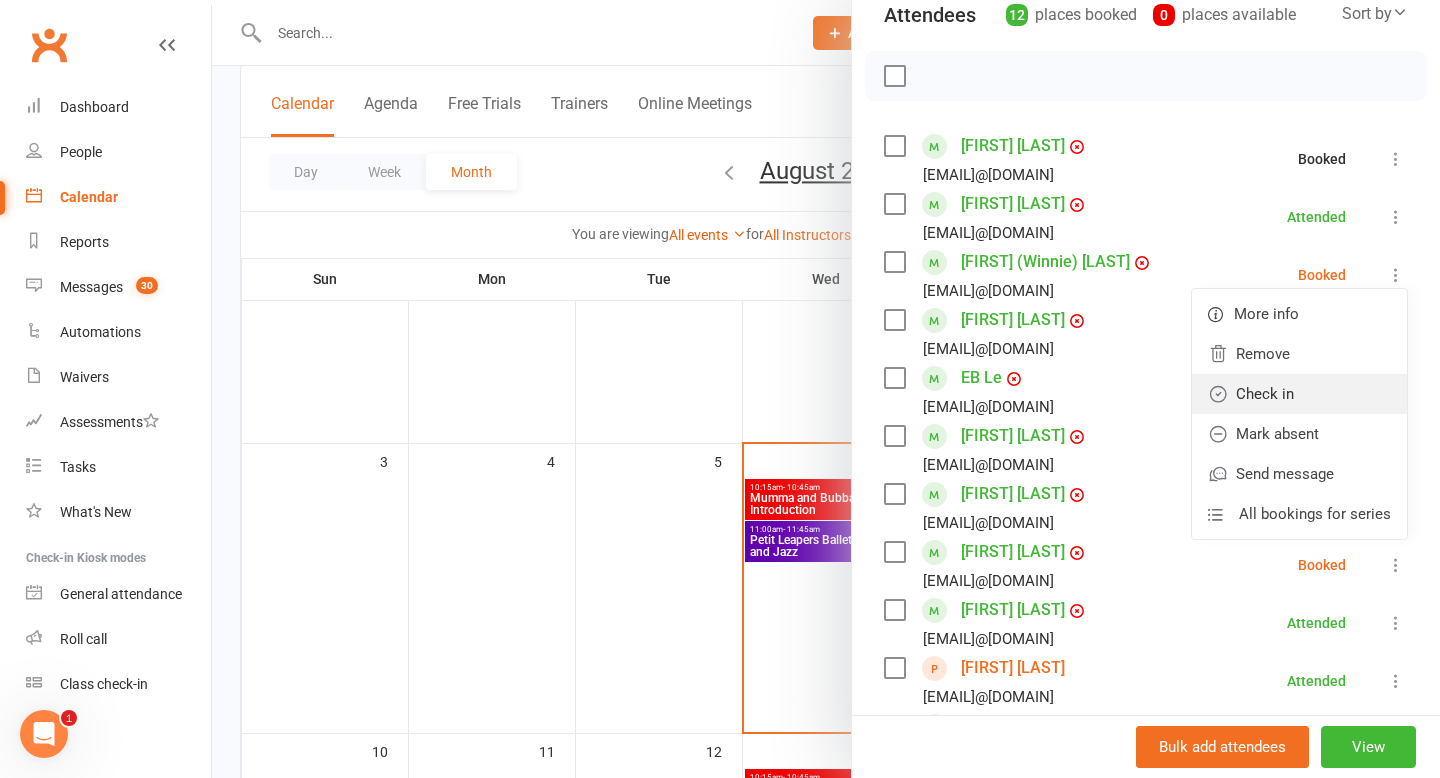 click on "Check in" at bounding box center (1299, 394) 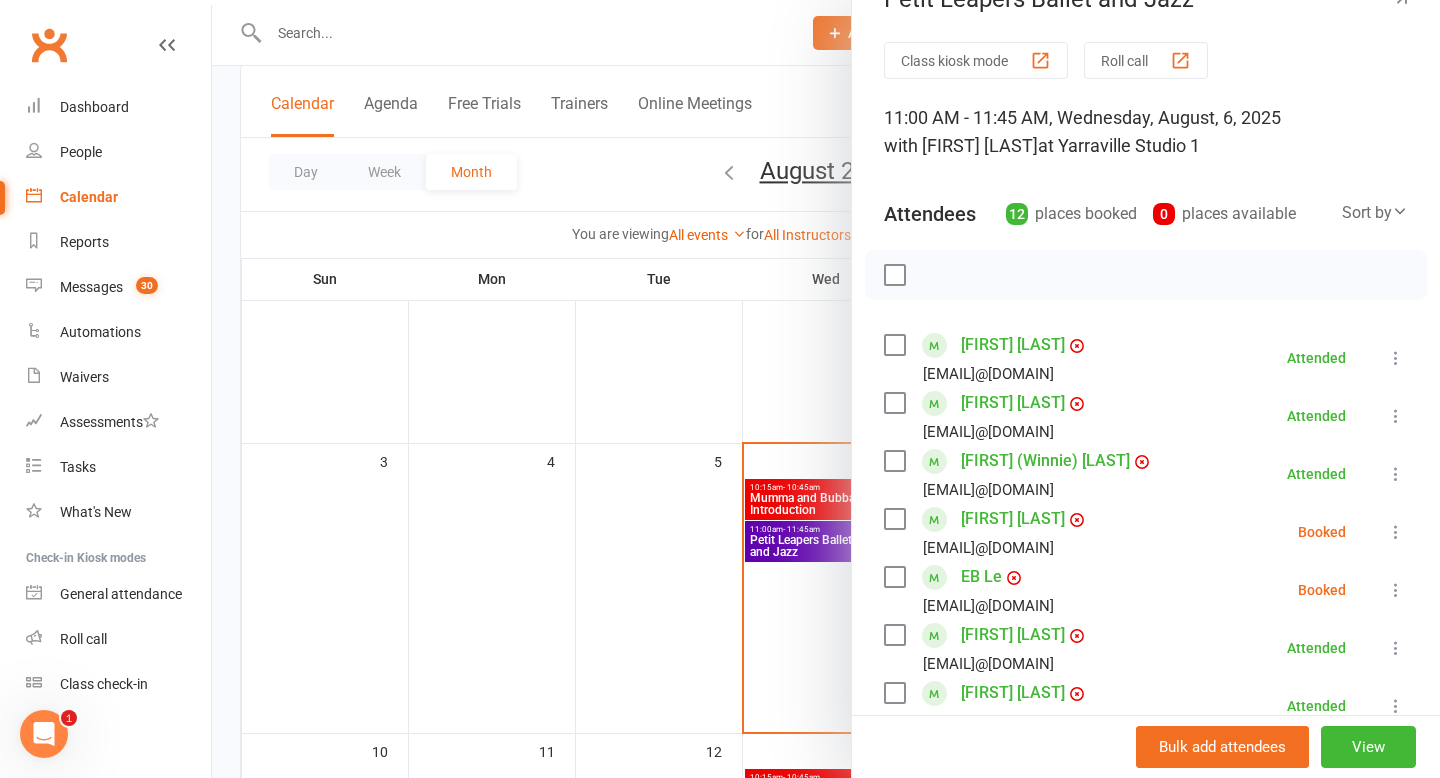 scroll, scrollTop: 0, scrollLeft: 0, axis: both 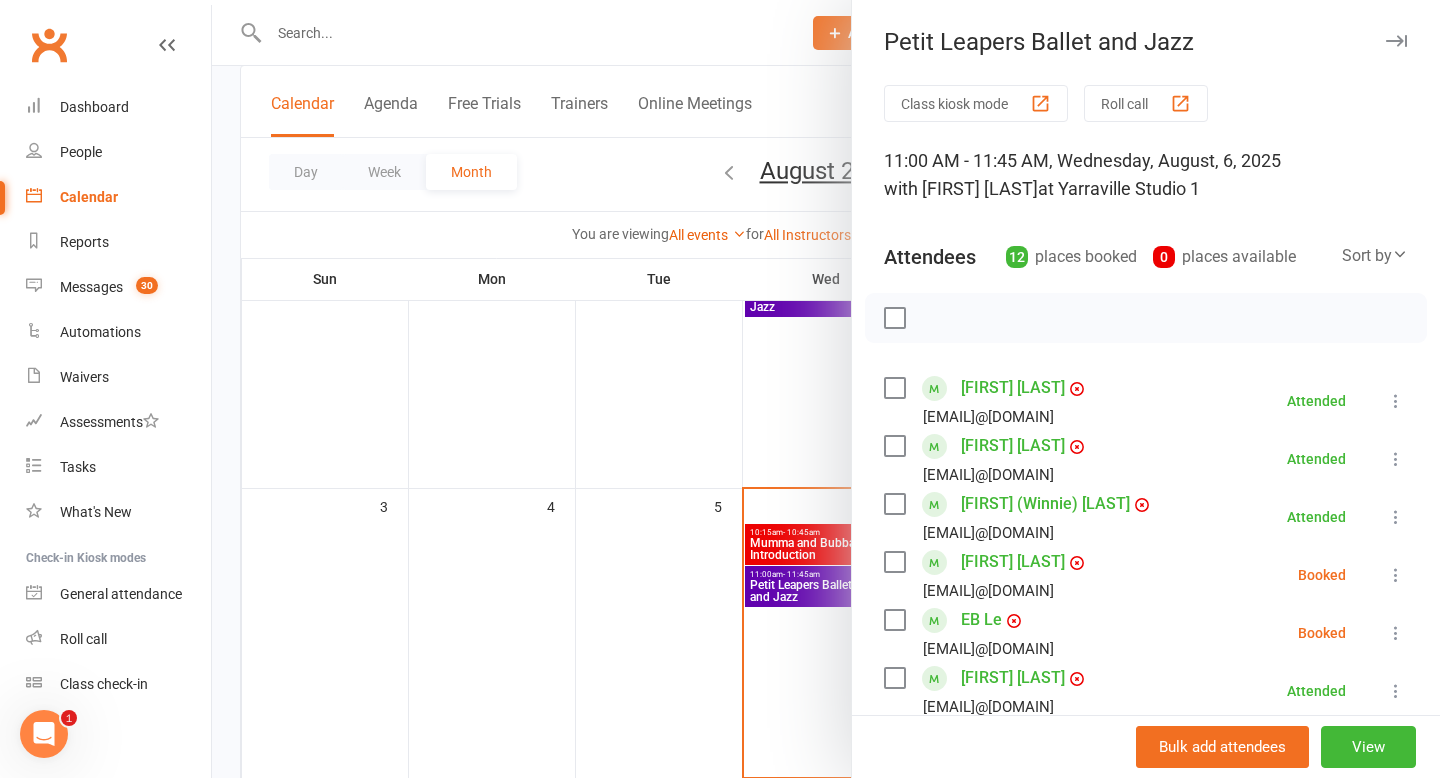 click at bounding box center [826, 389] 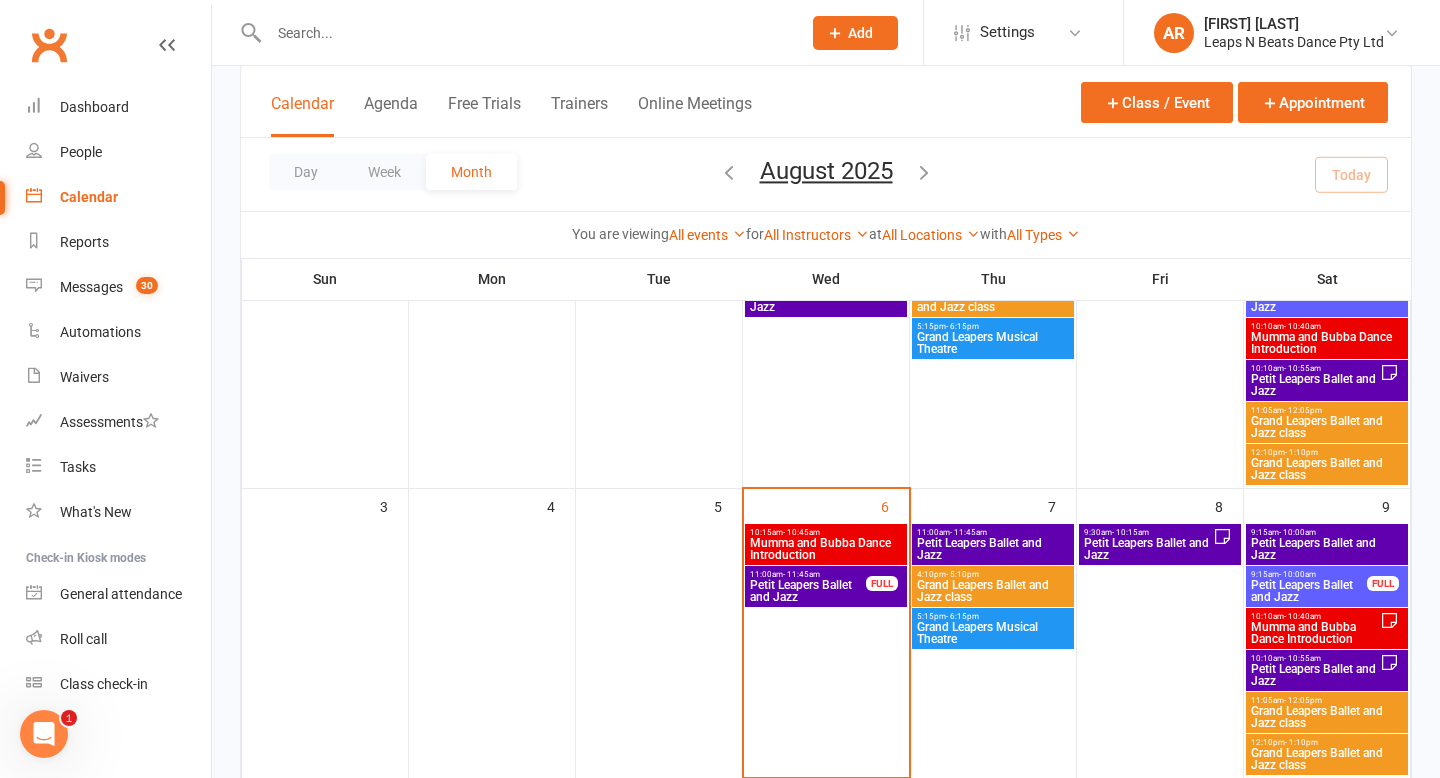 click on "Mumma and Bubba Dance Introduction" at bounding box center [826, 549] 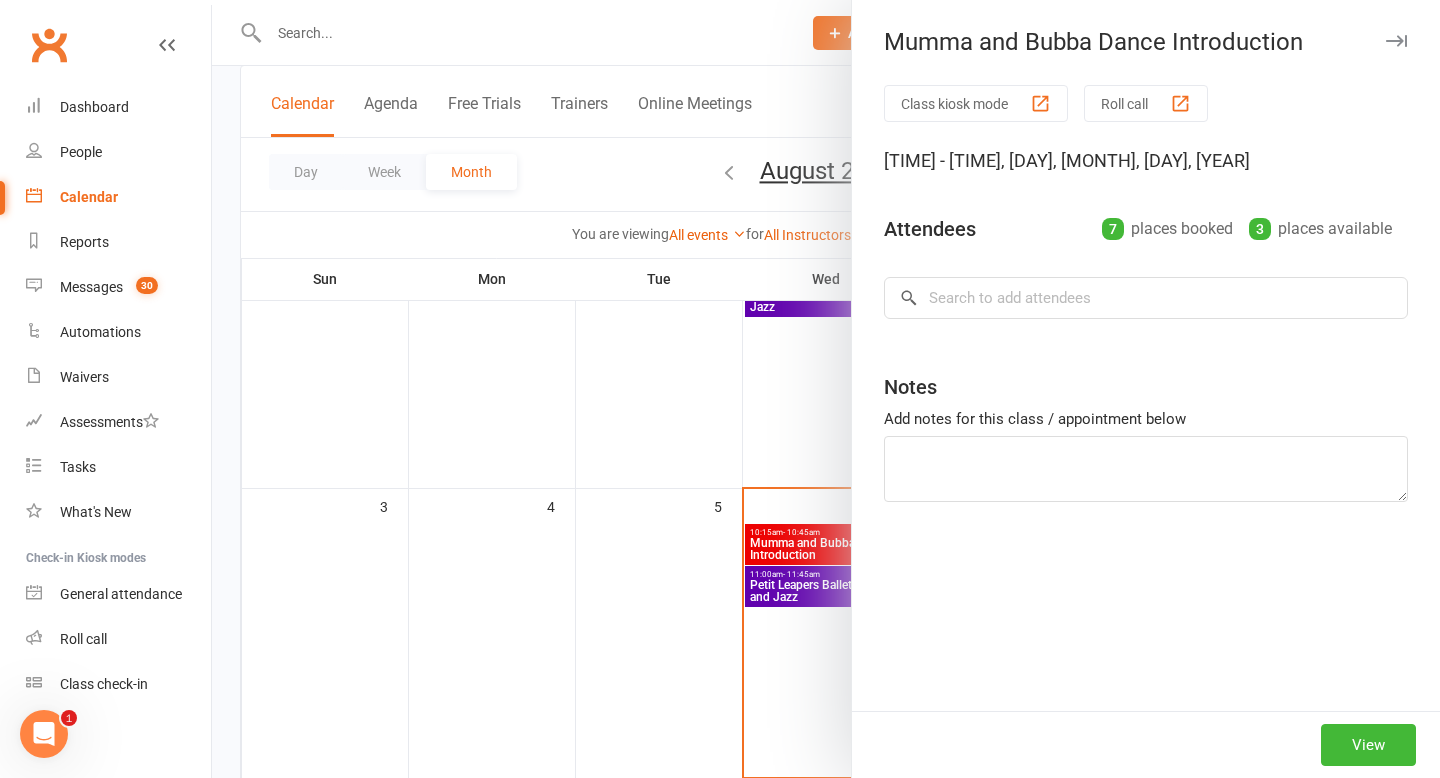 type on "Class went well, was quite small so listening wasnt as good s it has" 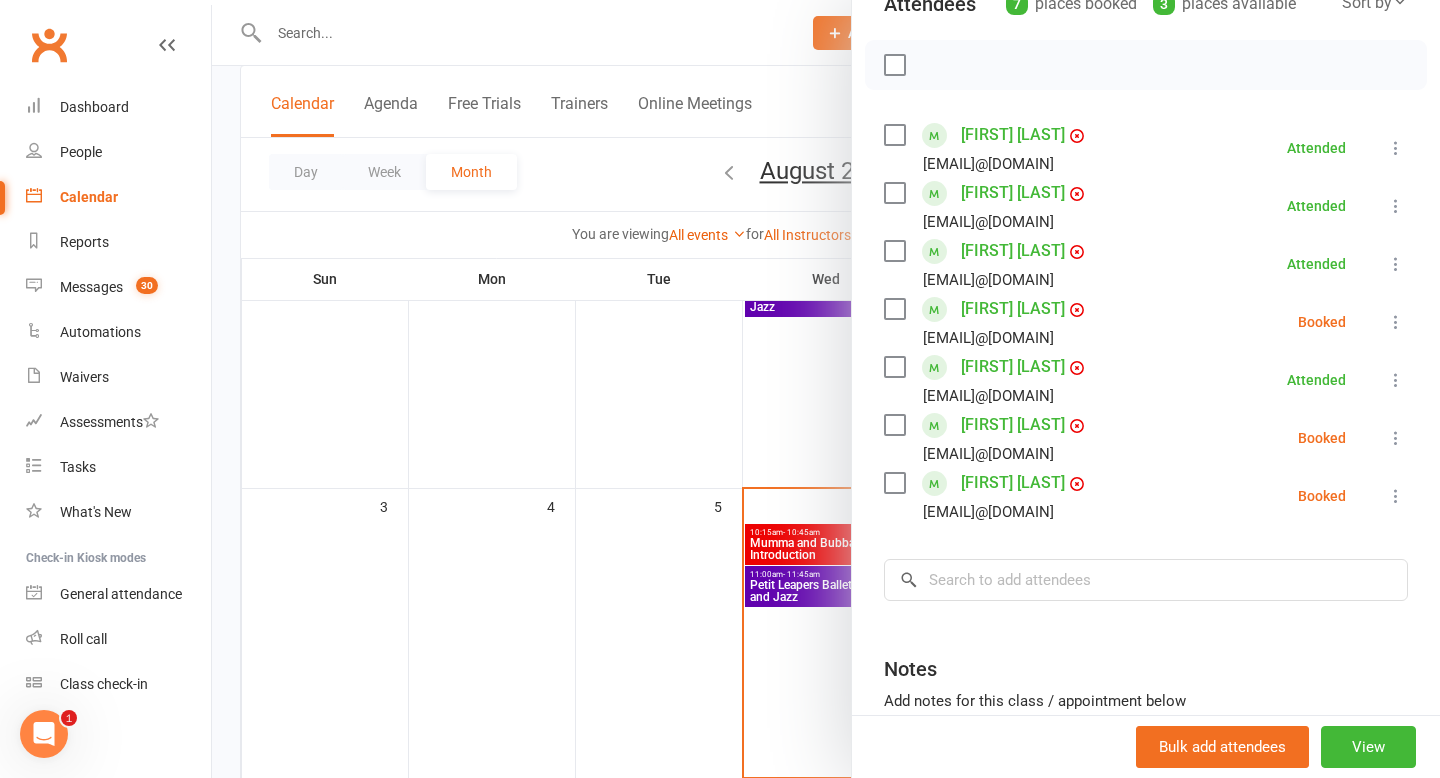scroll, scrollTop: 239, scrollLeft: 0, axis: vertical 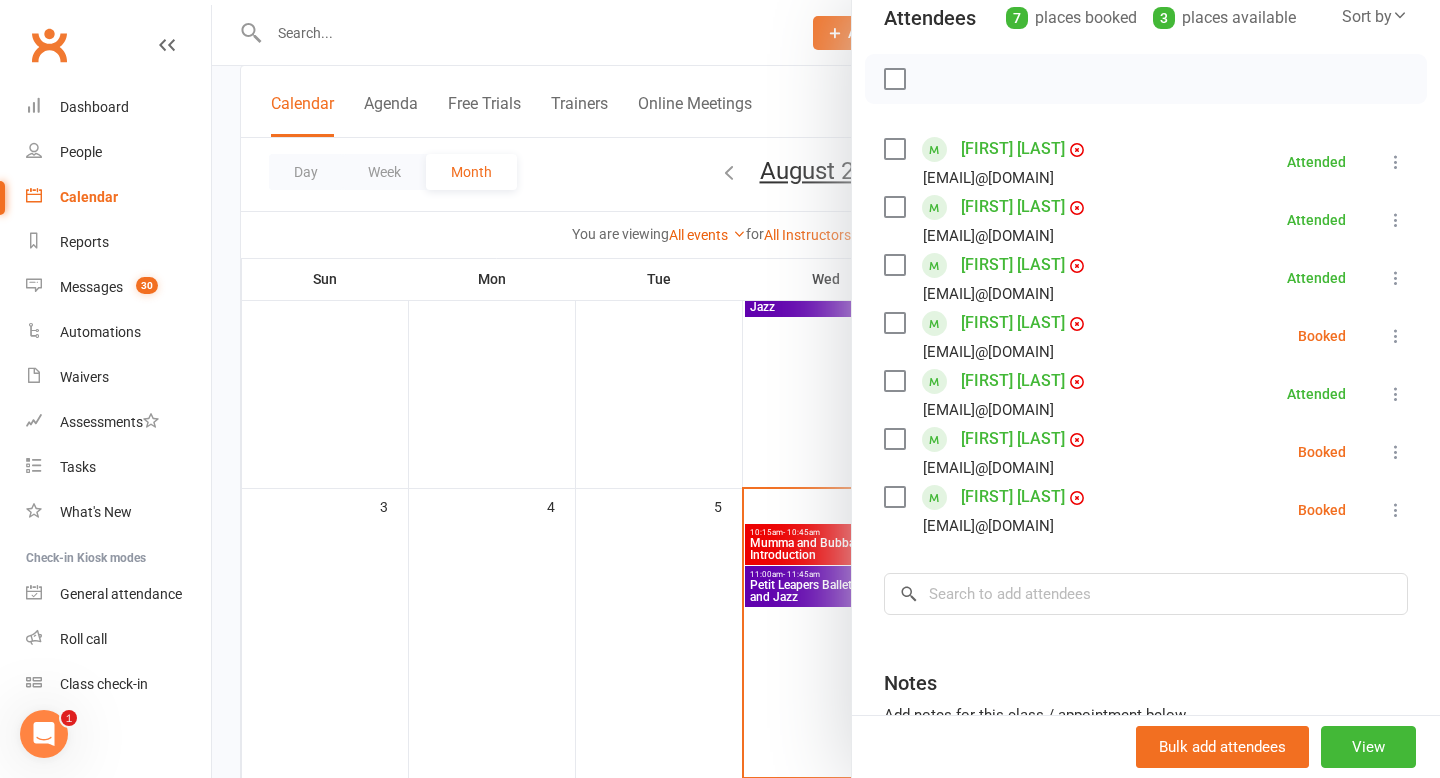 click at bounding box center [826, 389] 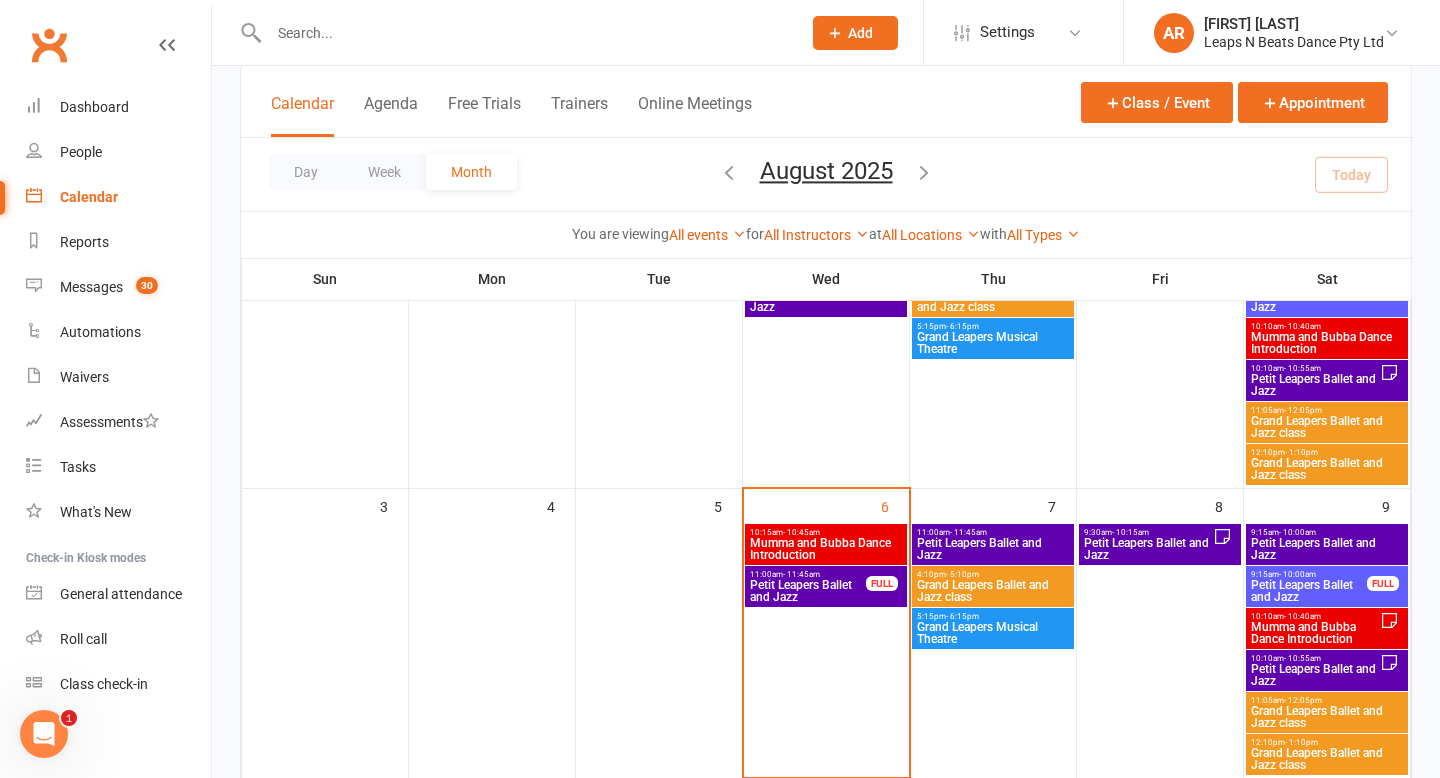 click on "Petit Leapers Ballet and Jazz" at bounding box center [808, 591] 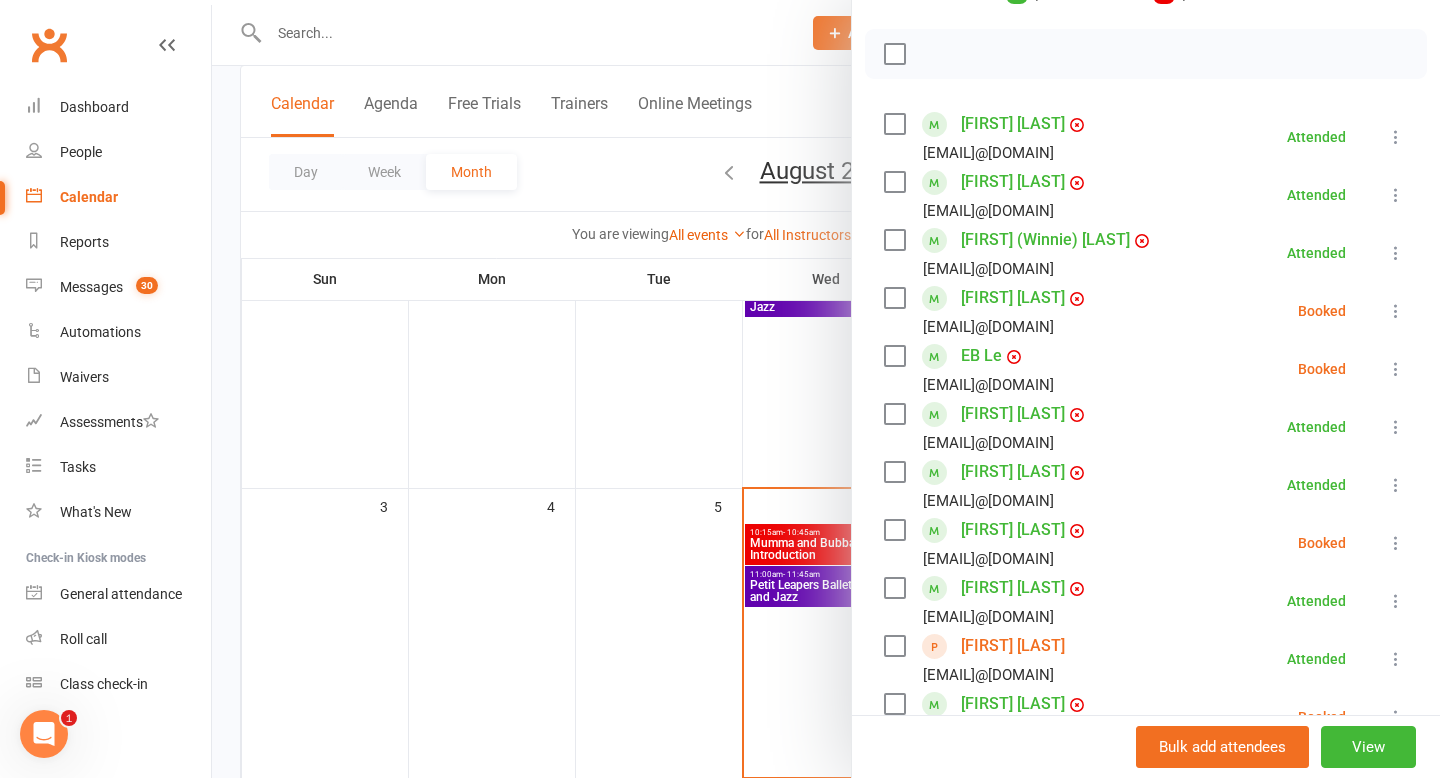scroll, scrollTop: 327, scrollLeft: 0, axis: vertical 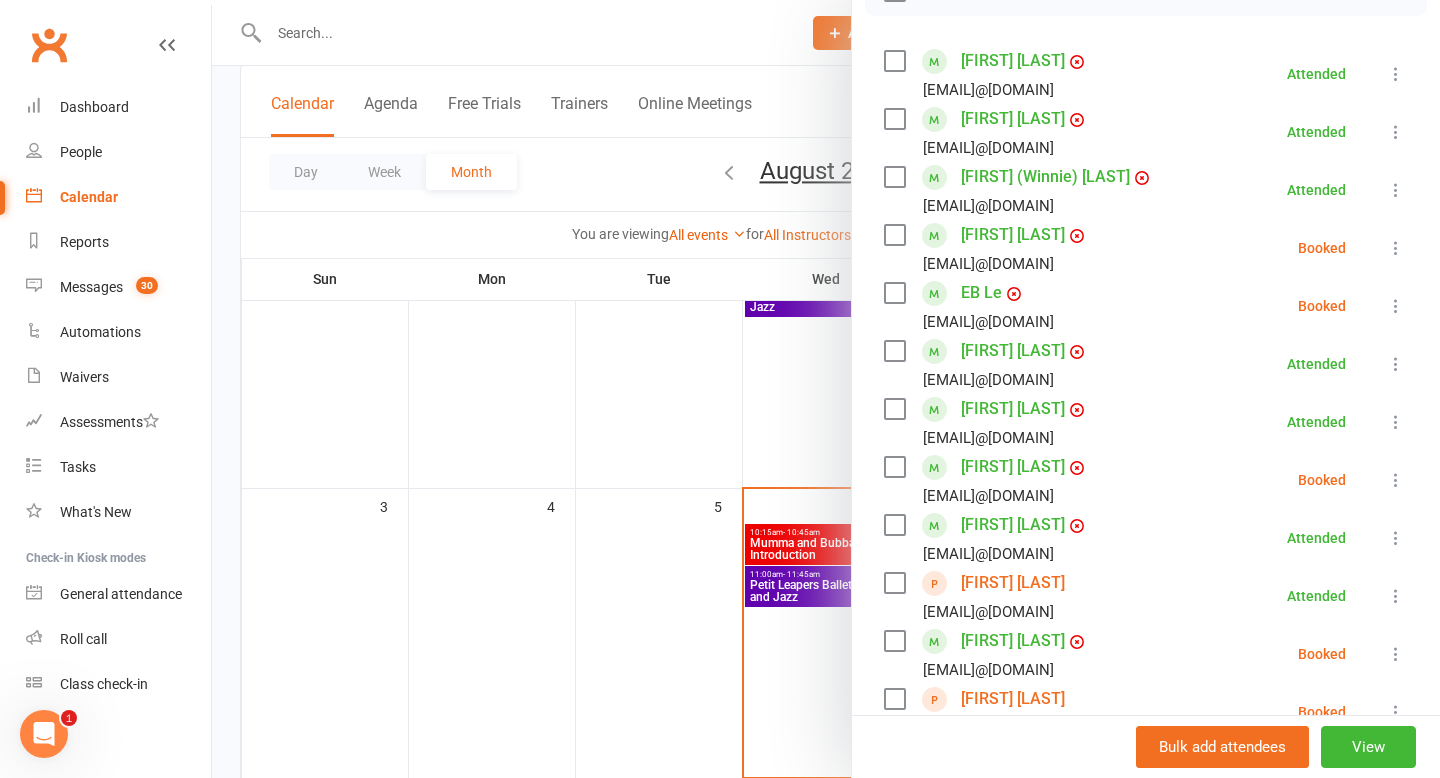 click at bounding box center (1396, 480) 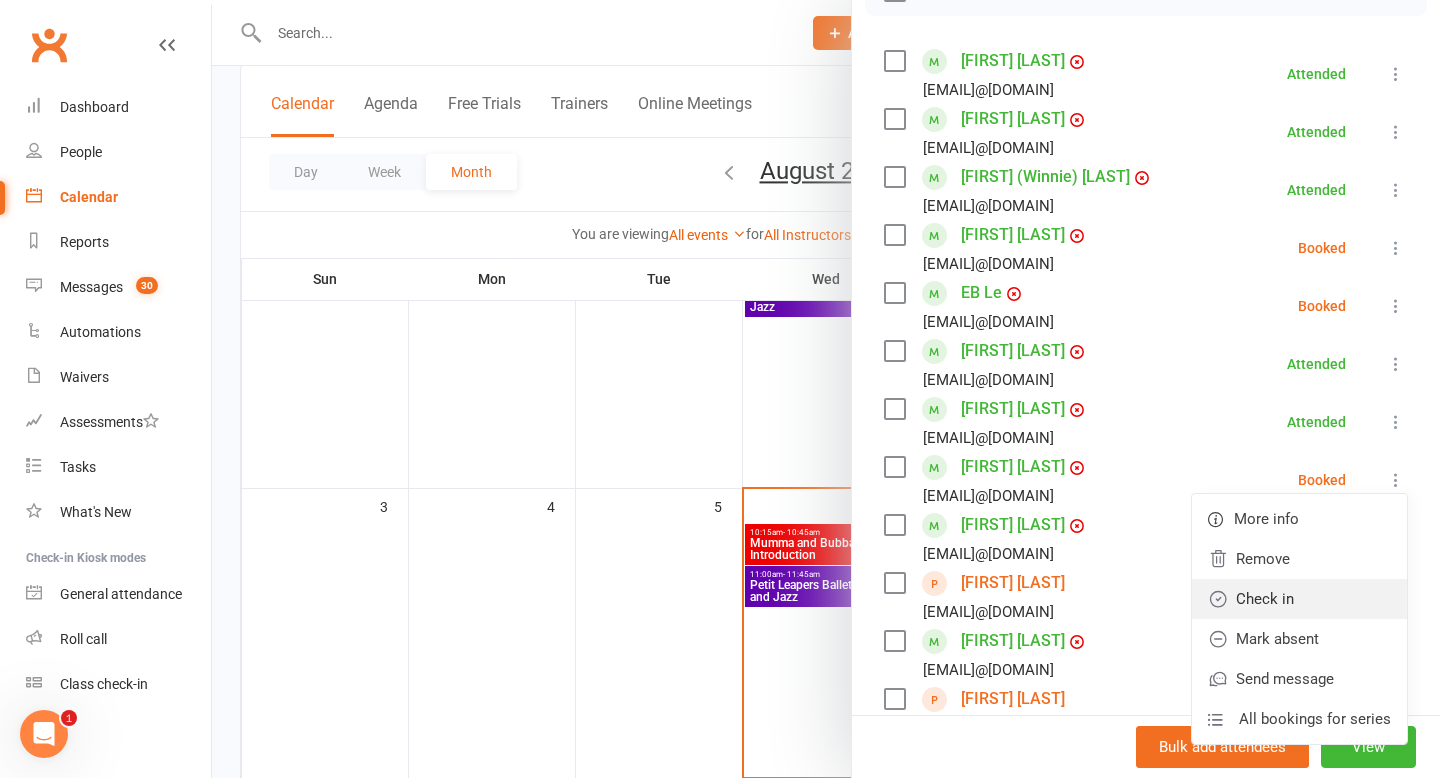 click on "Check in" at bounding box center (1299, 599) 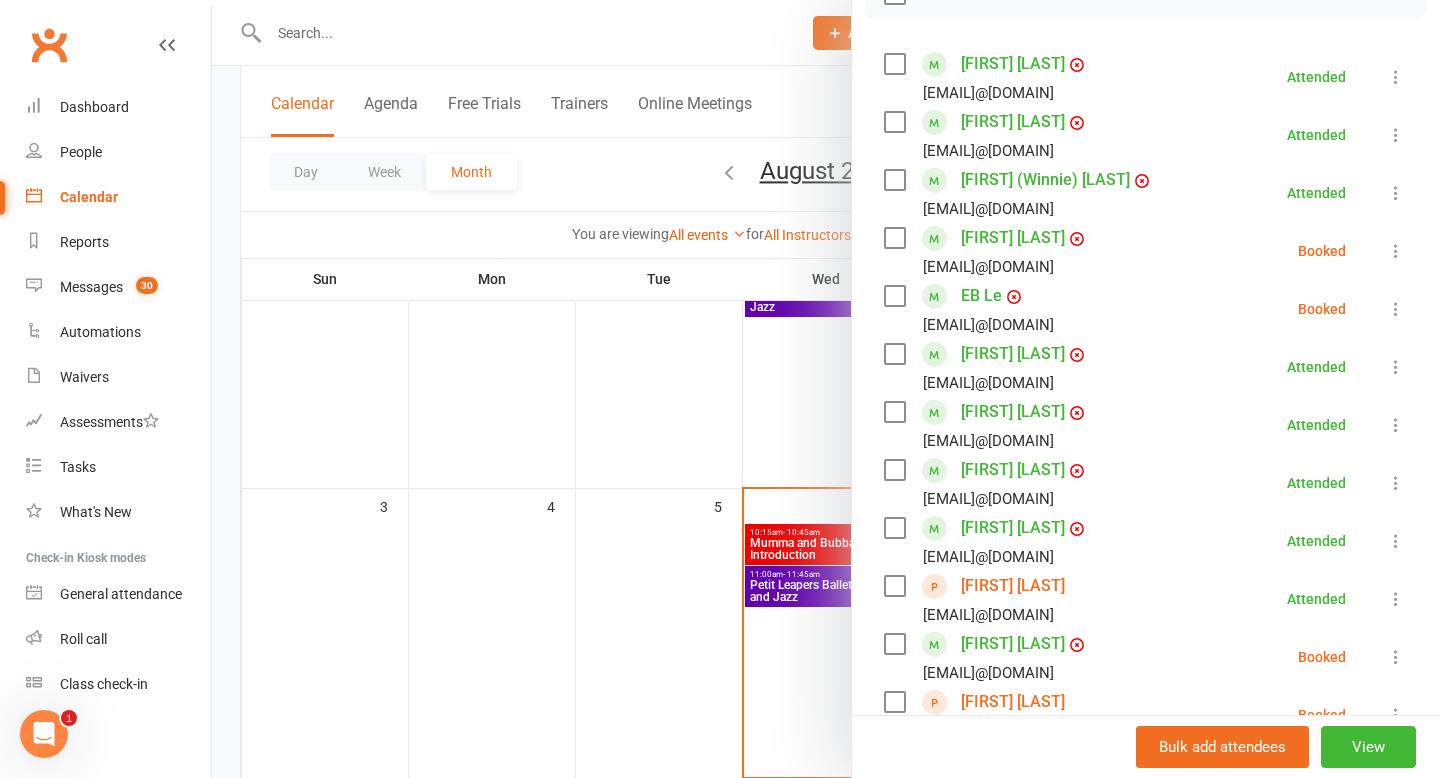 scroll, scrollTop: 323, scrollLeft: 0, axis: vertical 